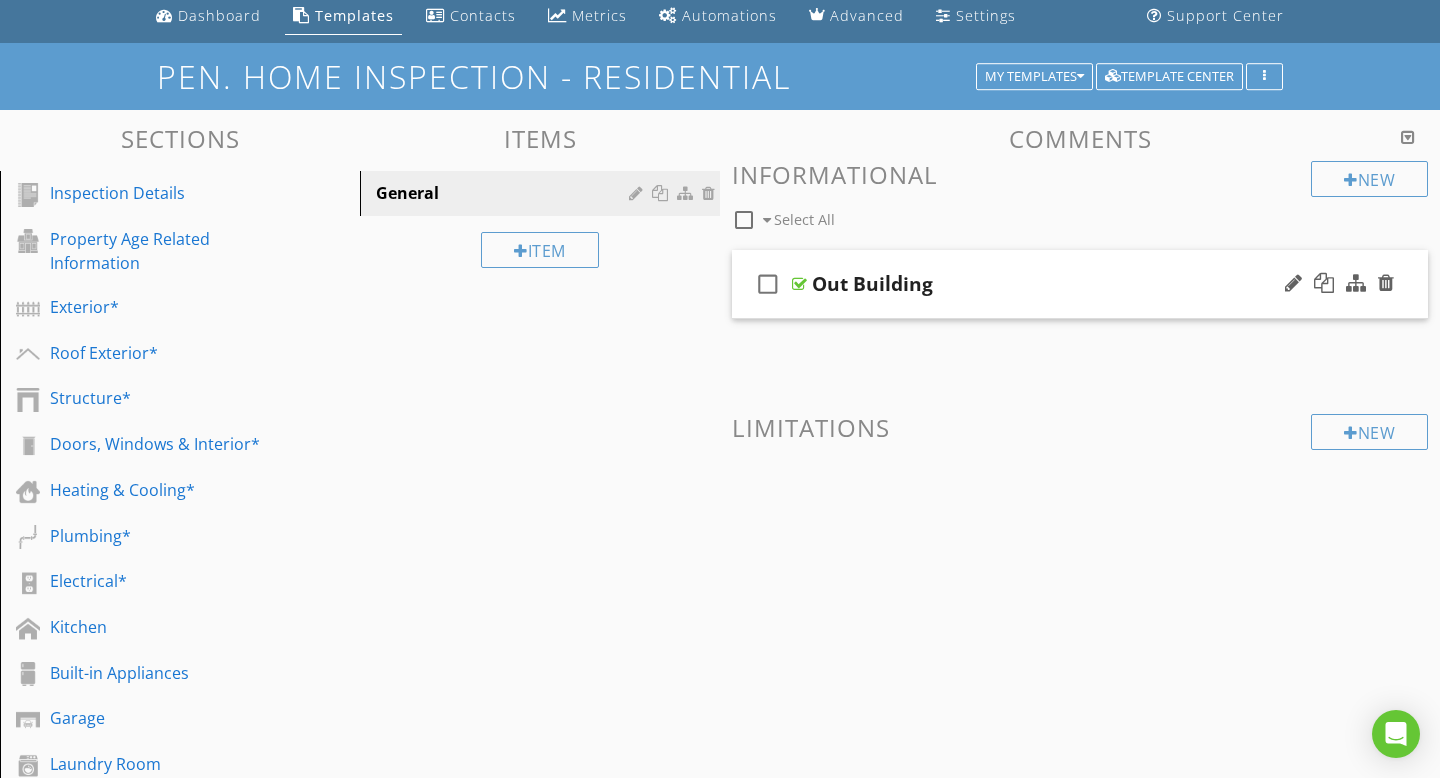 scroll, scrollTop: 0, scrollLeft: 0, axis: both 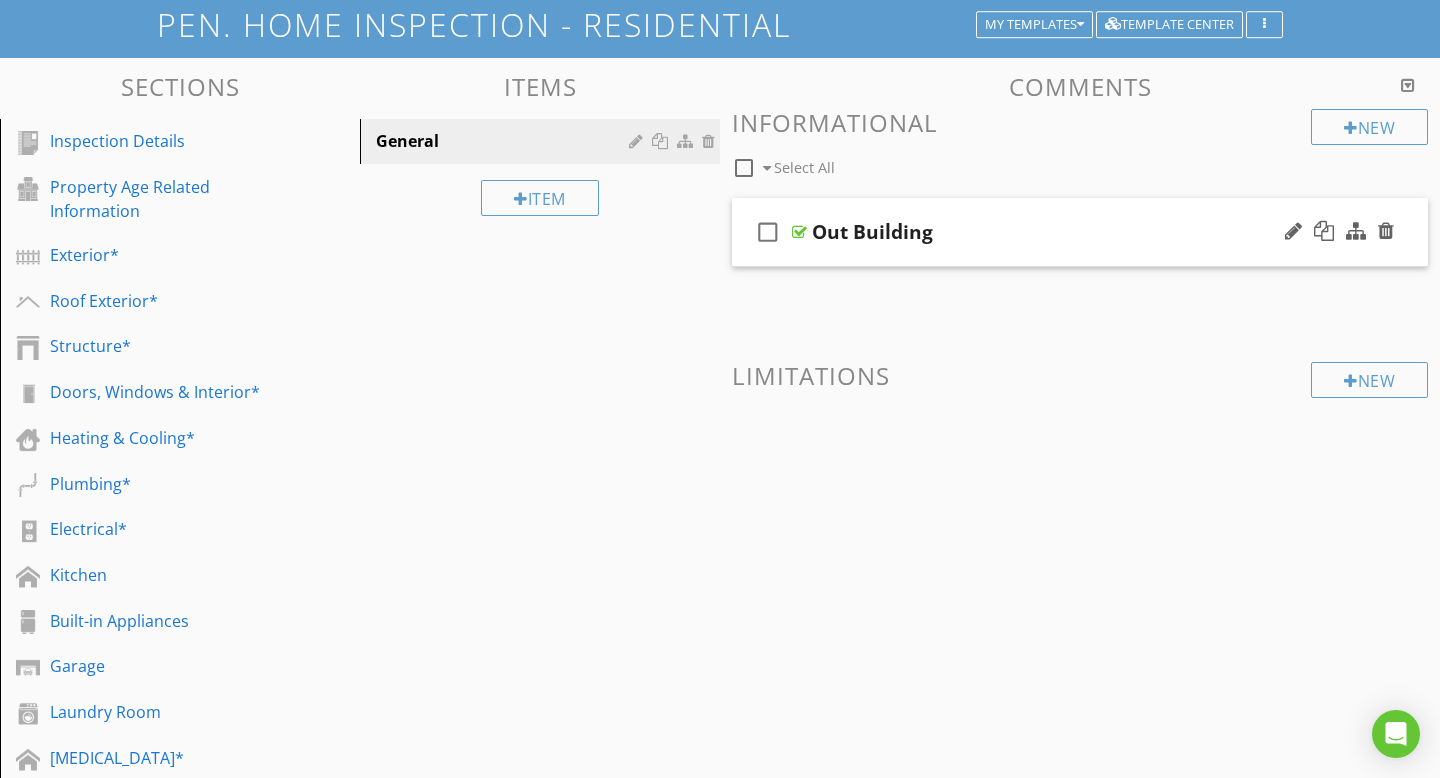 click at bounding box center [799, 232] 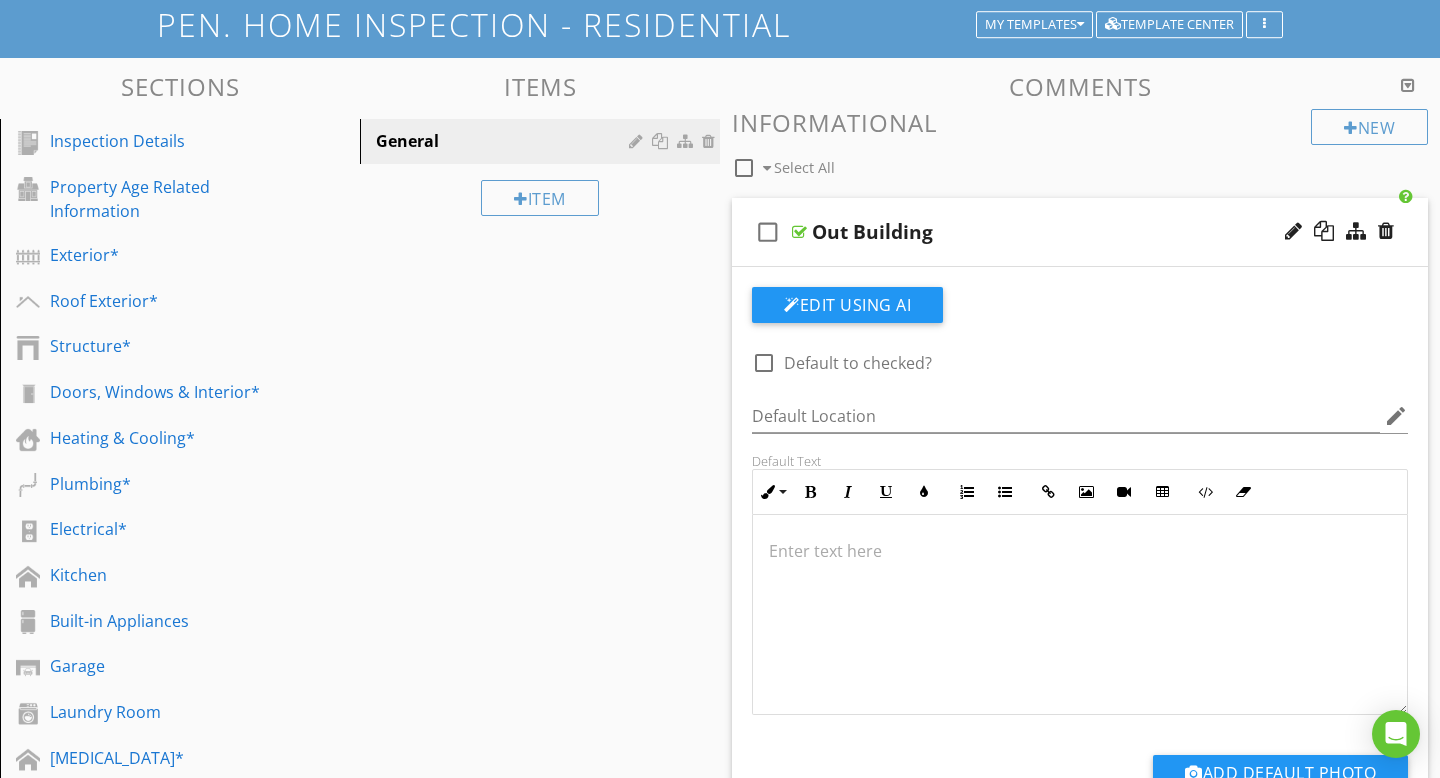 click at bounding box center (799, 232) 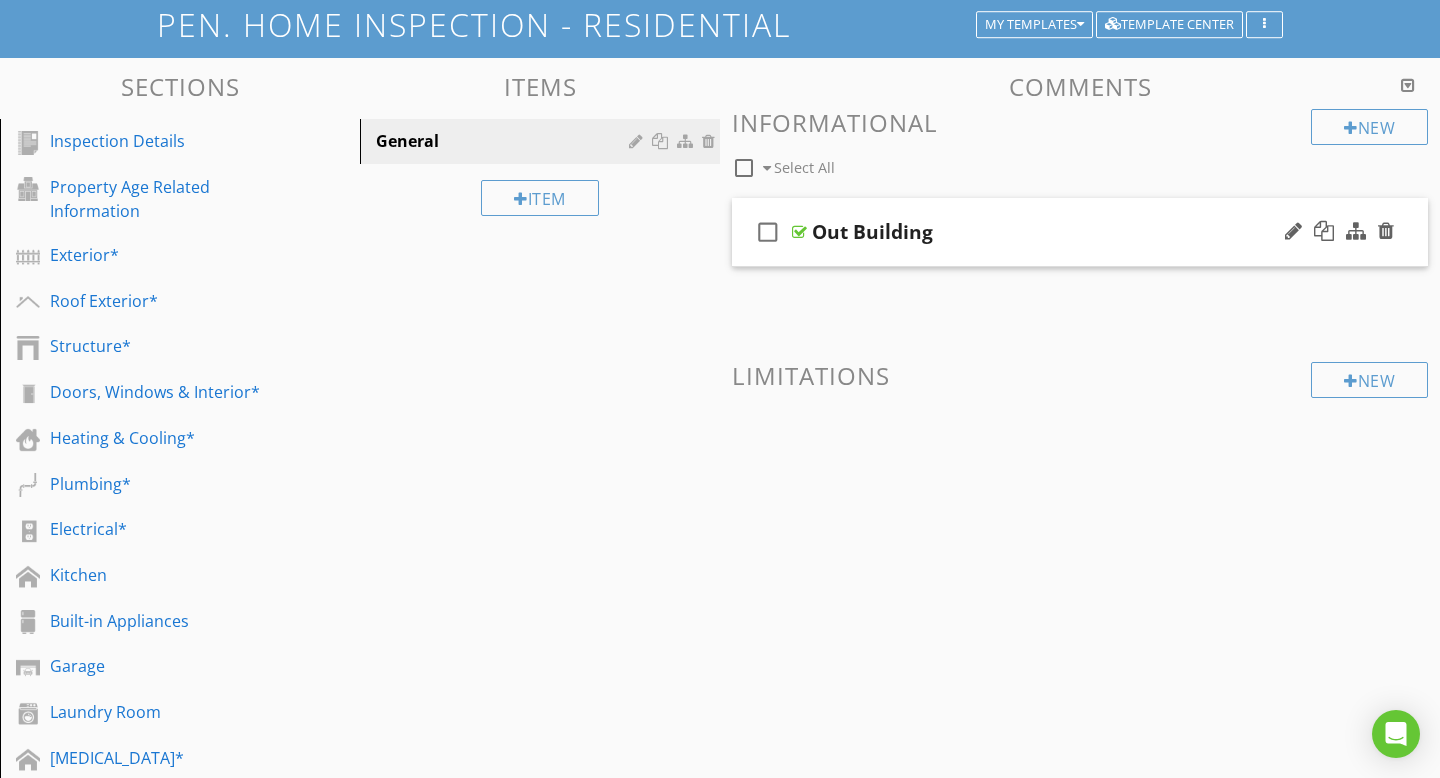 click at bounding box center [799, 232] 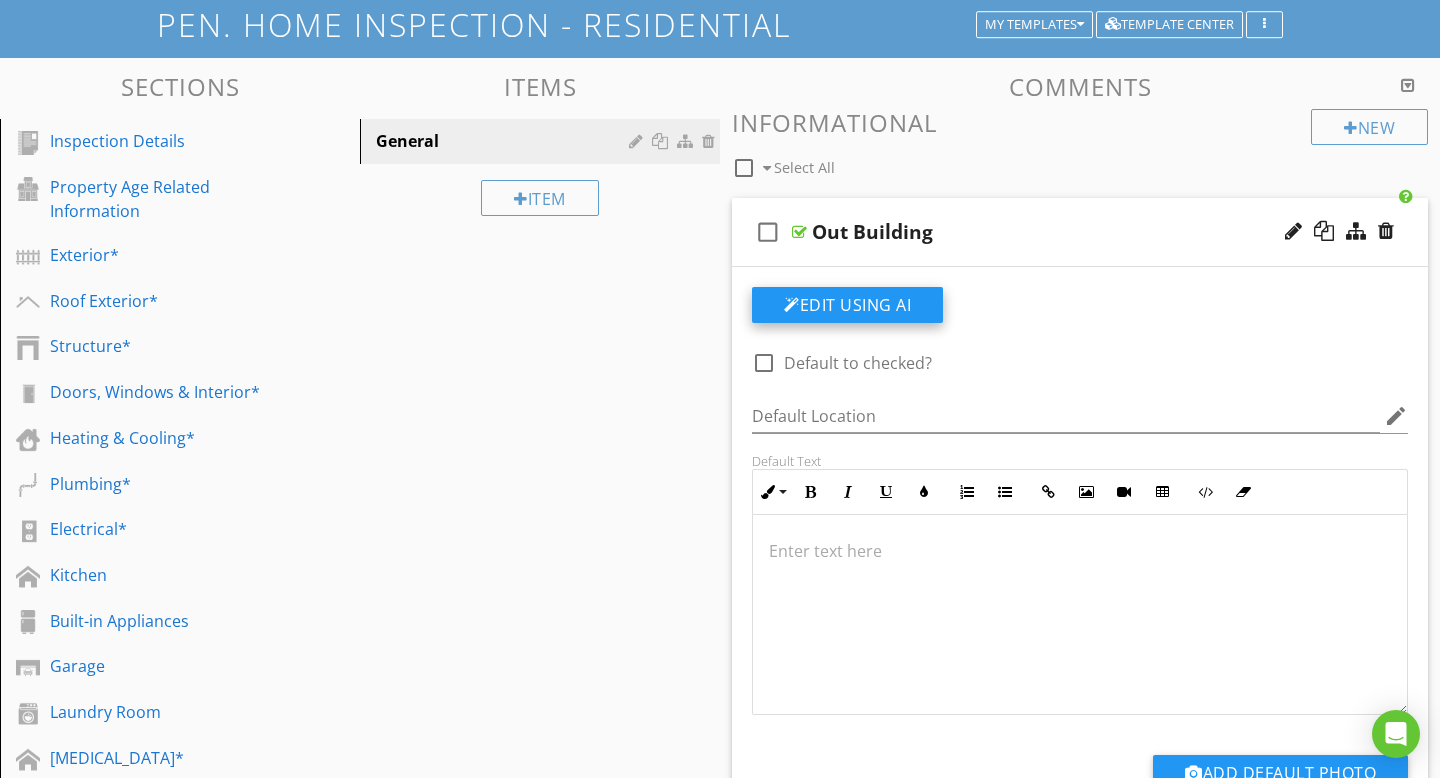 click on "Edit Using AI" at bounding box center [847, 305] 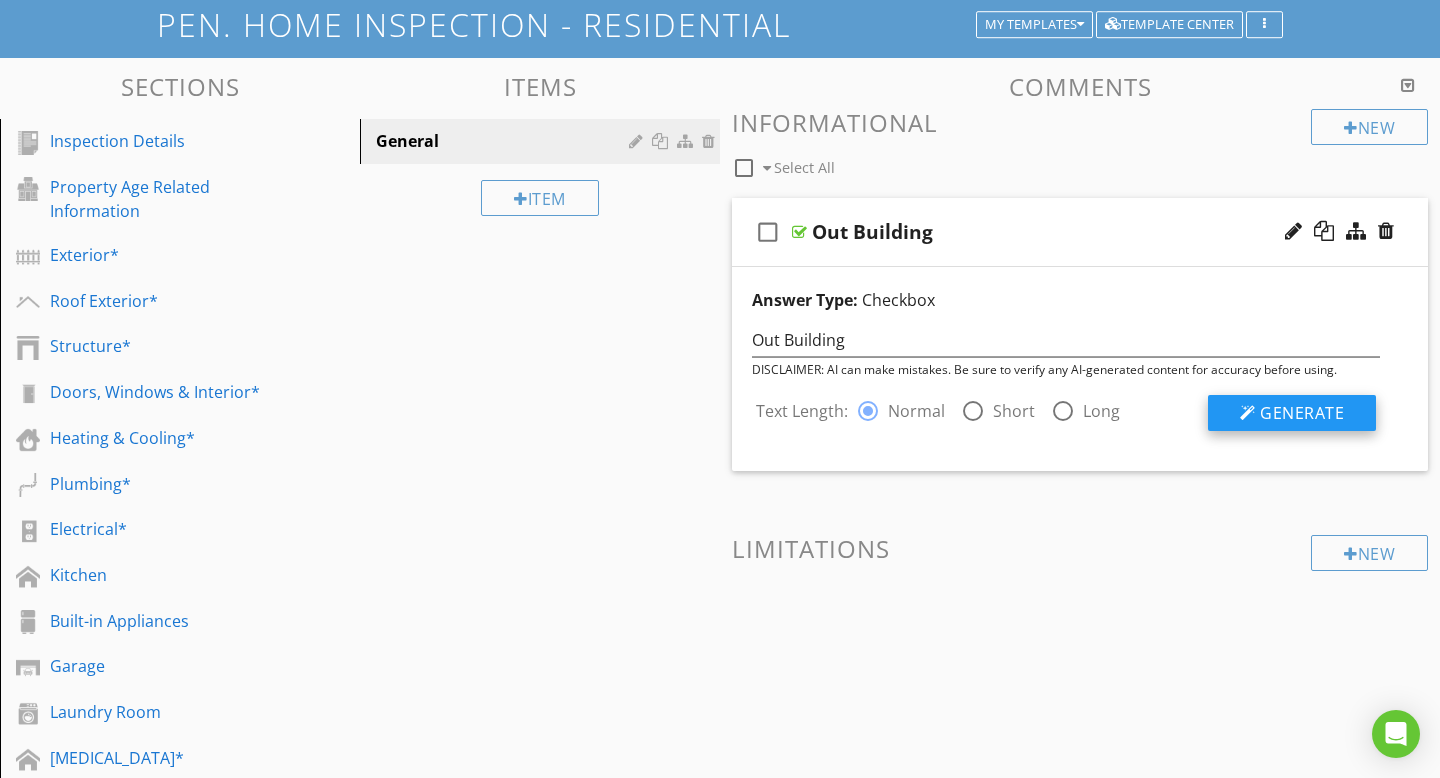 click on "Generate" at bounding box center (1292, 413) 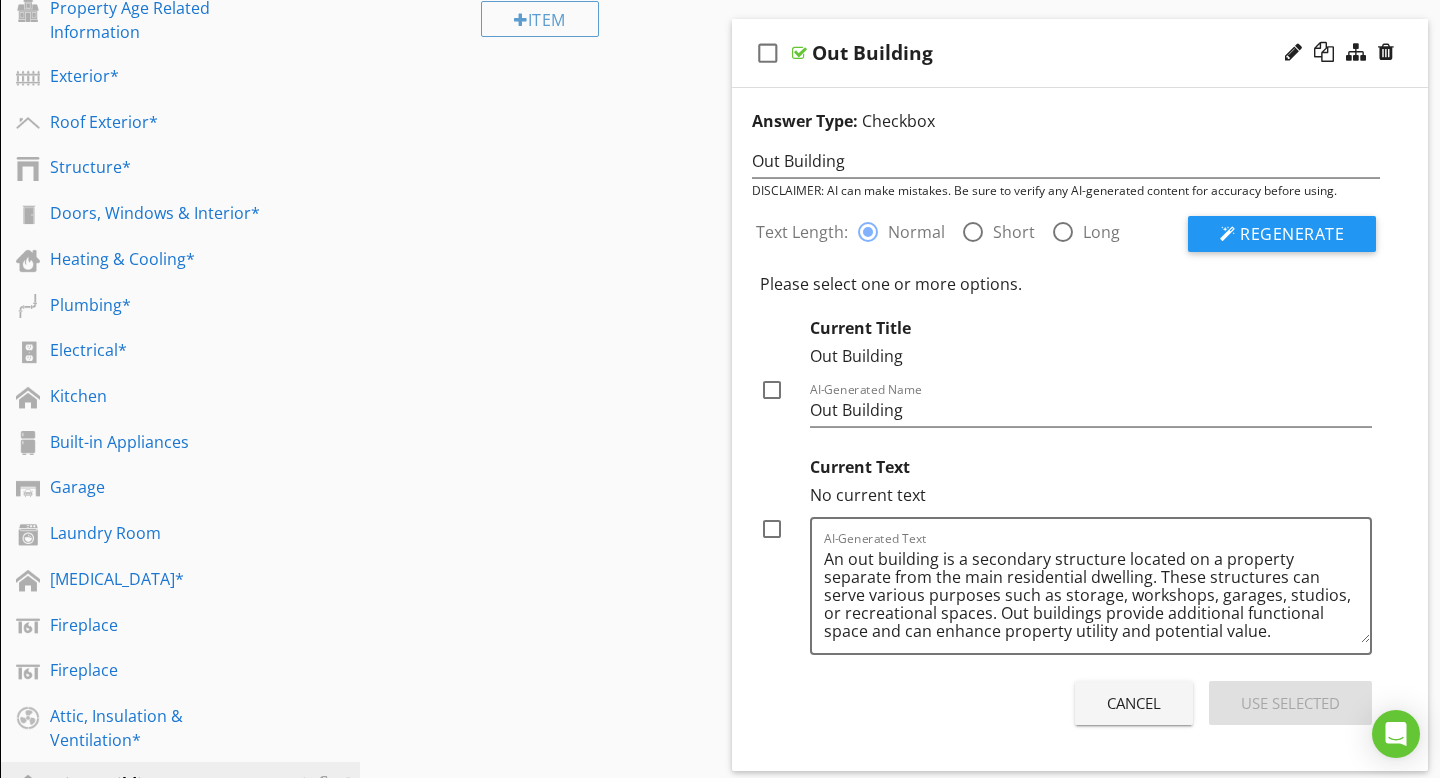 scroll, scrollTop: 304, scrollLeft: 0, axis: vertical 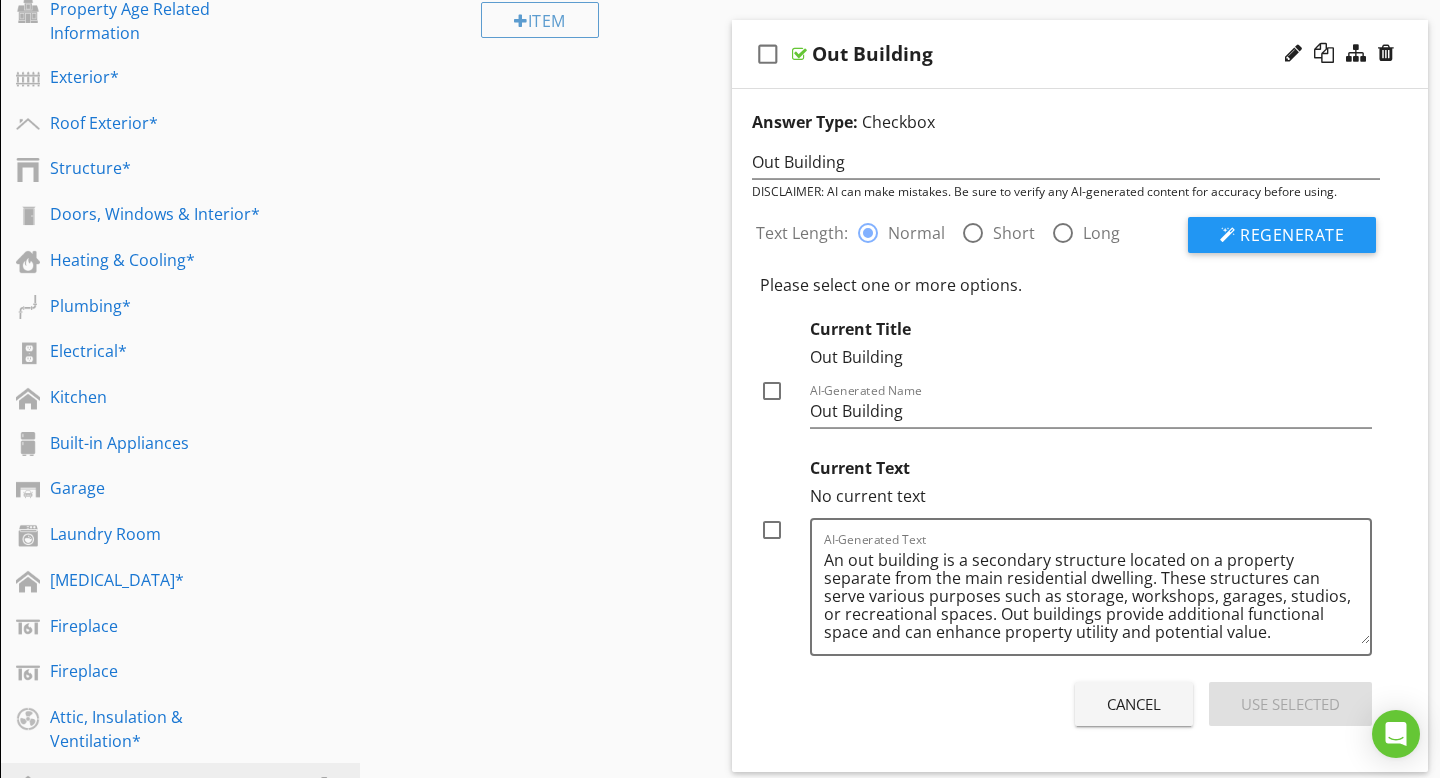 click on "Cancel" at bounding box center (1134, 704) 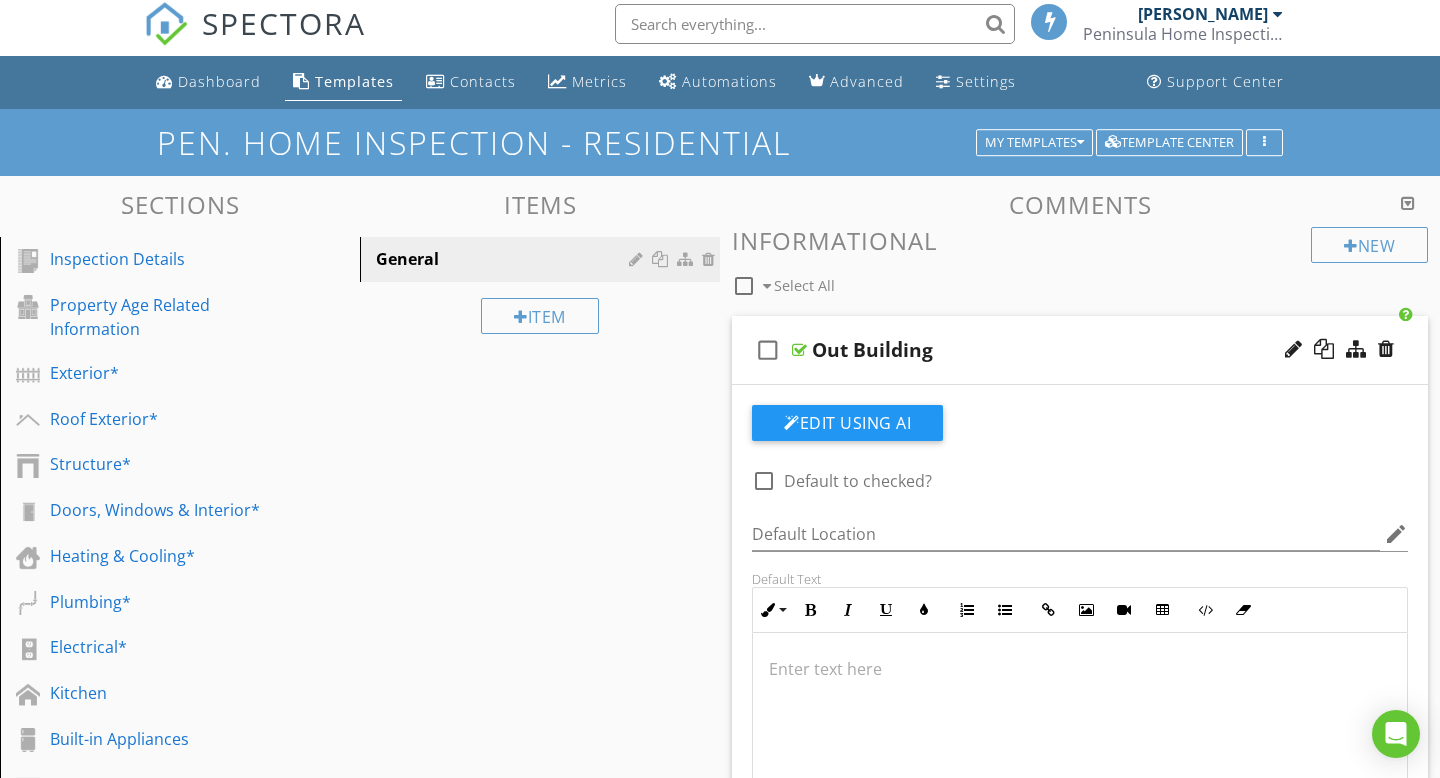 scroll, scrollTop: 0, scrollLeft: 0, axis: both 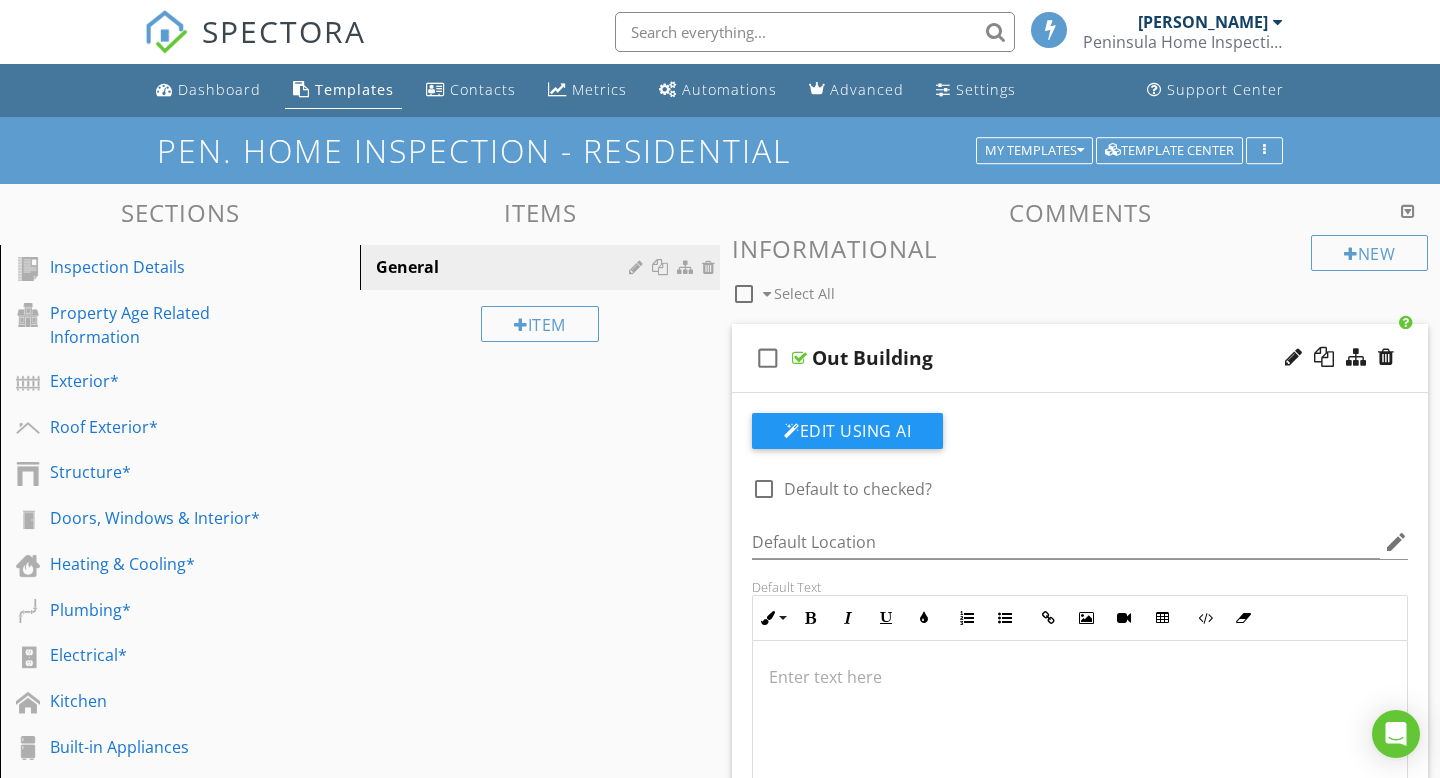 click on "Templates" at bounding box center (354, 89) 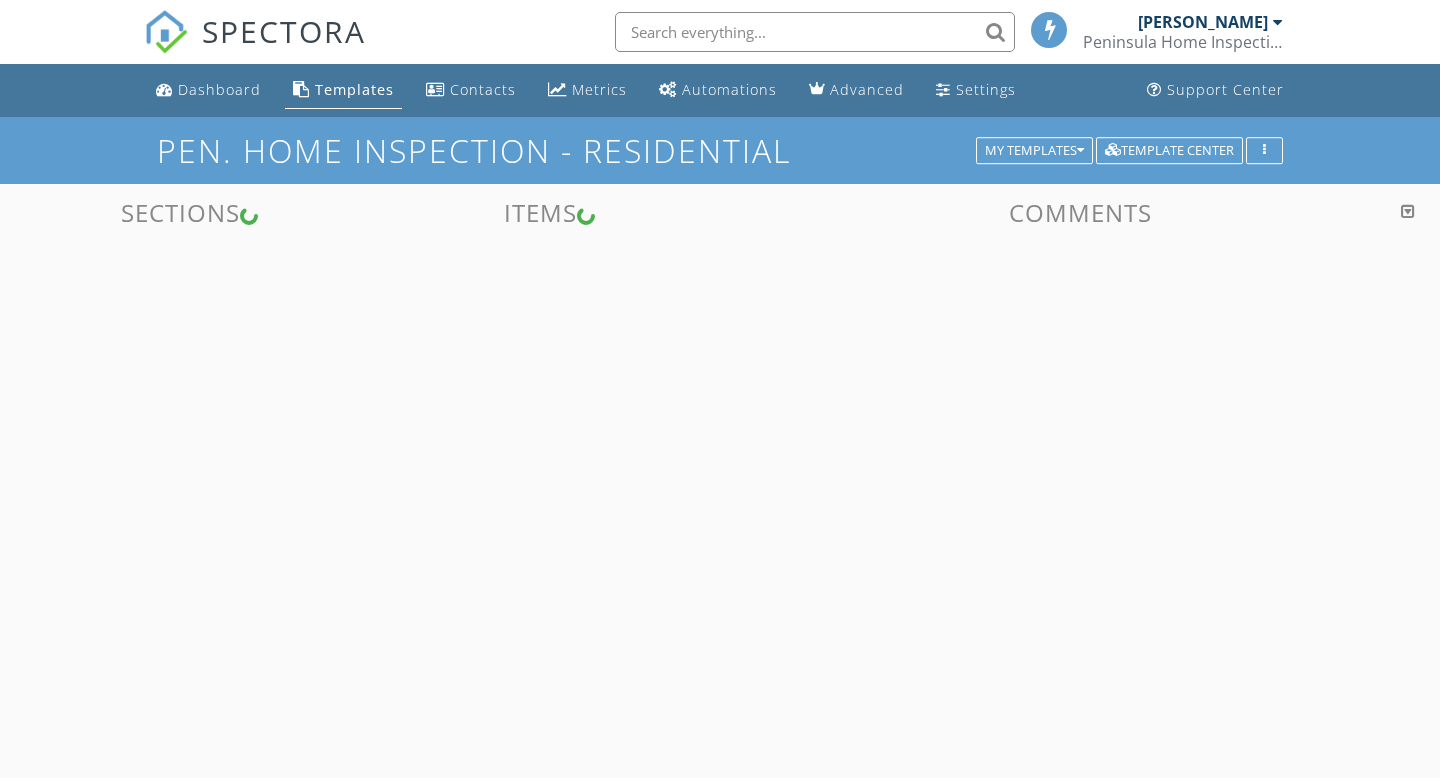 scroll, scrollTop: 0, scrollLeft: 0, axis: both 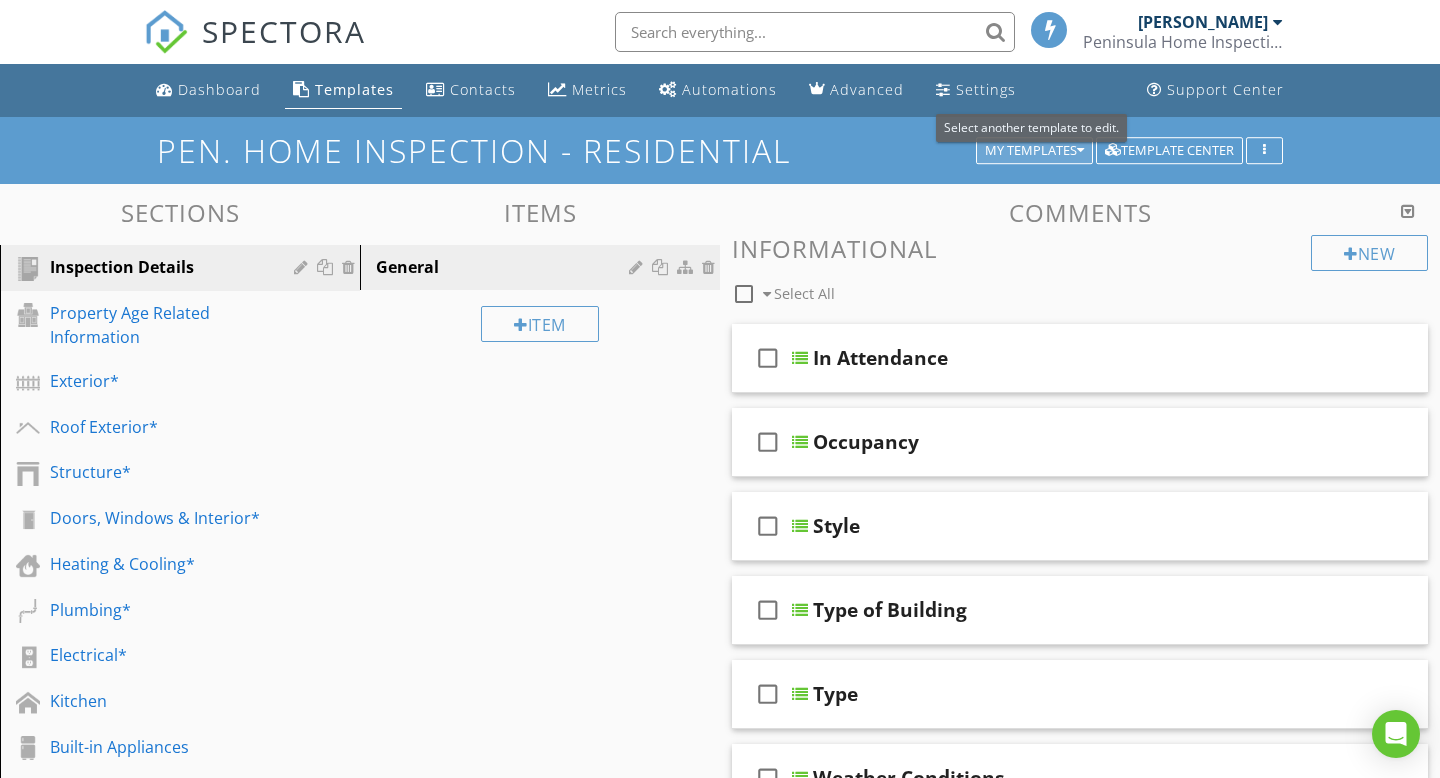 click on "My Templates" at bounding box center (1034, 151) 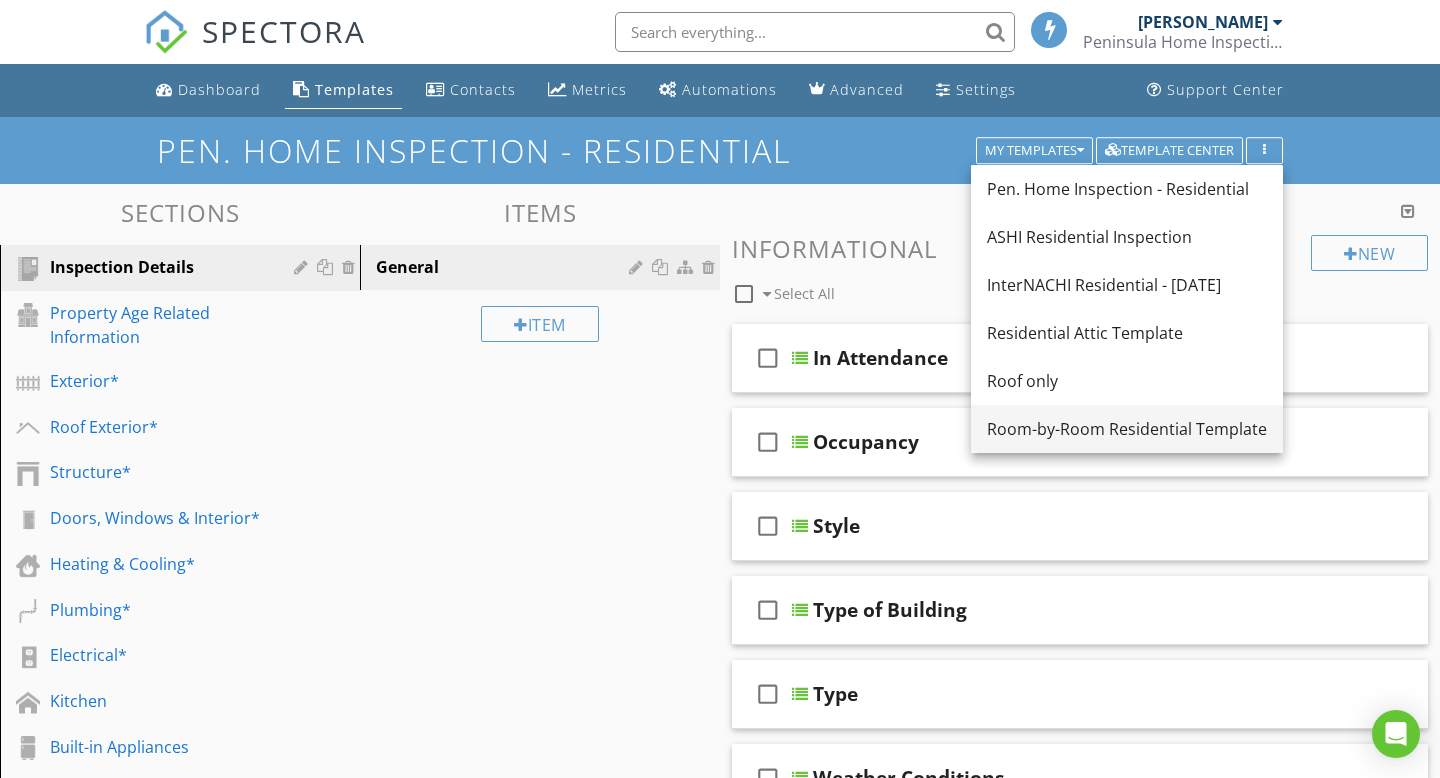 click on "Room-by-Room Residential Template" at bounding box center (1127, 429) 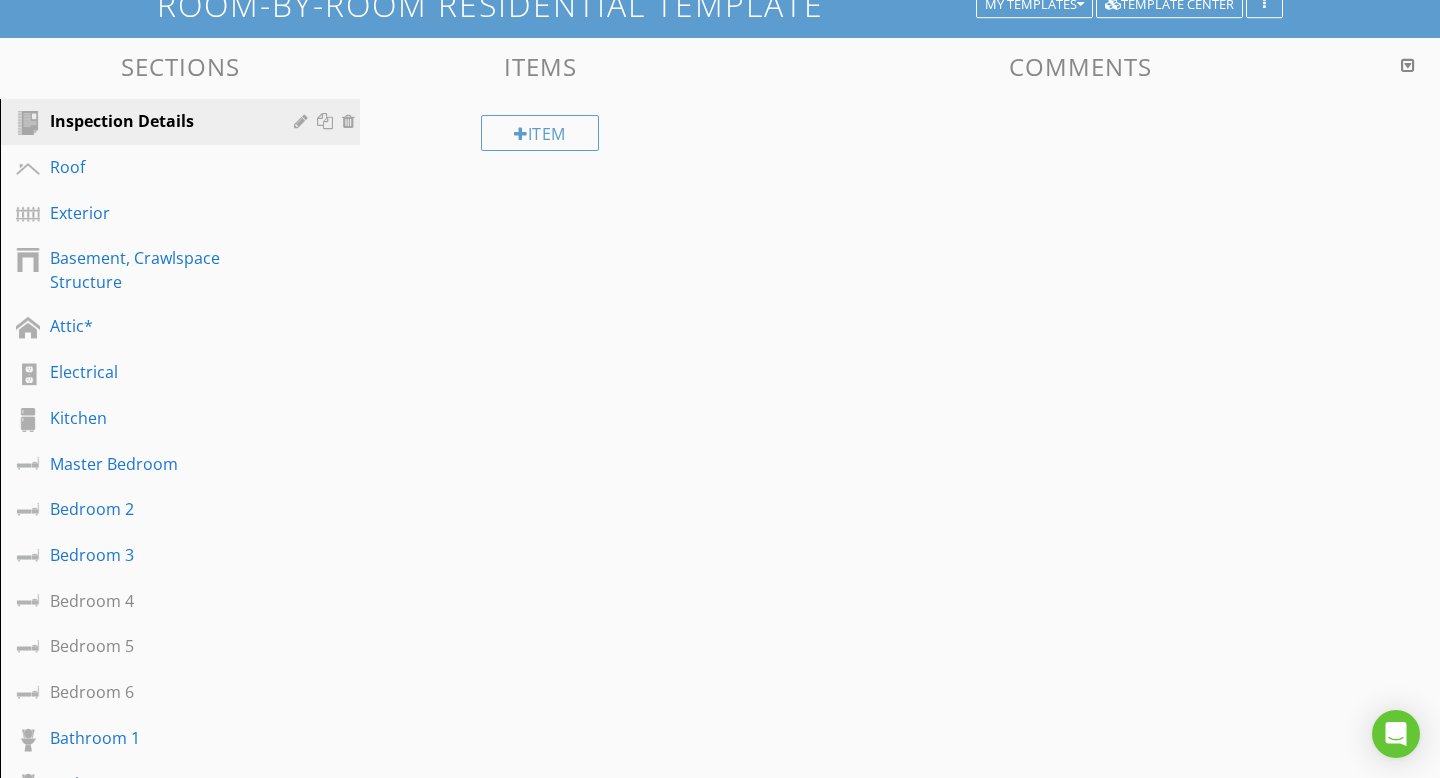 scroll, scrollTop: 132, scrollLeft: 0, axis: vertical 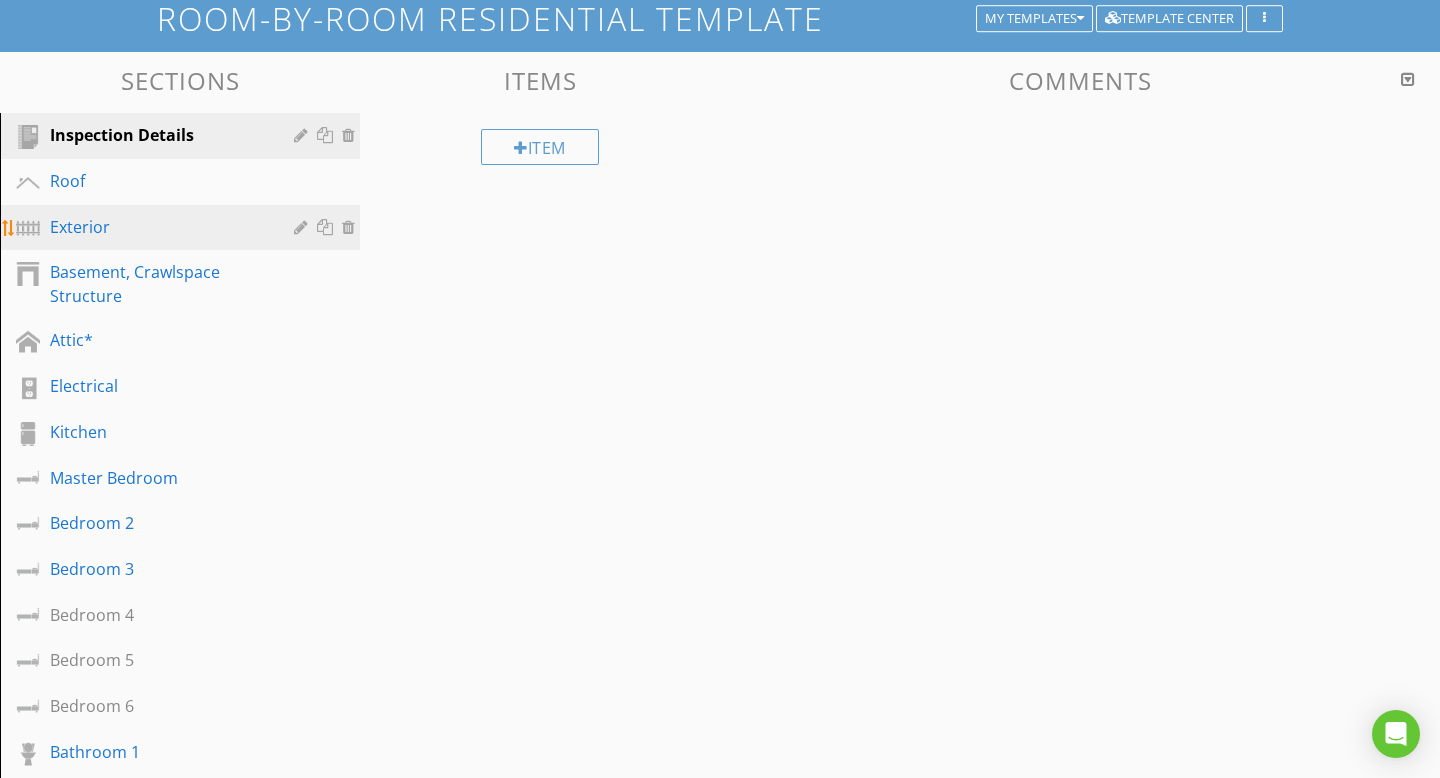click on "Exterior" at bounding box center (157, 227) 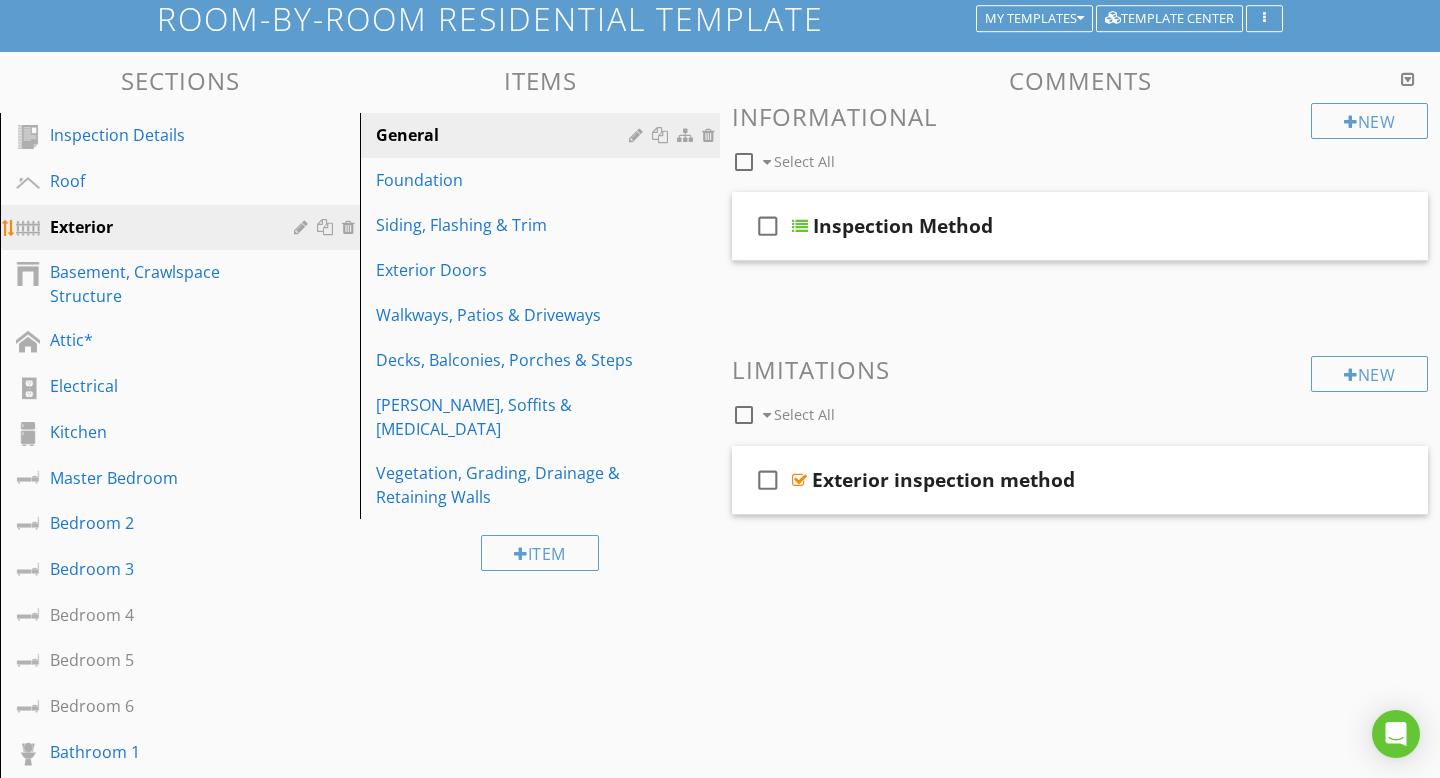 click on "Exterior" at bounding box center [157, 227] 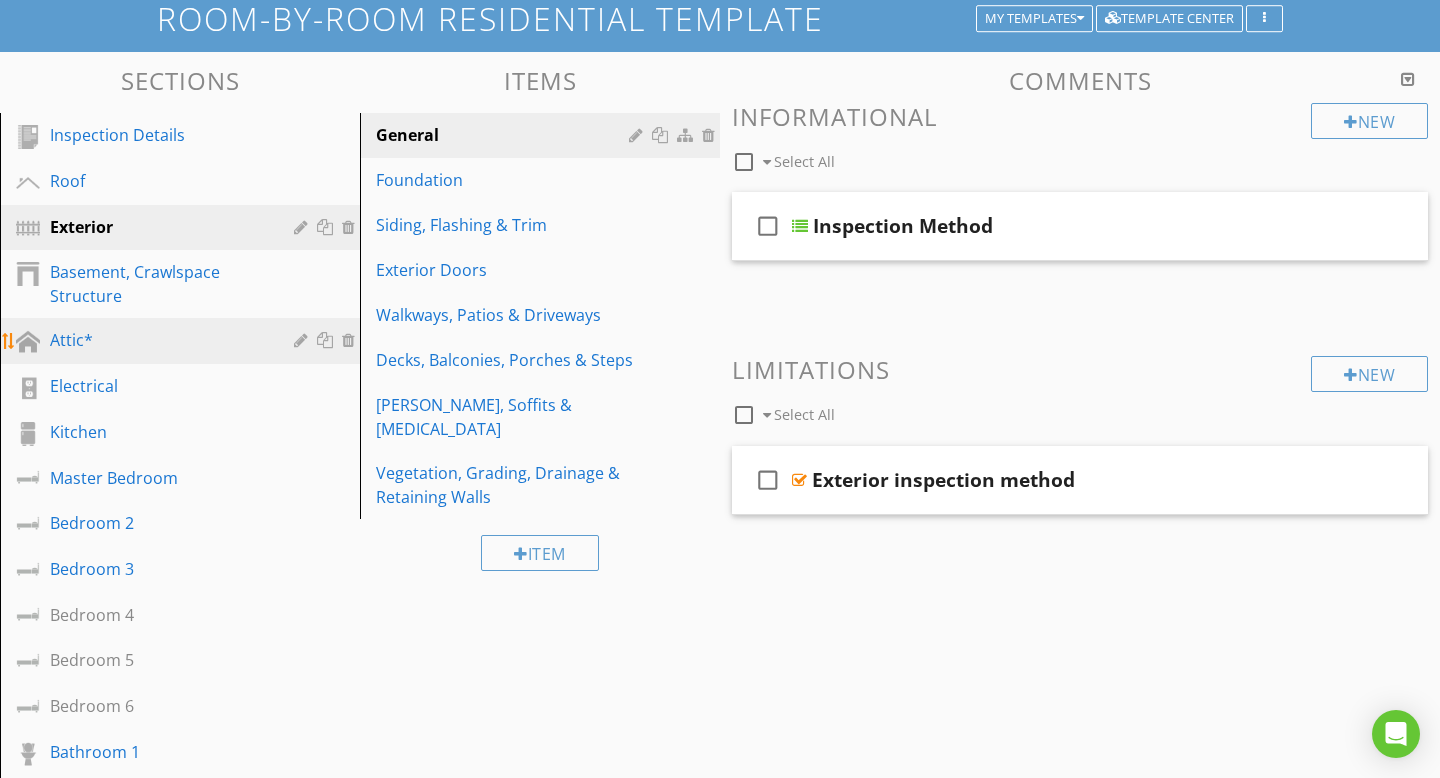 click on "Attic*" at bounding box center (157, 340) 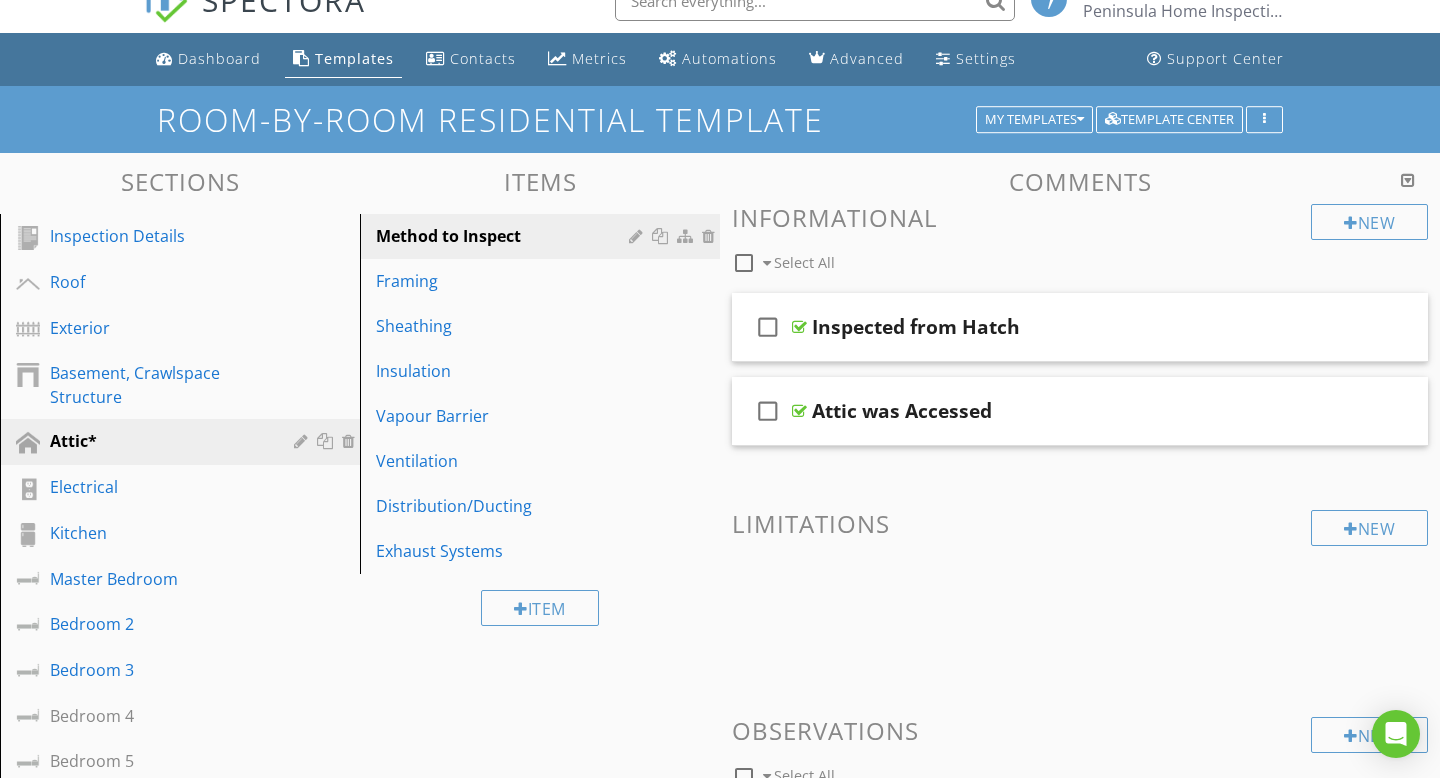 scroll, scrollTop: 19, scrollLeft: 0, axis: vertical 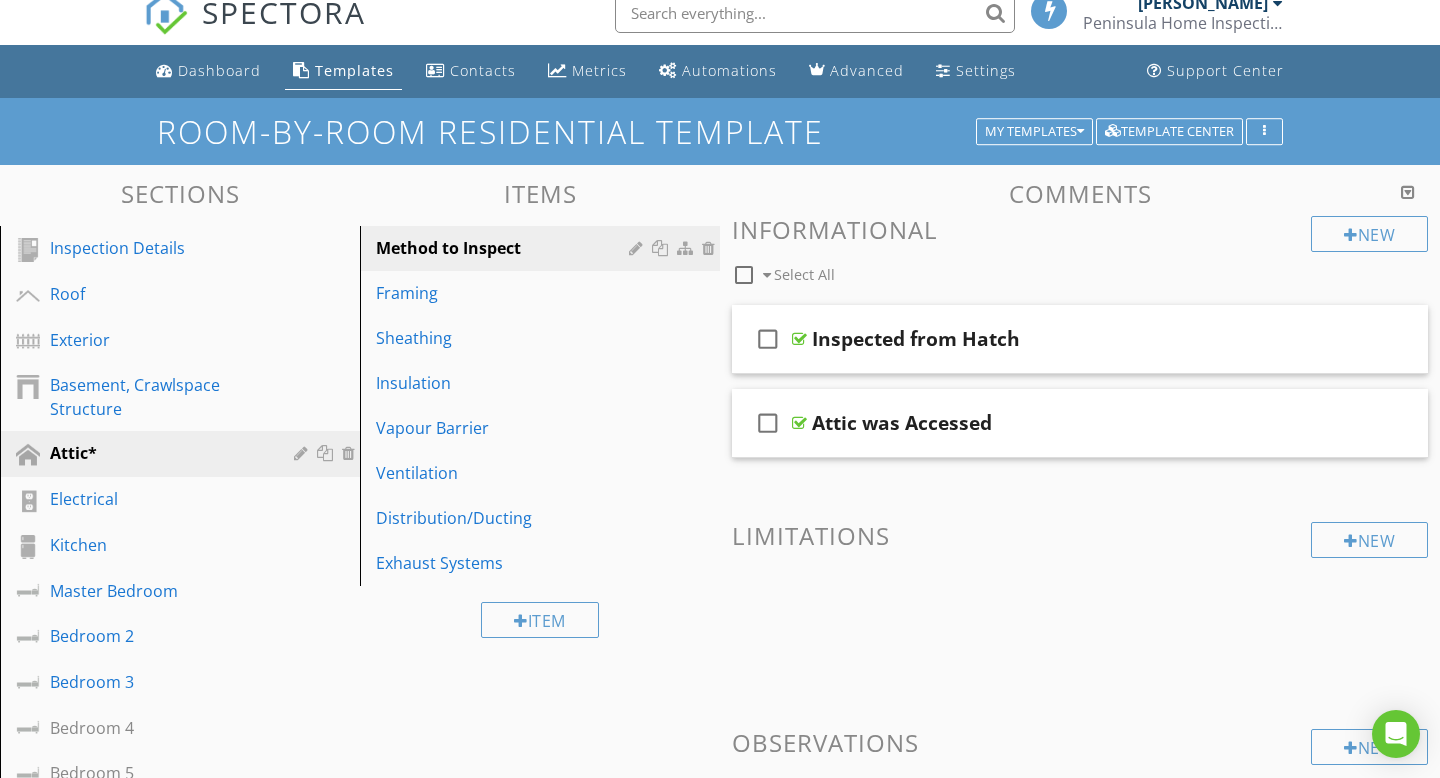 click on "Templates" at bounding box center [354, 70] 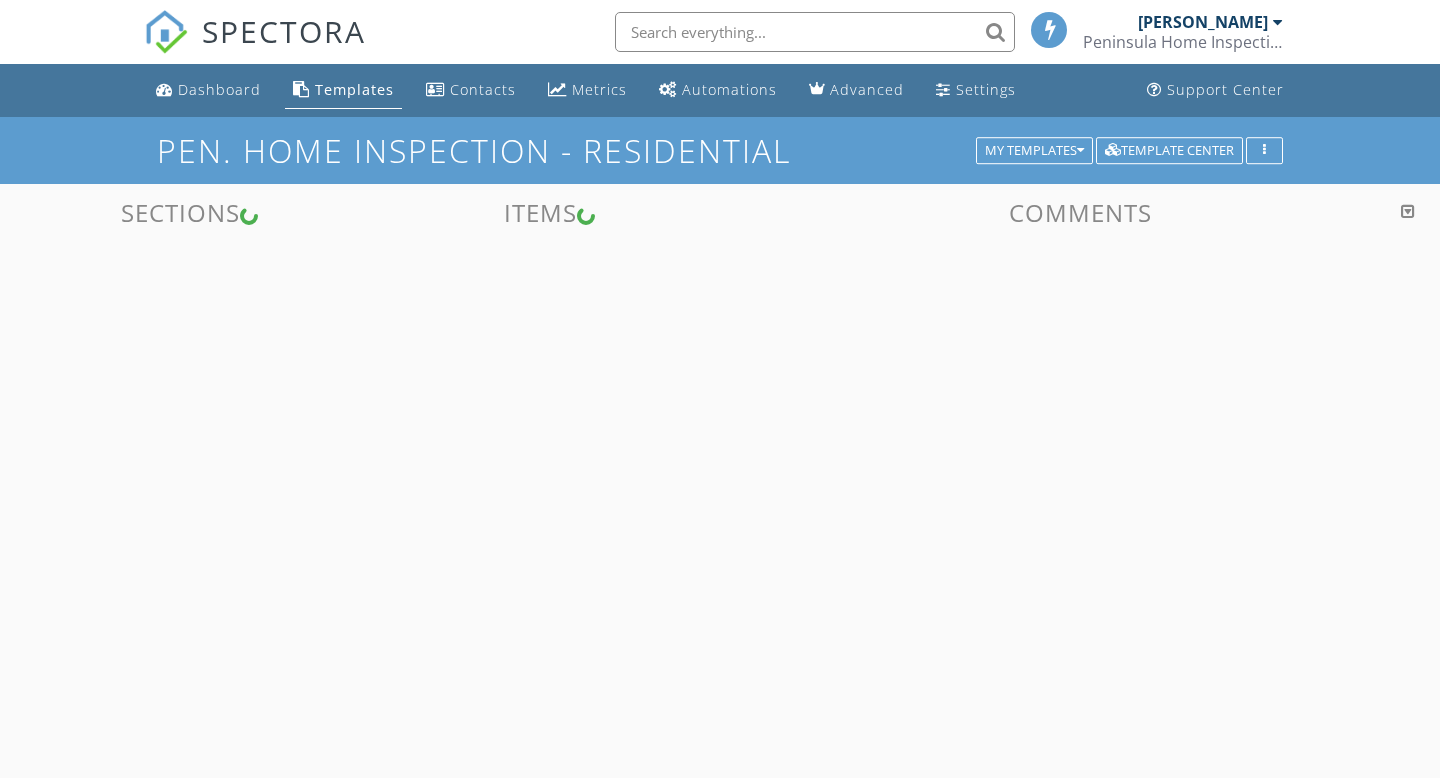 scroll, scrollTop: 0, scrollLeft: 0, axis: both 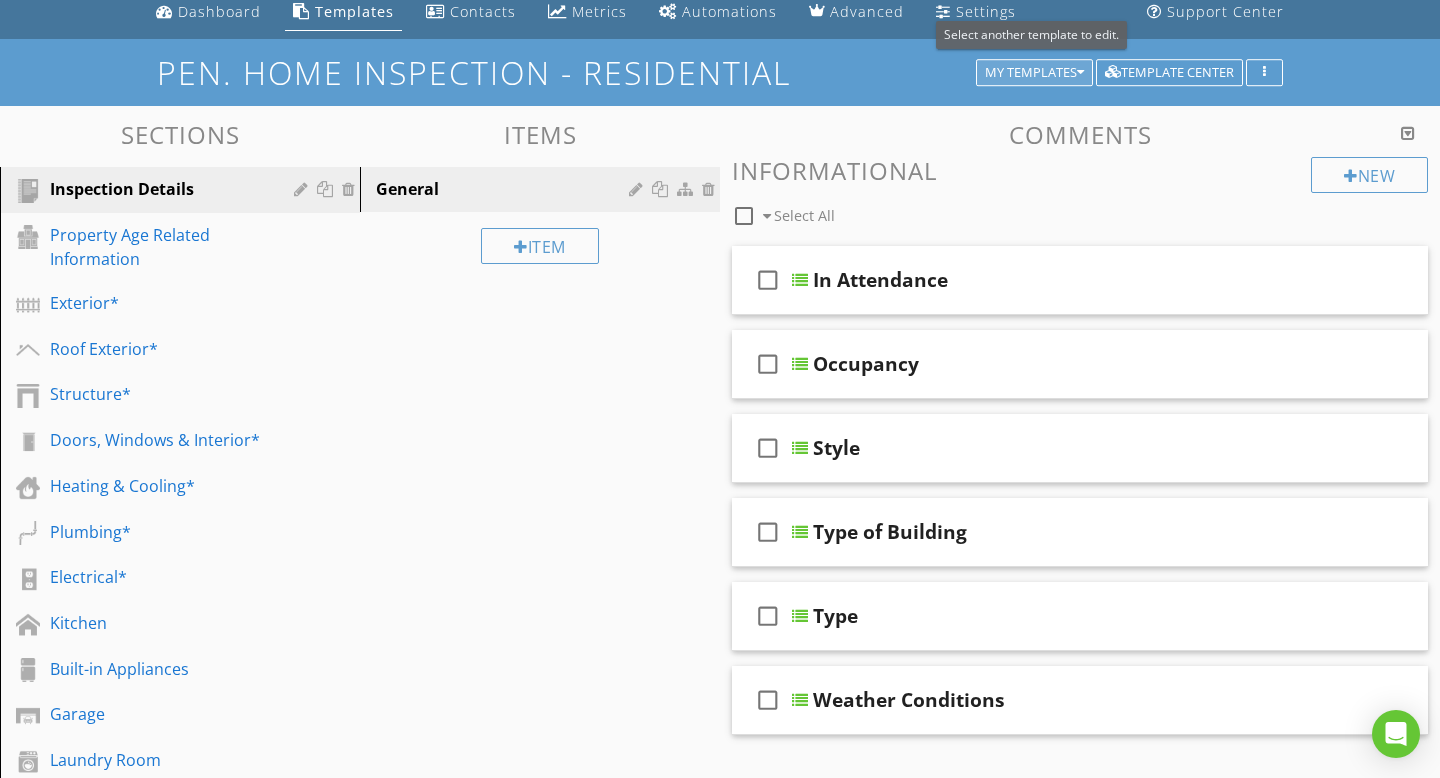 click on "My Templates" at bounding box center [1034, 73] 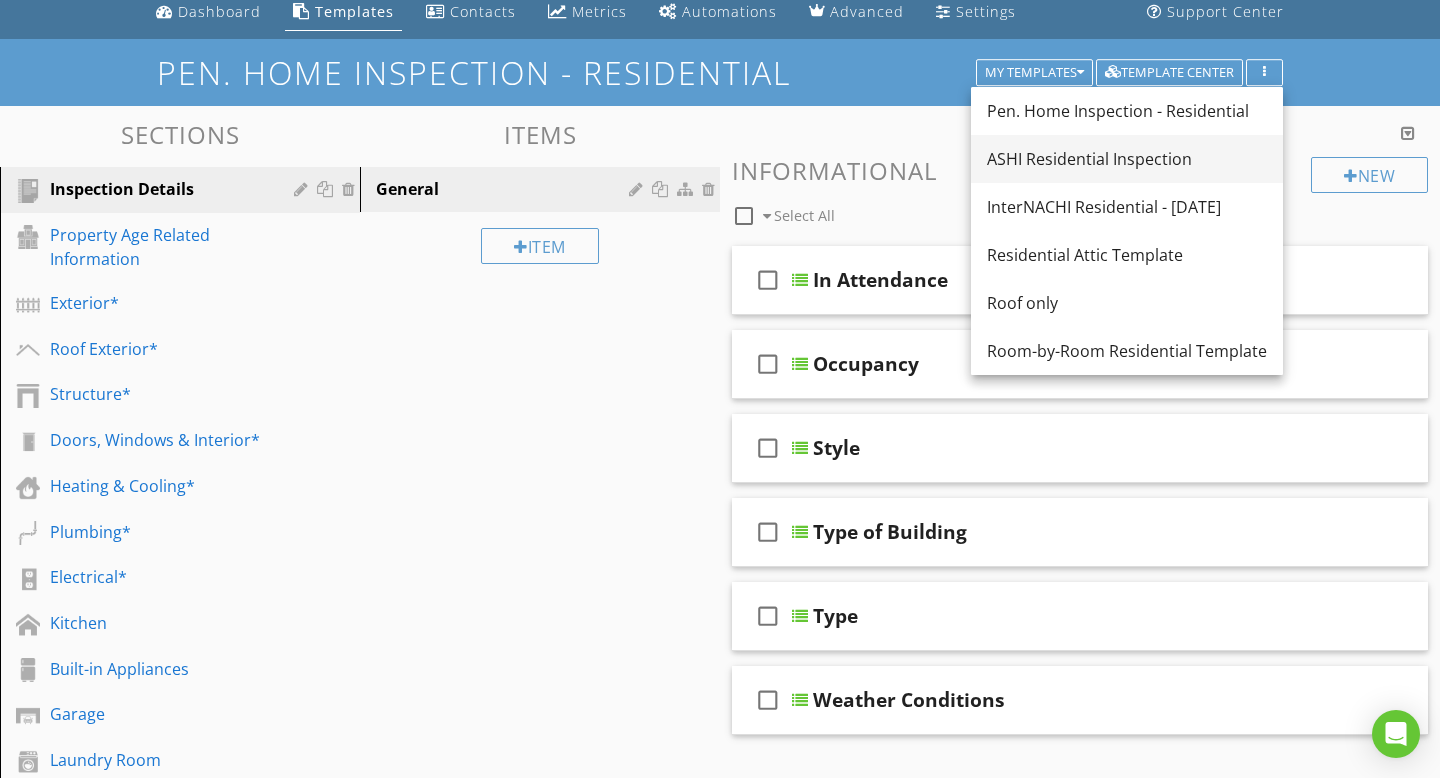 click on "ASHI Residential Inspection" at bounding box center (1127, 159) 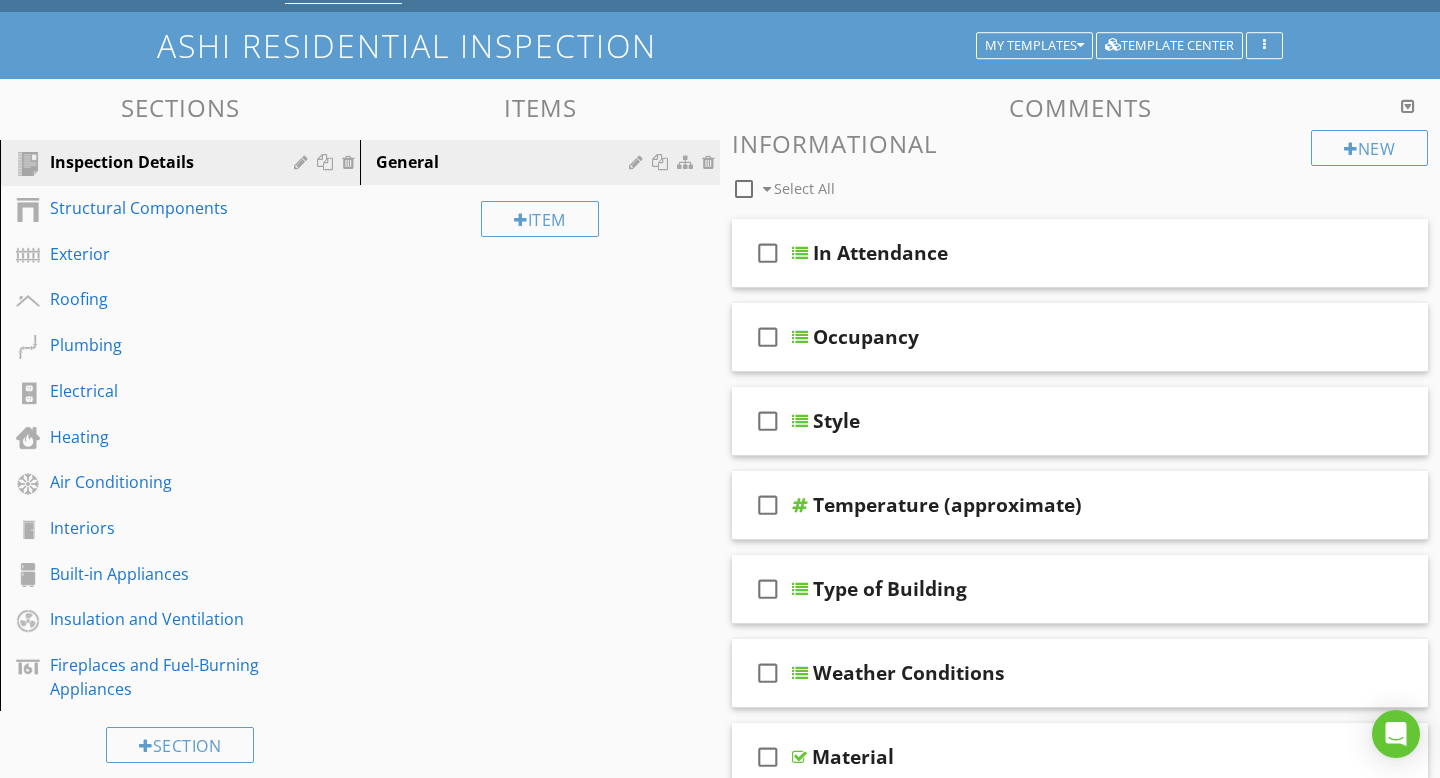 scroll, scrollTop: 95, scrollLeft: 0, axis: vertical 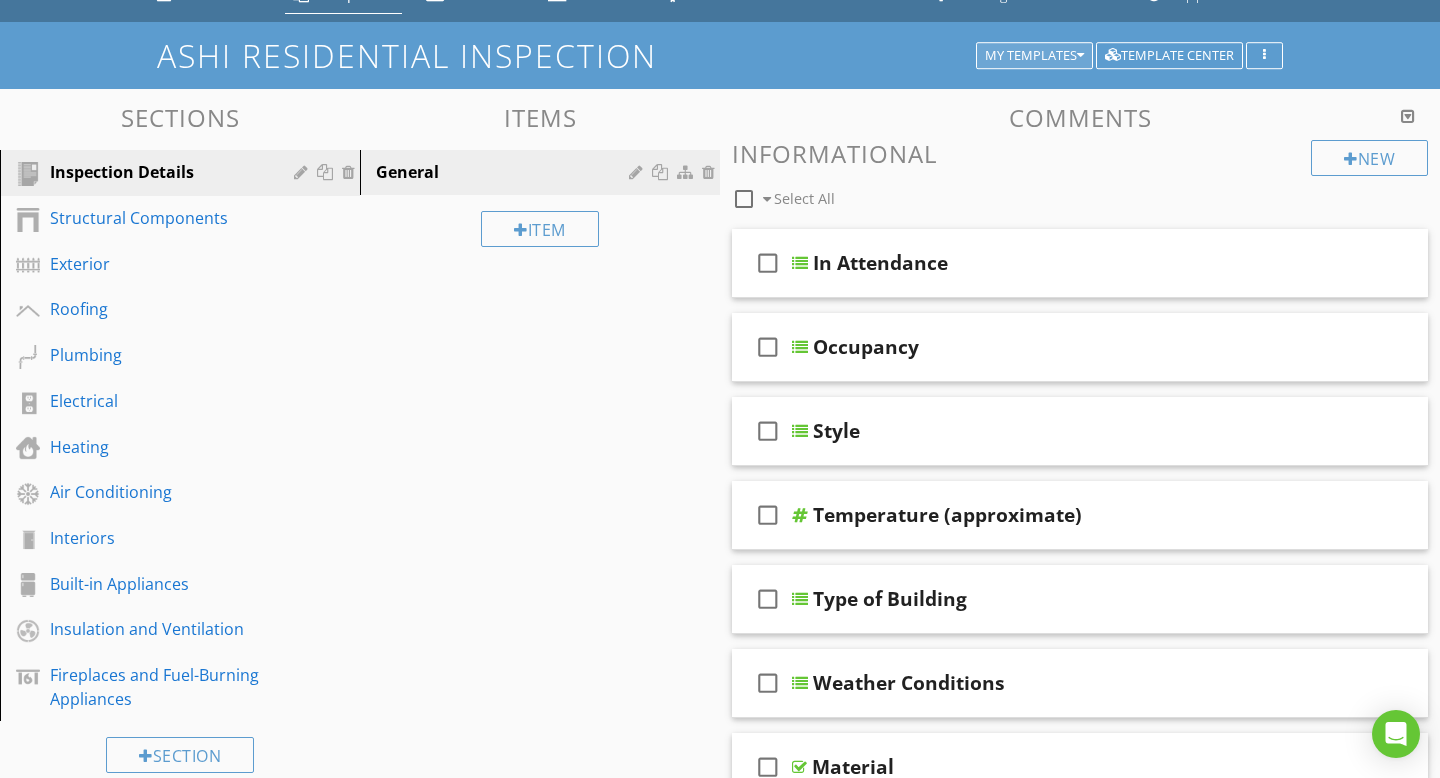 click on "My Templates" at bounding box center (1034, 56) 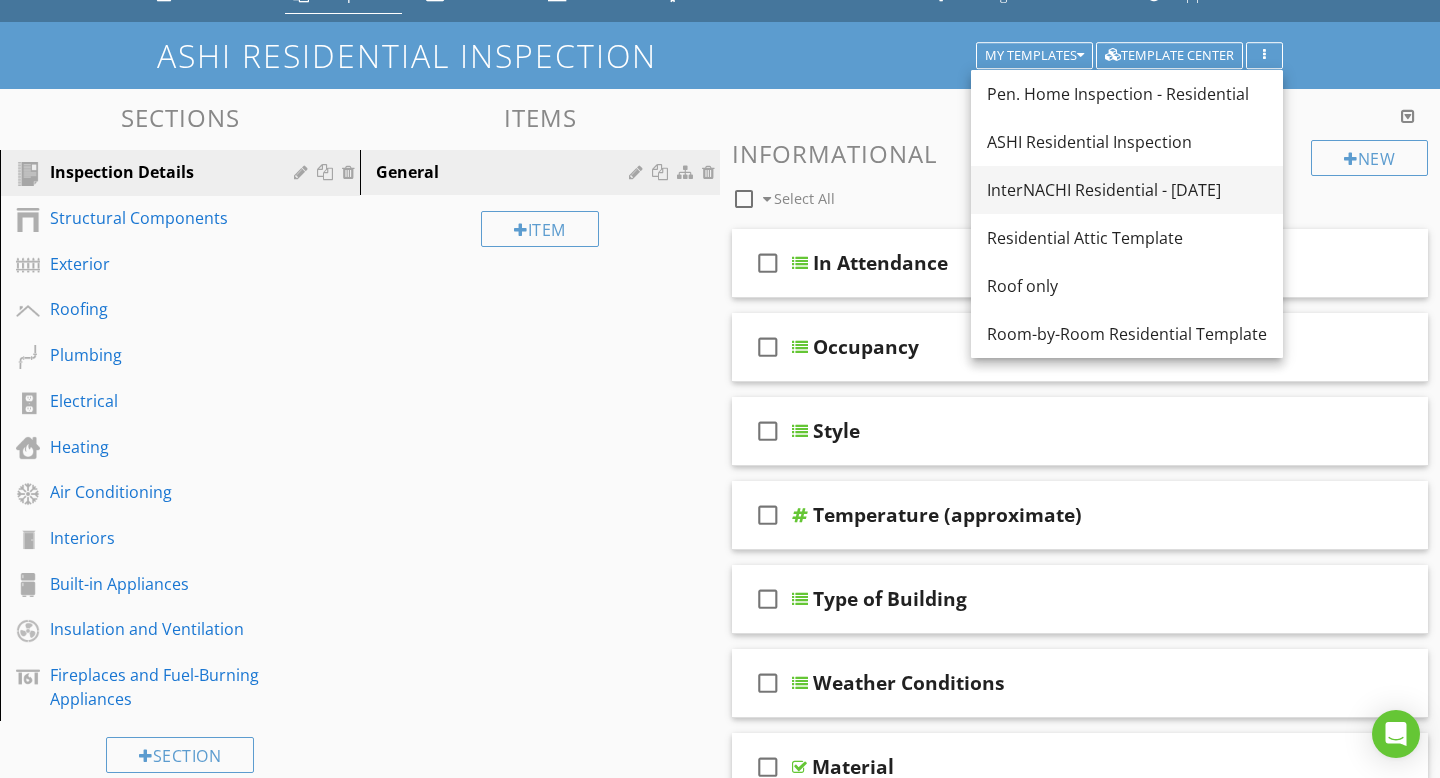 click on "InterNACHI Residential - [DATE]" at bounding box center [1127, 190] 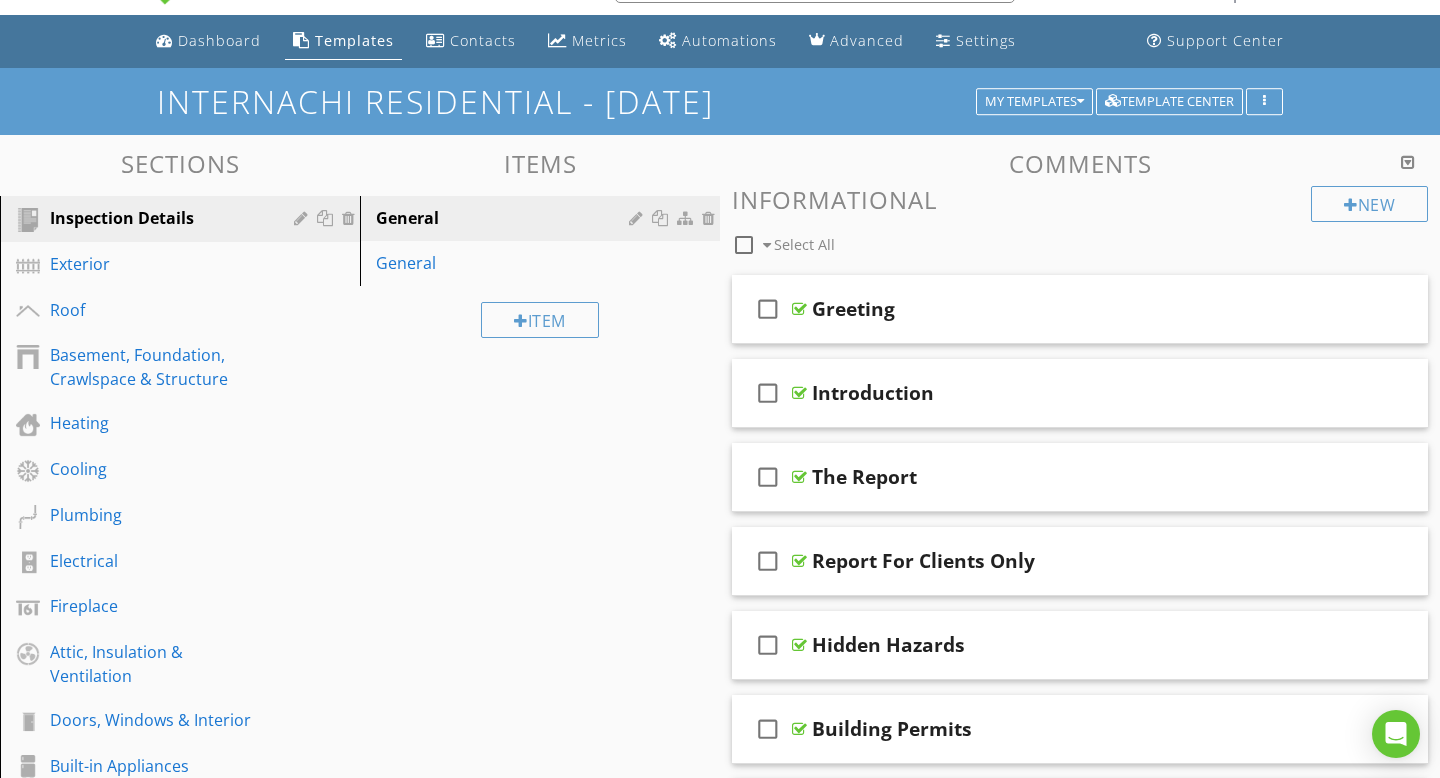 scroll, scrollTop: 0, scrollLeft: 0, axis: both 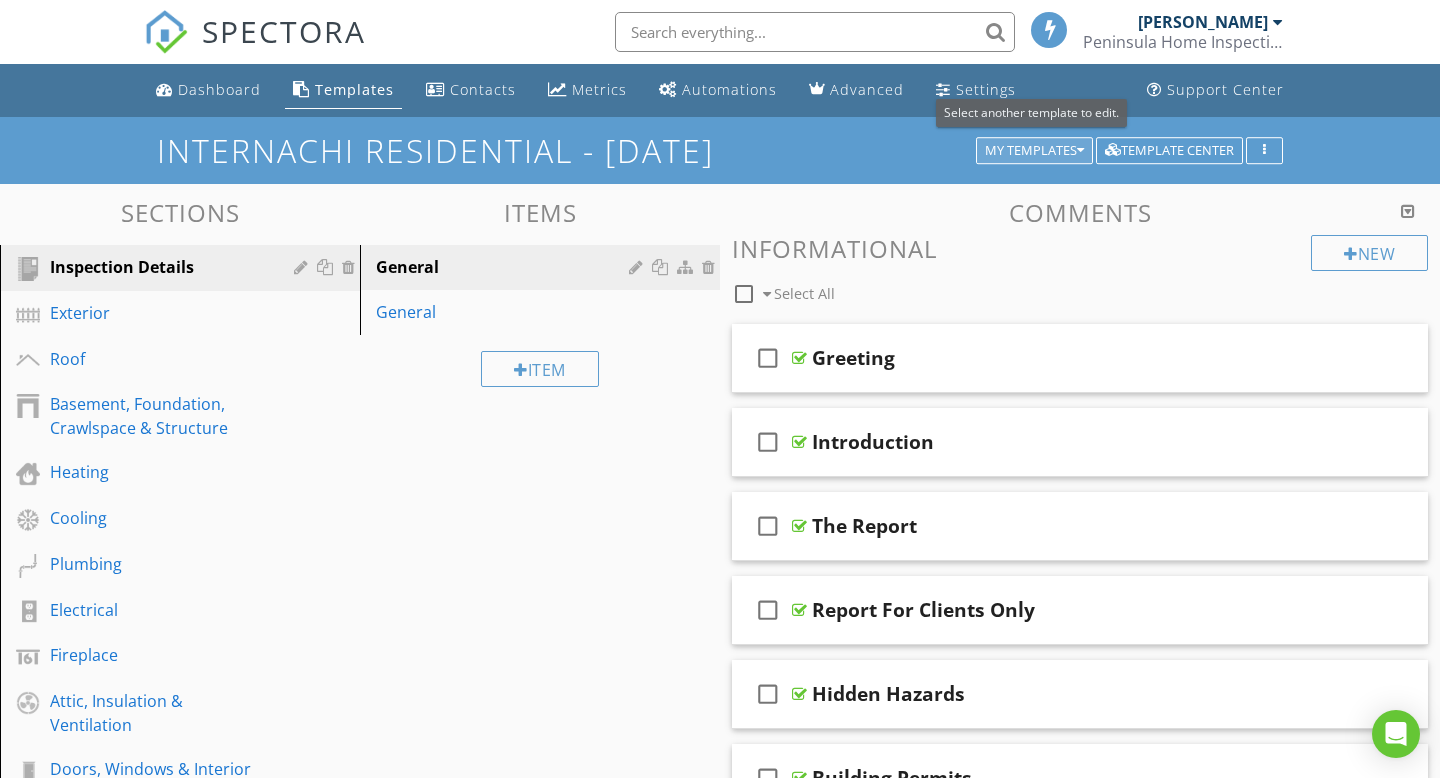 click on "My Templates" at bounding box center [1034, 151] 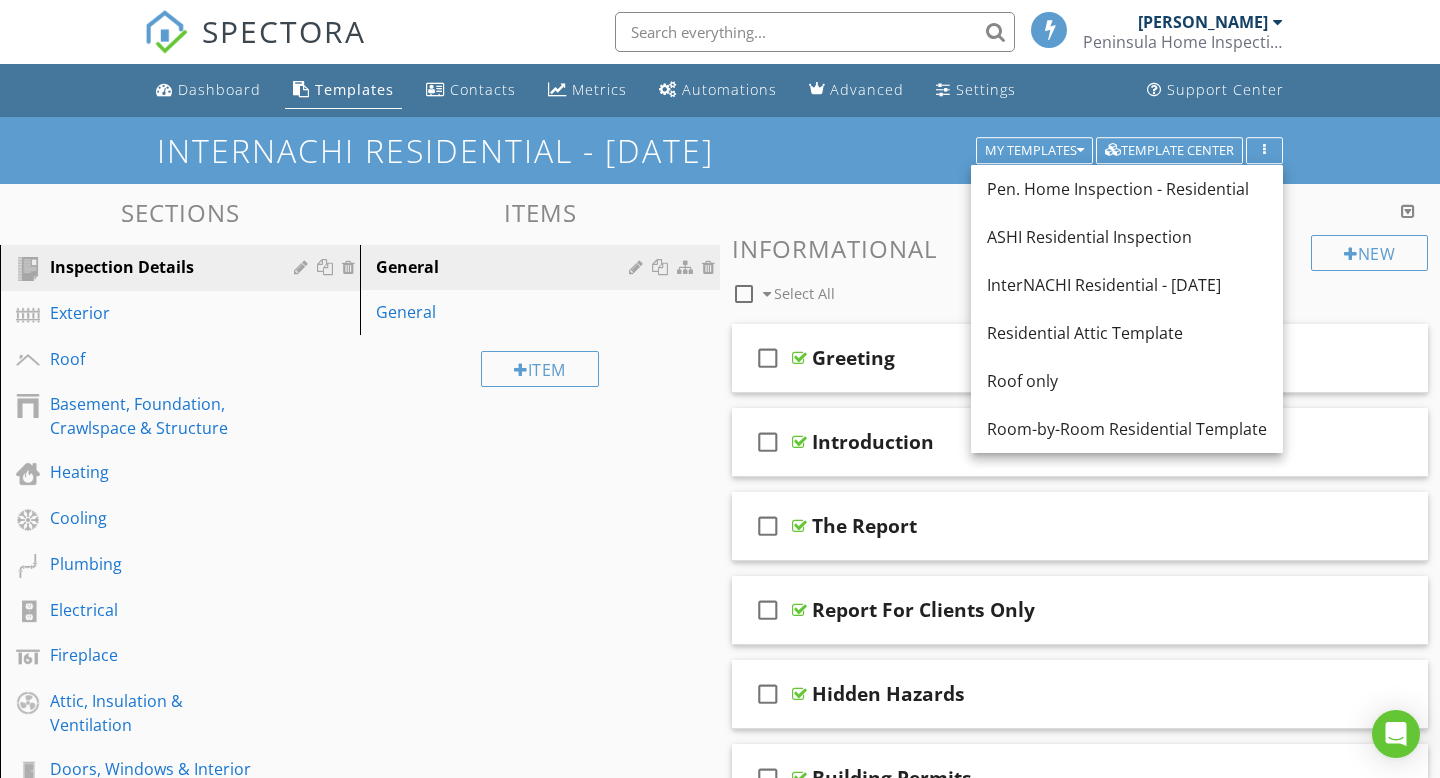 click on "Sections
Inspection Details           Exterior           Roof           Basement, Foundation, Crawlspace & Structure           Heating           Cooling           Plumbing           Electrical           Fireplace           Attic, Insulation & Ventilation           Doors, Windows & Interior           Built-in Appliances           Garage
Section
Attachments       HIABC-Scope-of-Inspection.pdf
Attachment
Items
General           General
Item
Comments
New
Informational   check_box_outline_blank     Select All       check_box_outline_blank
Greeting
check_box_outline_blank
Introduction
check_box_outline_blank
The Report
check_box_outline_blank" at bounding box center [720, 1264] 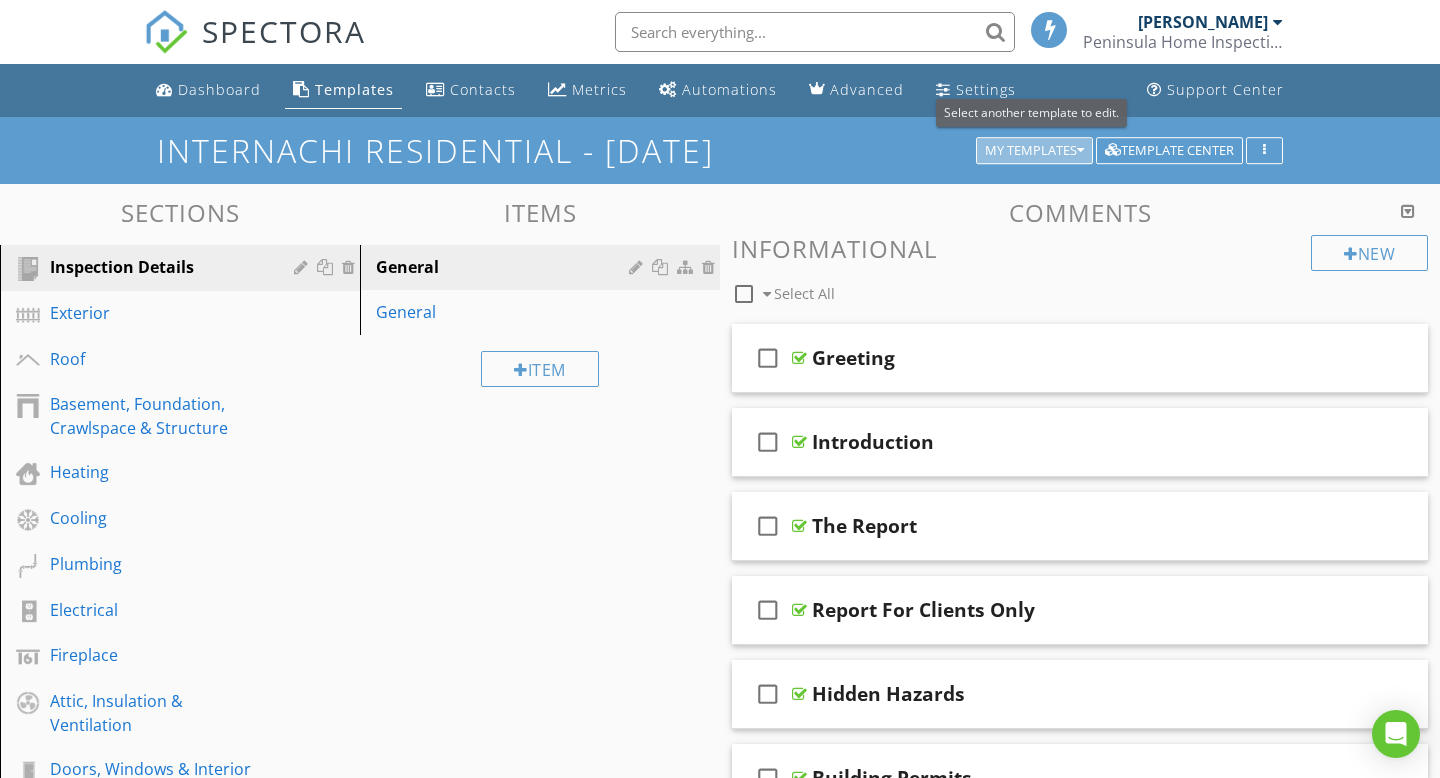 click on "My Templates" at bounding box center (1034, 151) 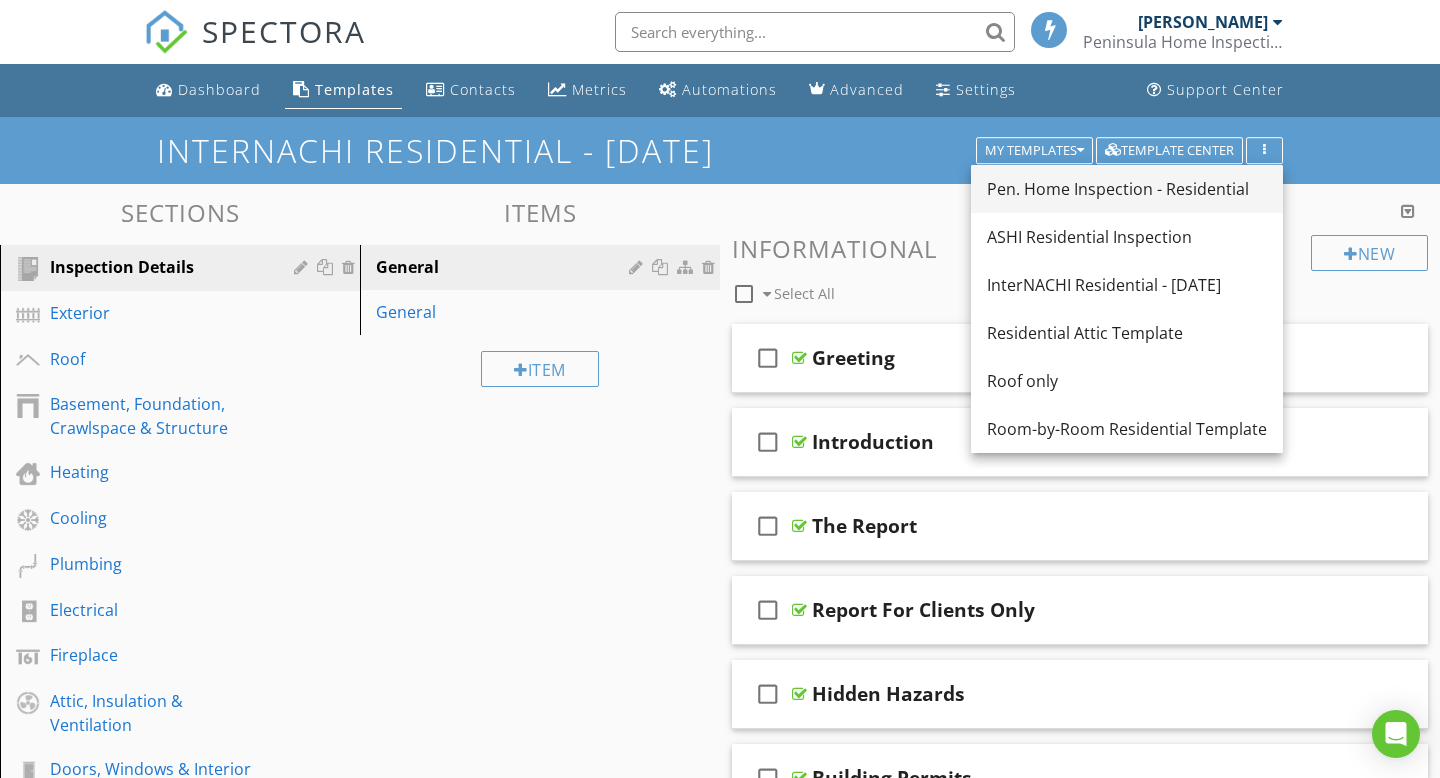 click on "Pen. Home Inspection - Residential" at bounding box center (1127, 189) 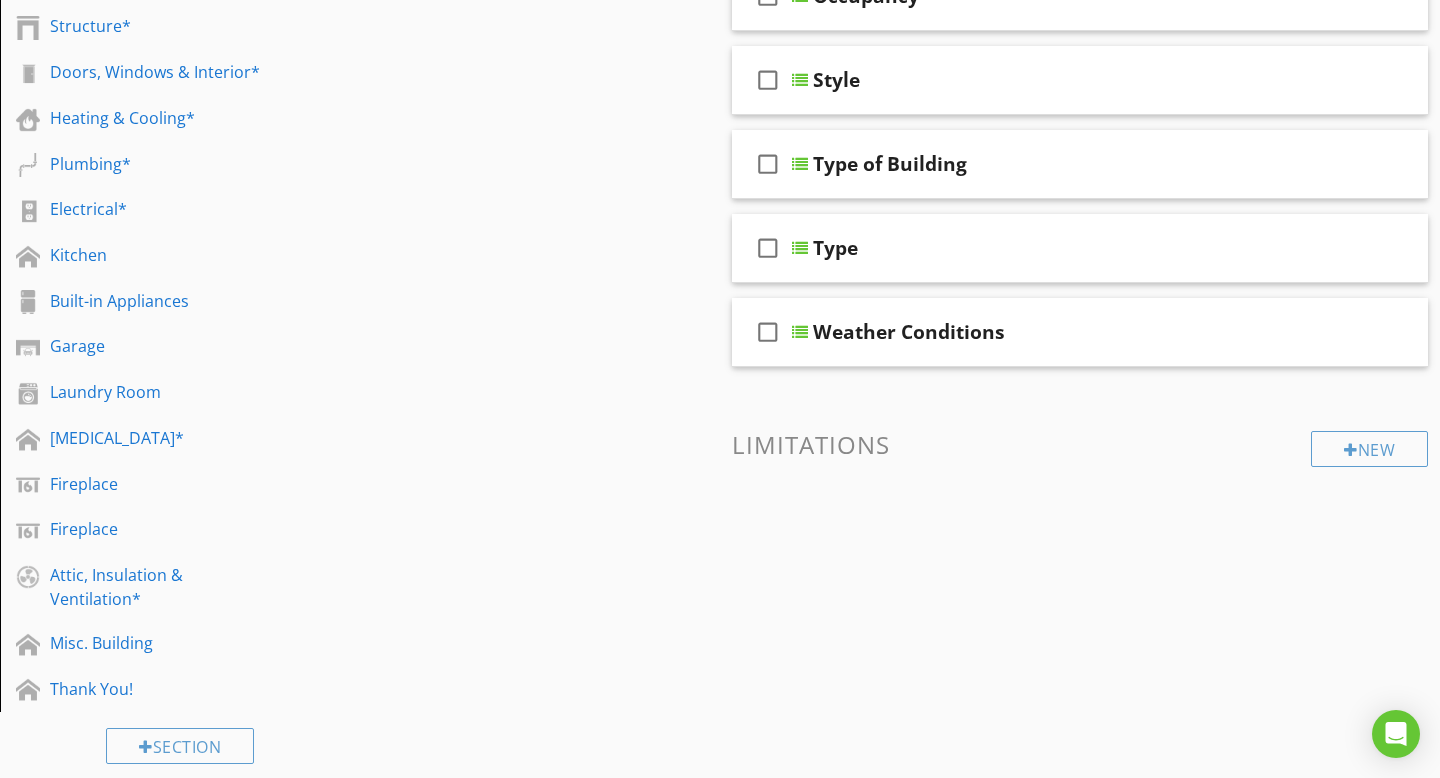 scroll, scrollTop: 469, scrollLeft: 0, axis: vertical 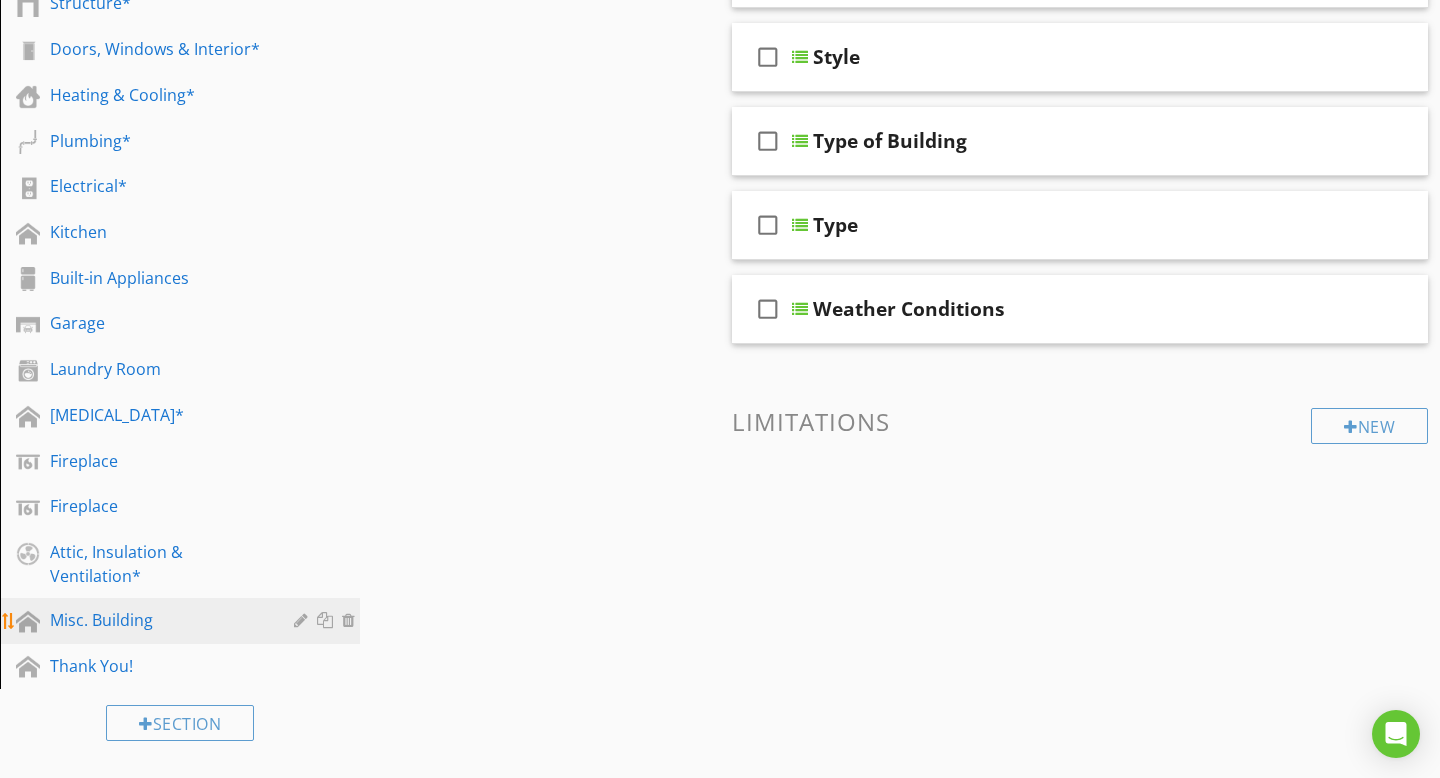 click on "Misc. Building" at bounding box center (157, 620) 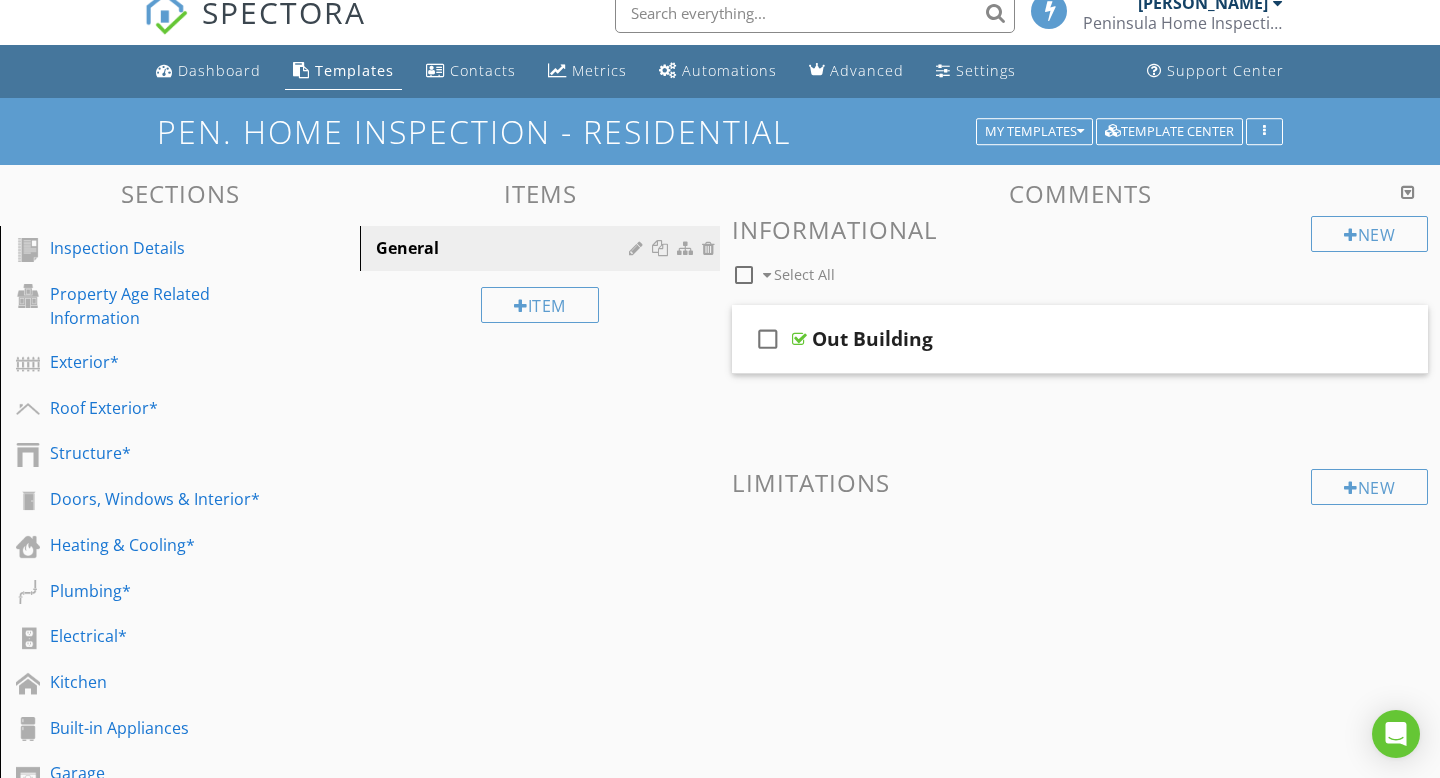 scroll, scrollTop: 0, scrollLeft: 0, axis: both 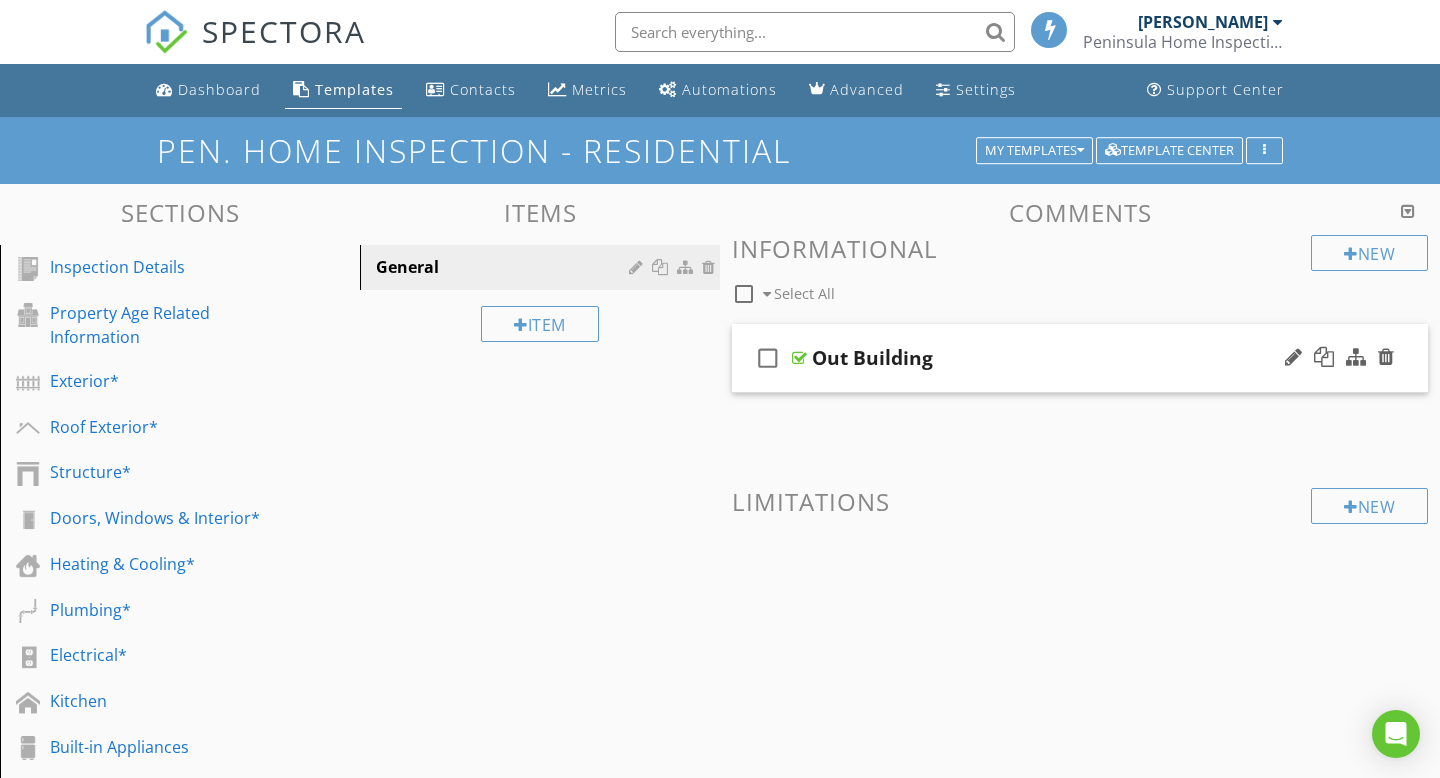 click at bounding box center (799, 358) 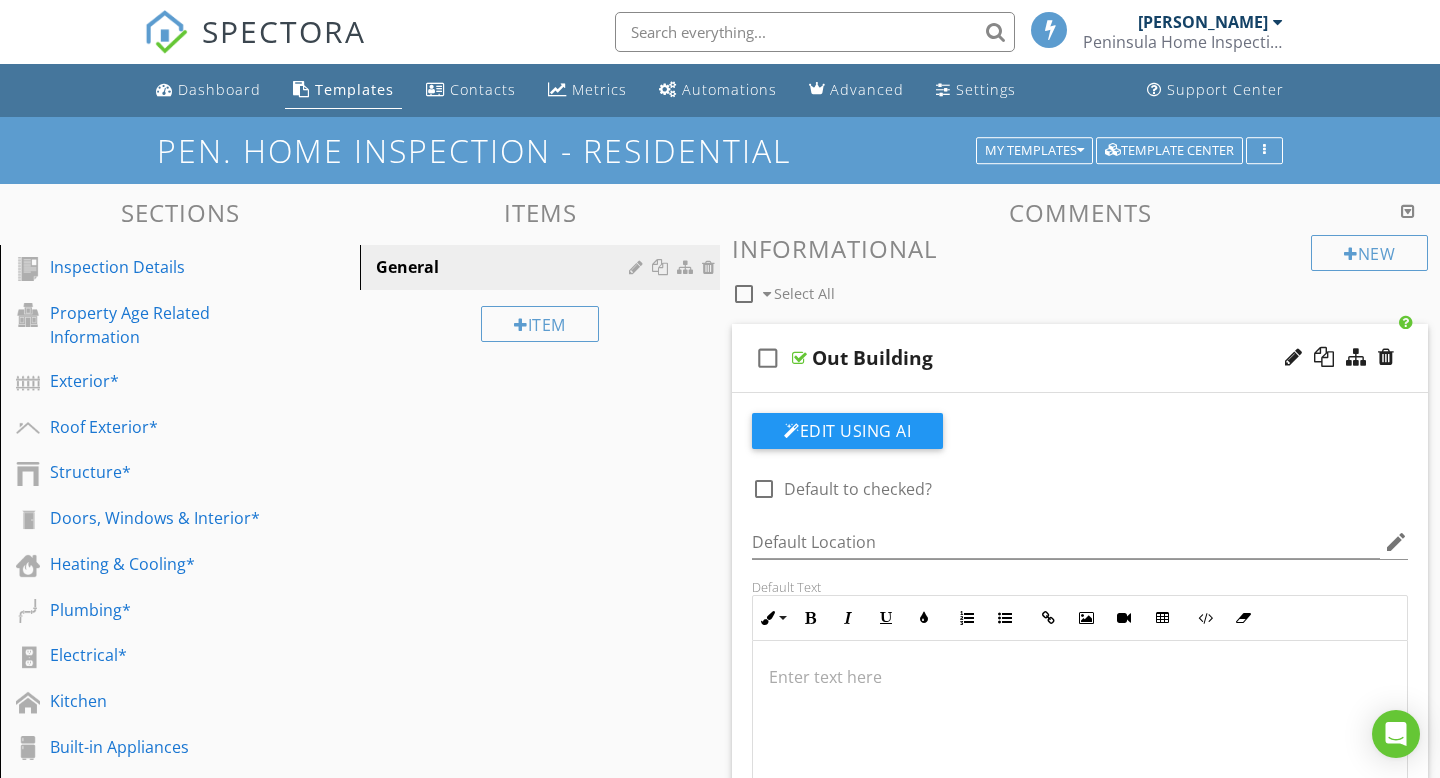 click at bounding box center [799, 358] 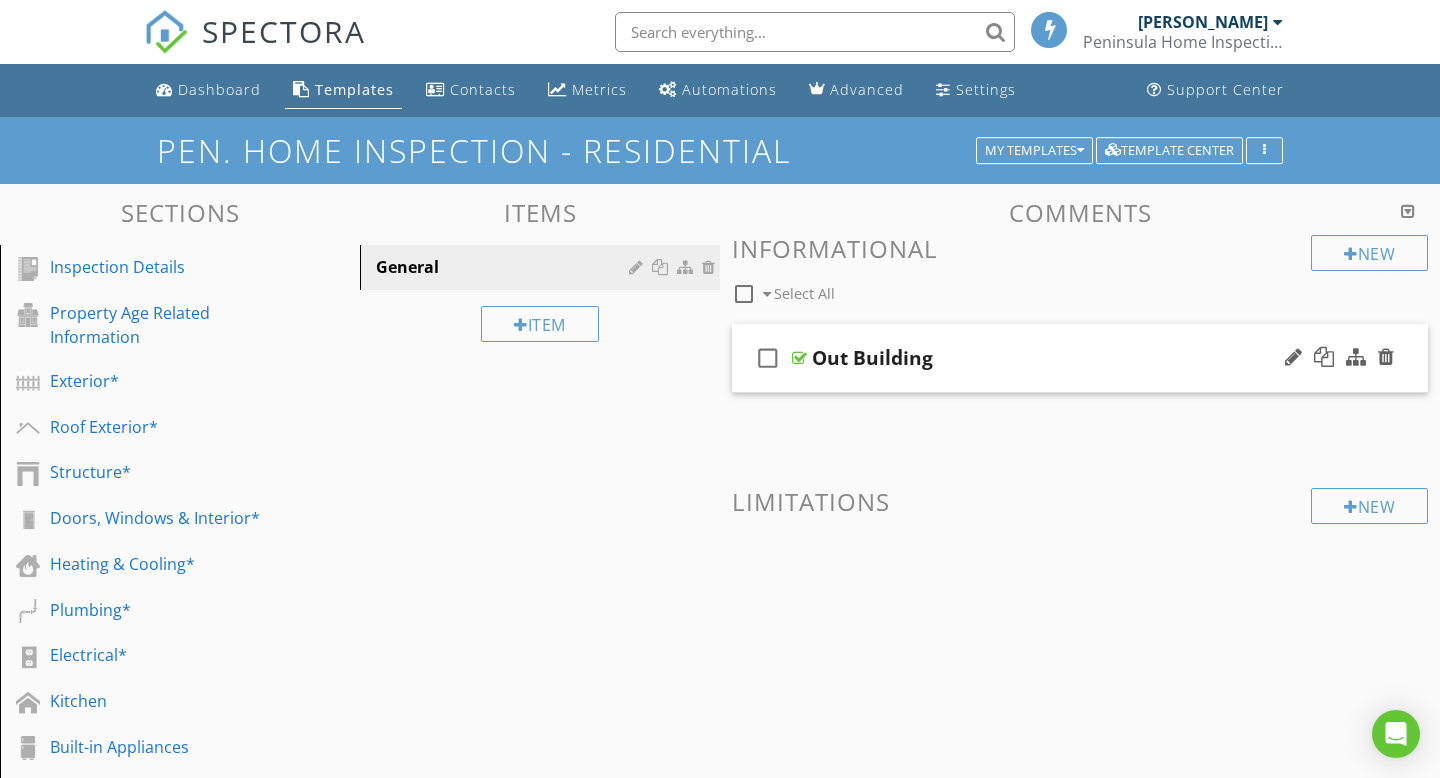 click at bounding box center [799, 358] 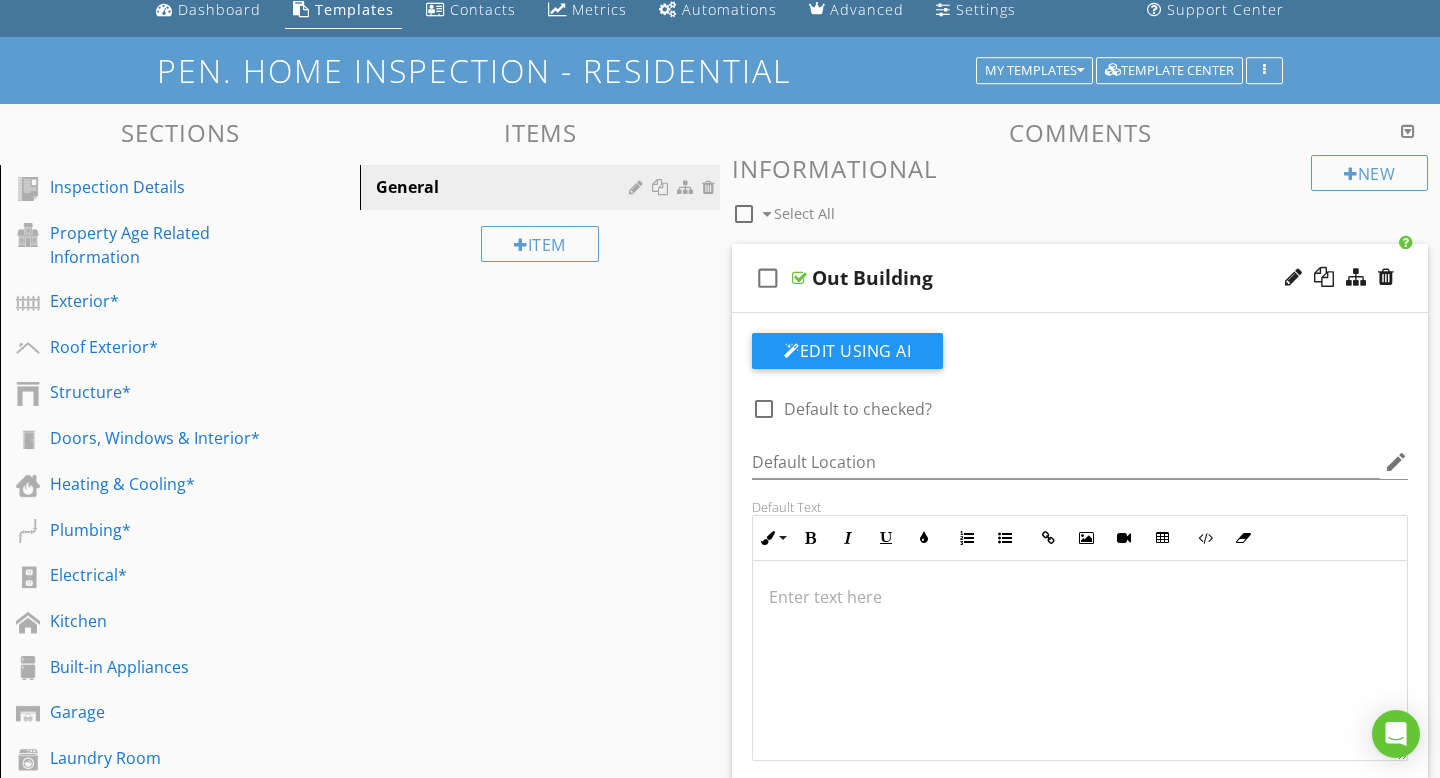 scroll, scrollTop: 84, scrollLeft: 0, axis: vertical 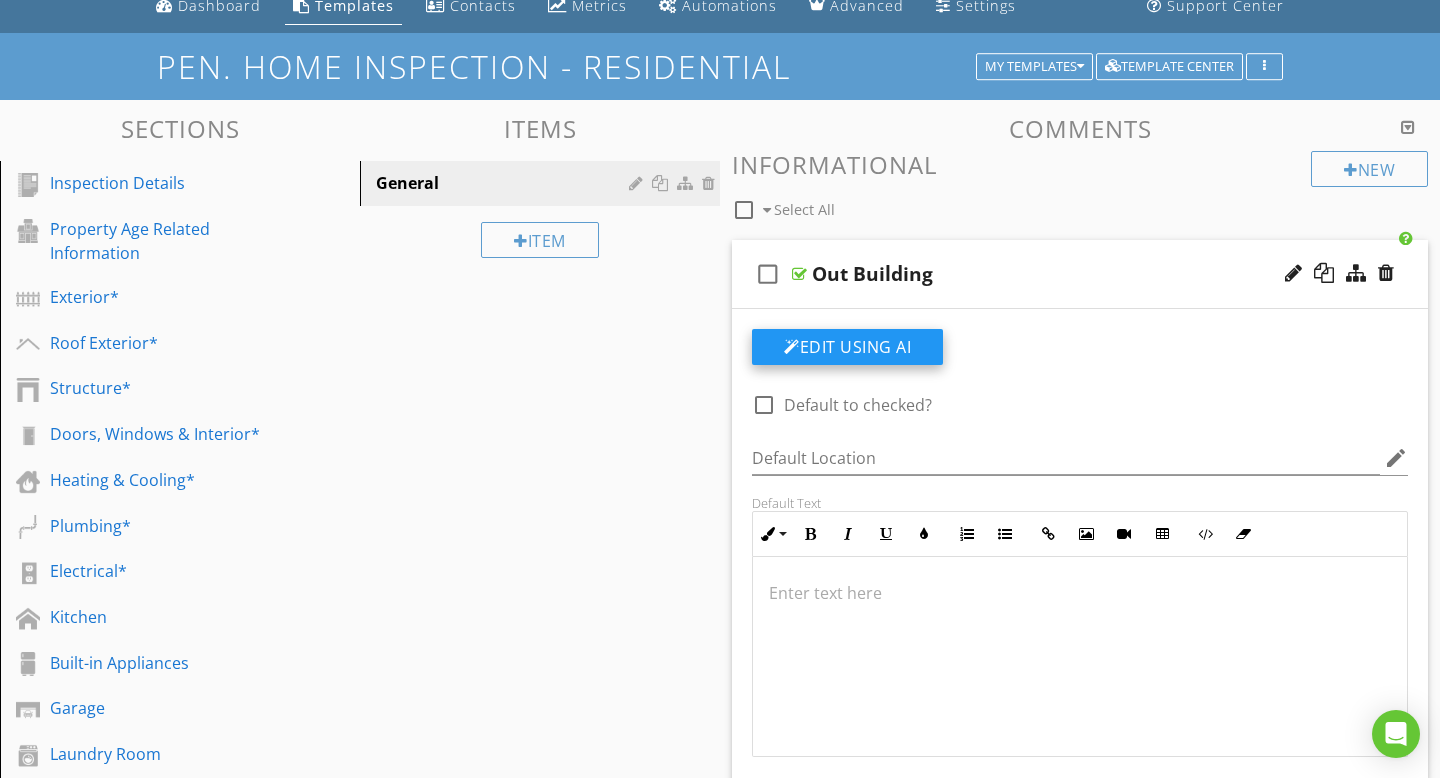 click on "Edit Using AI" at bounding box center [847, 347] 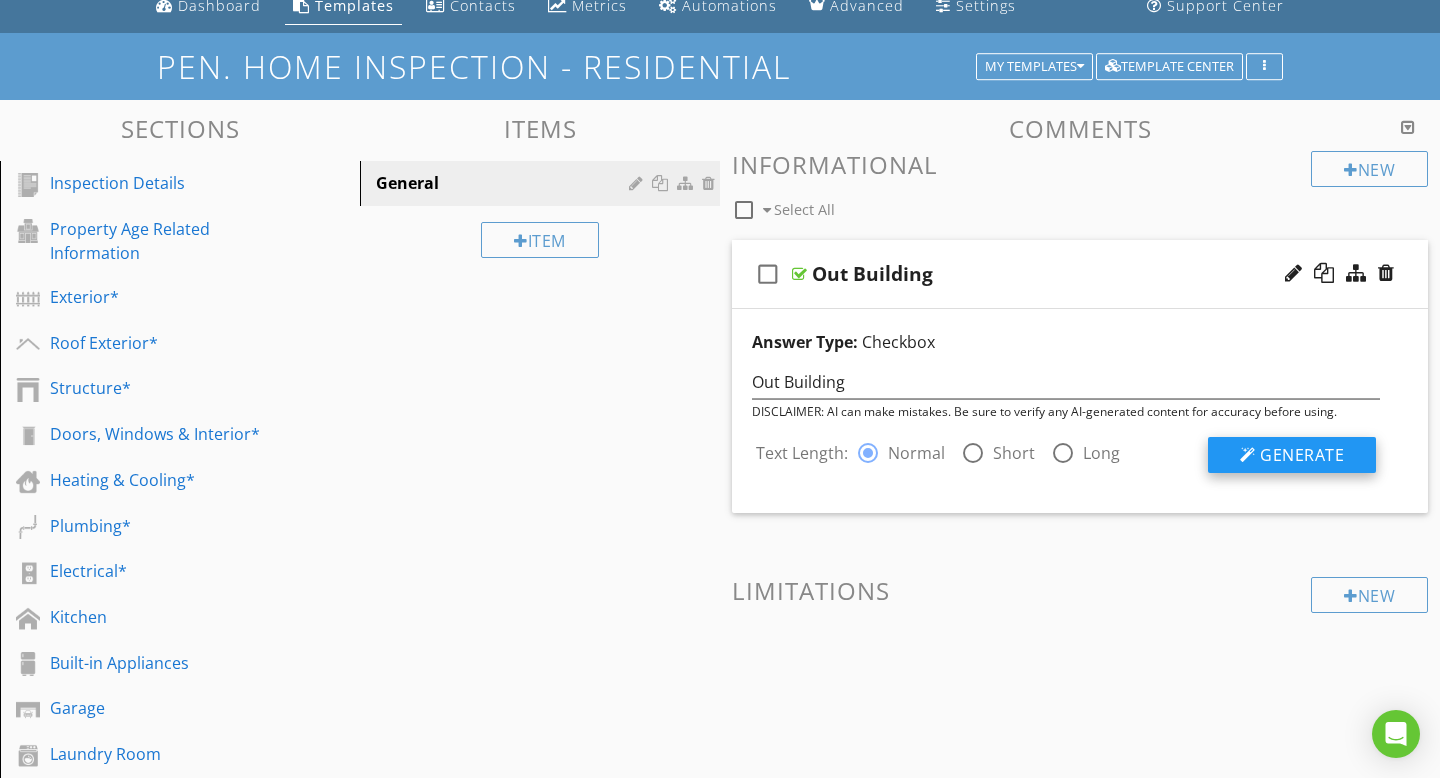 click on "Generate" at bounding box center (1302, 455) 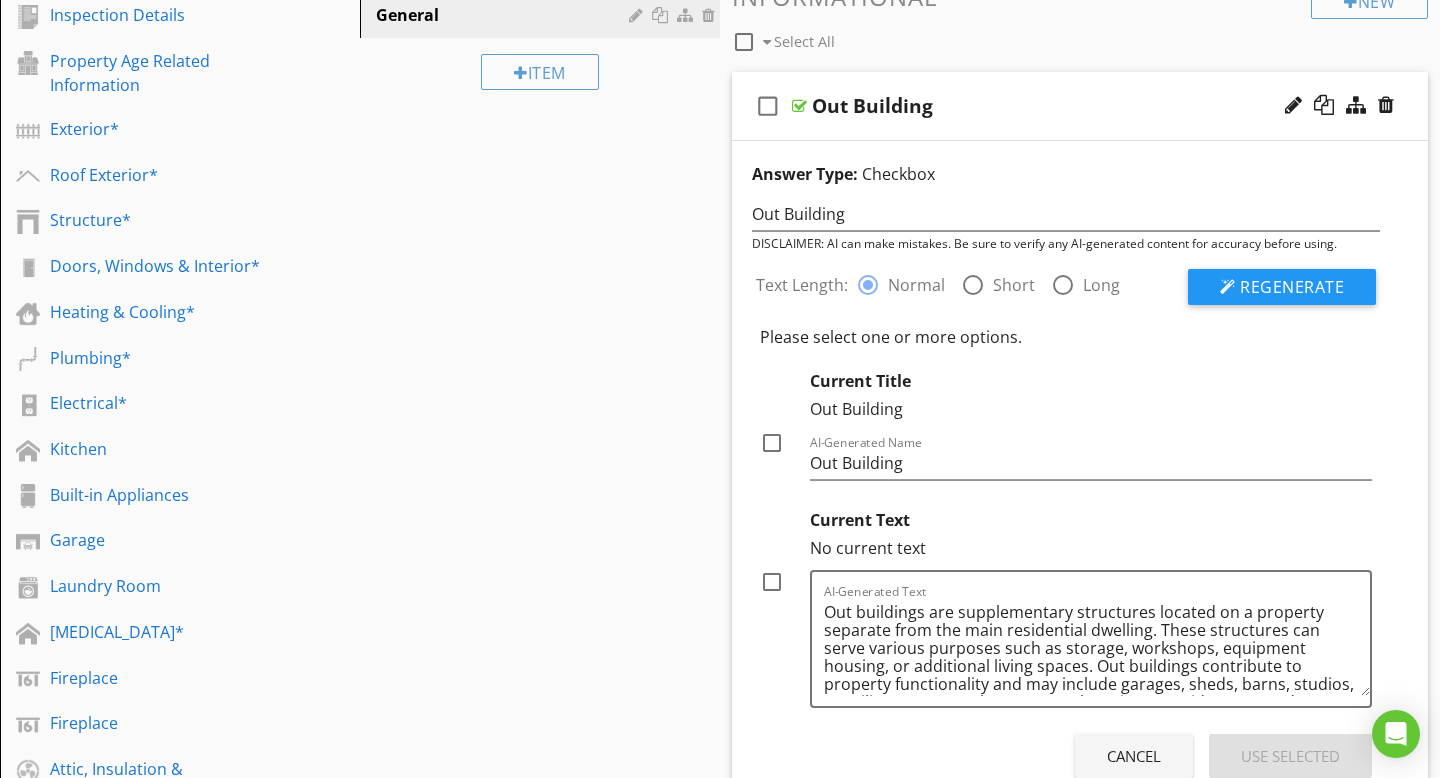 scroll, scrollTop: 255, scrollLeft: 0, axis: vertical 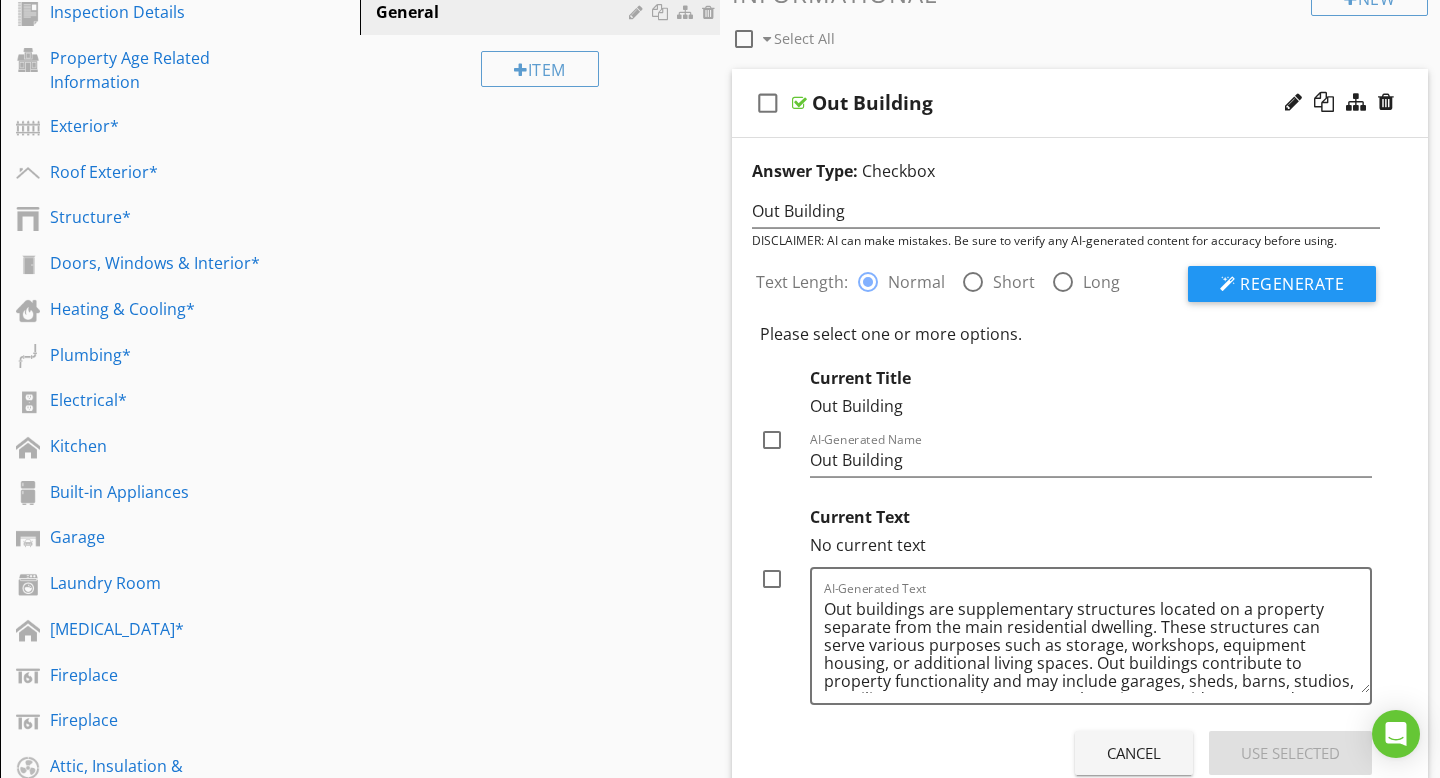 click at bounding box center (973, 282) 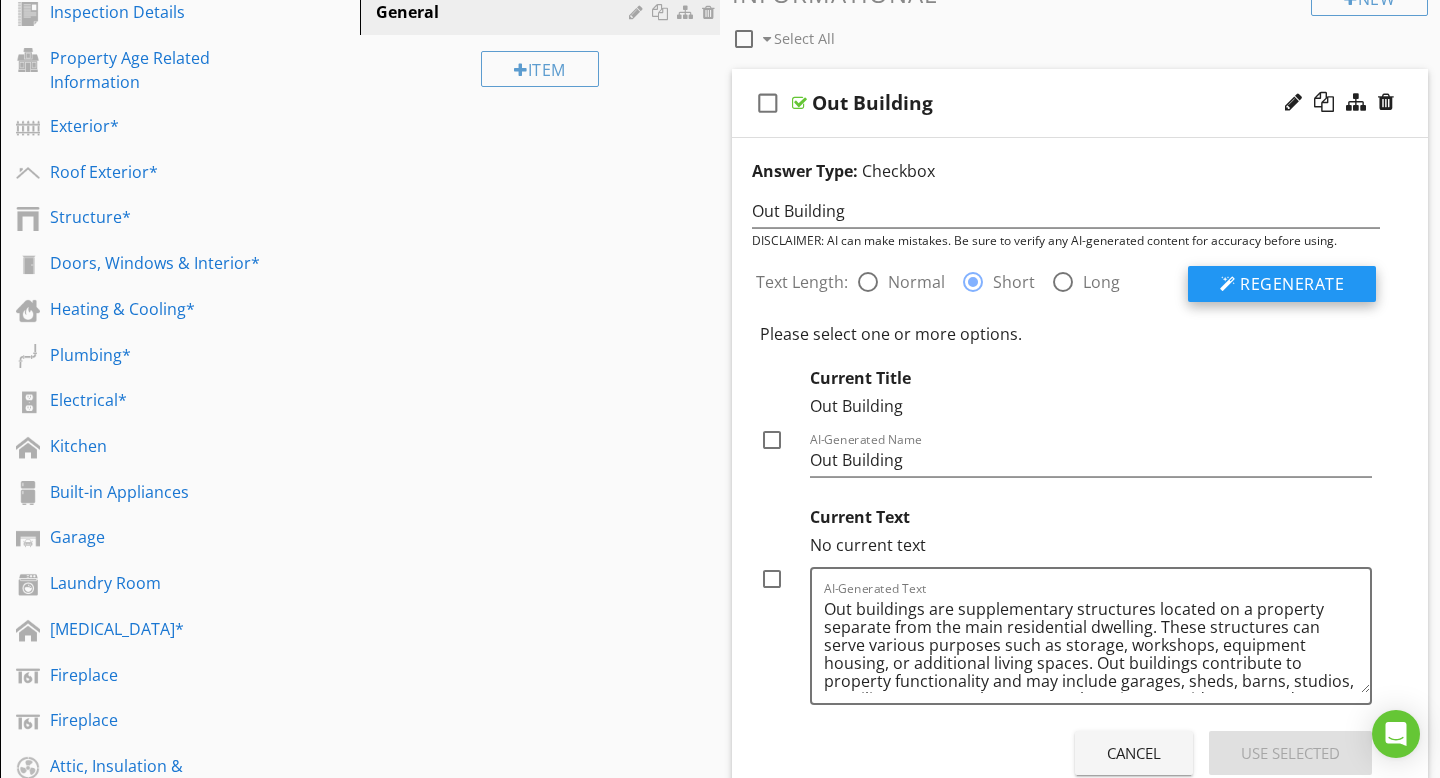 click on "Regenerate" at bounding box center [1282, 284] 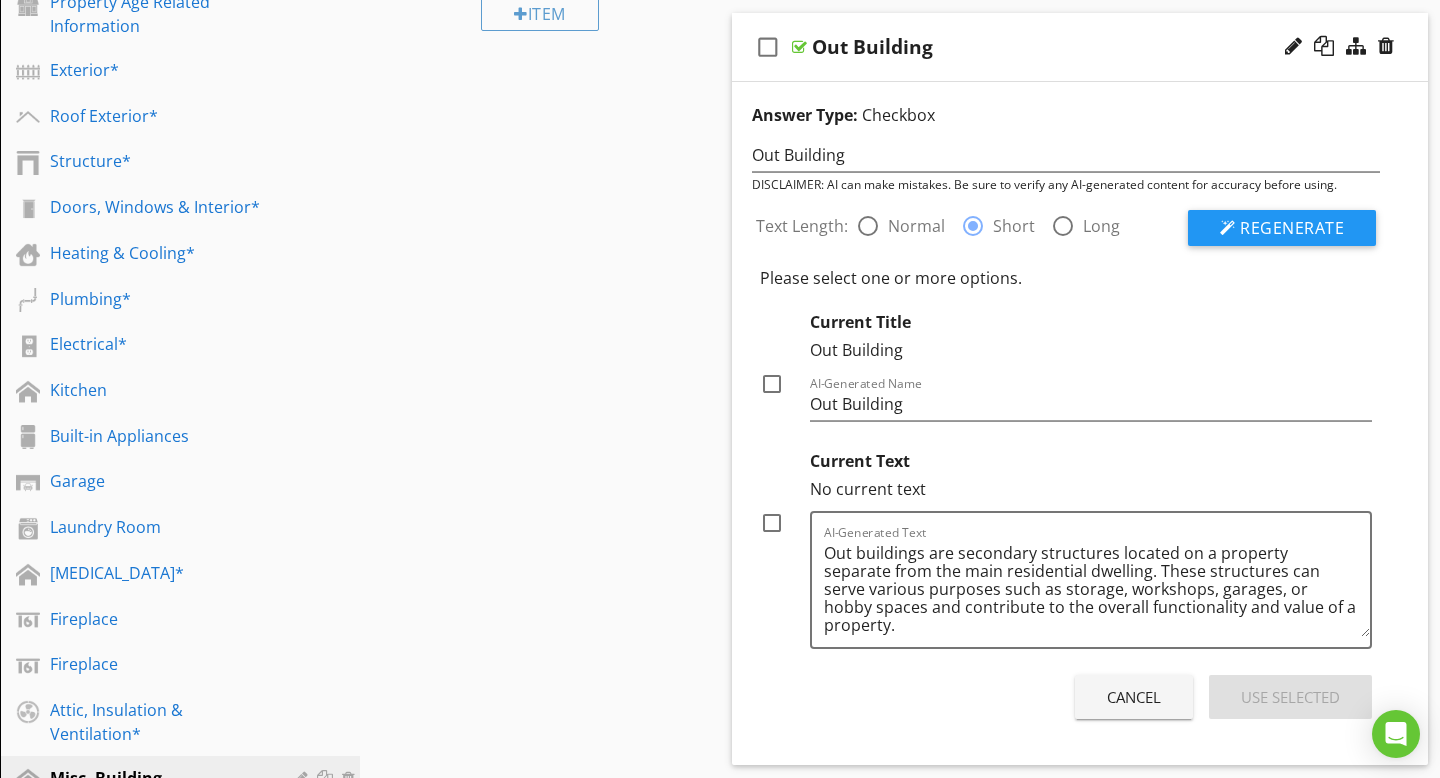 scroll, scrollTop: 308, scrollLeft: 0, axis: vertical 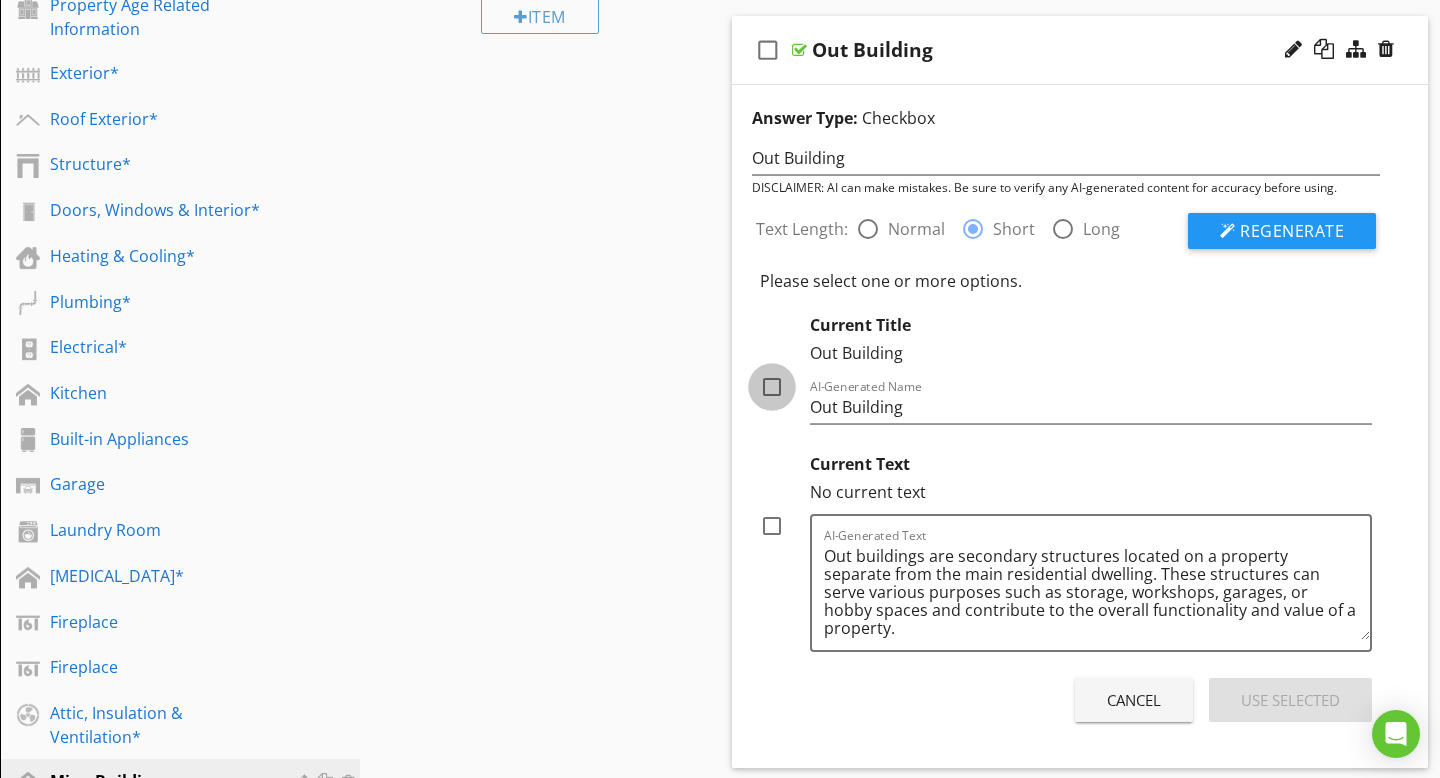 click at bounding box center [772, 387] 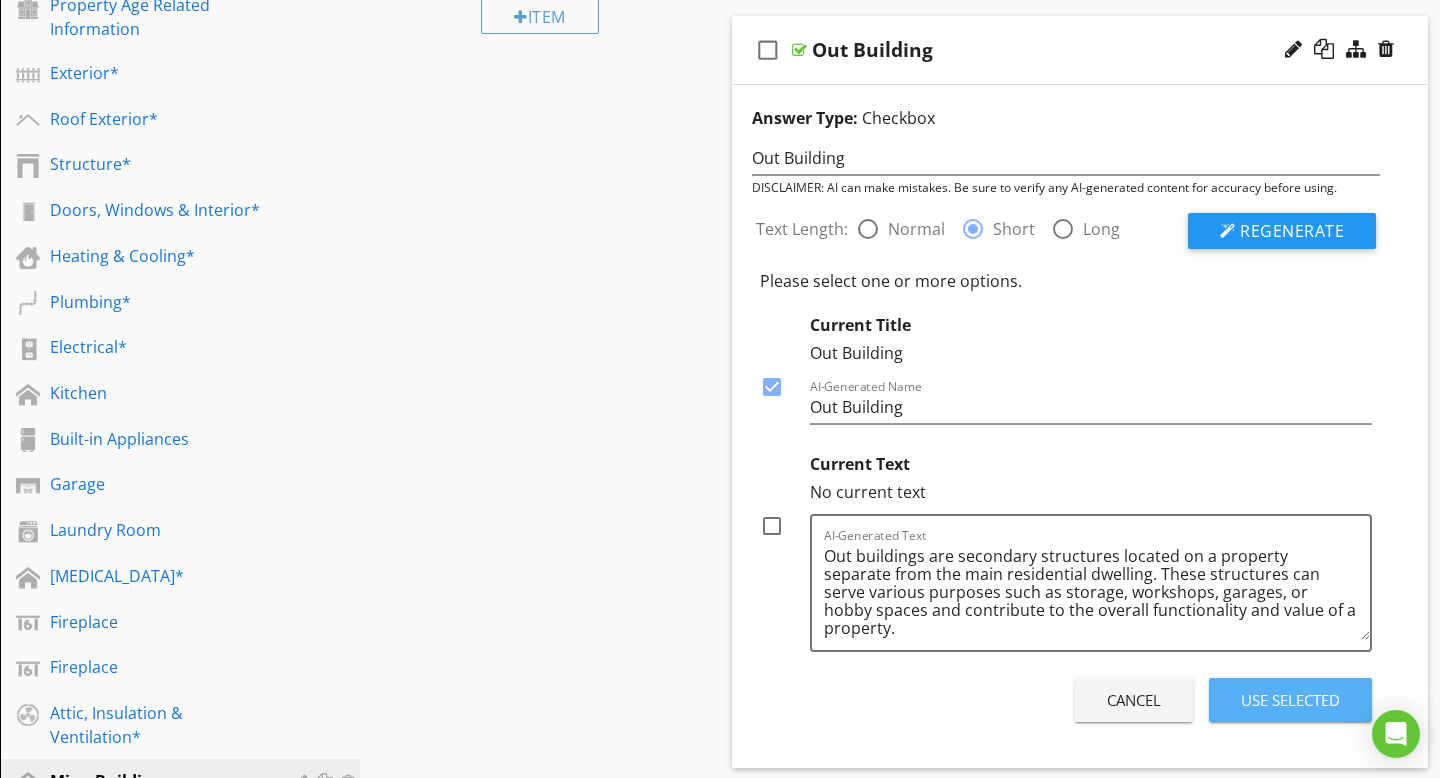 click on "Use Selected" at bounding box center (1290, 700) 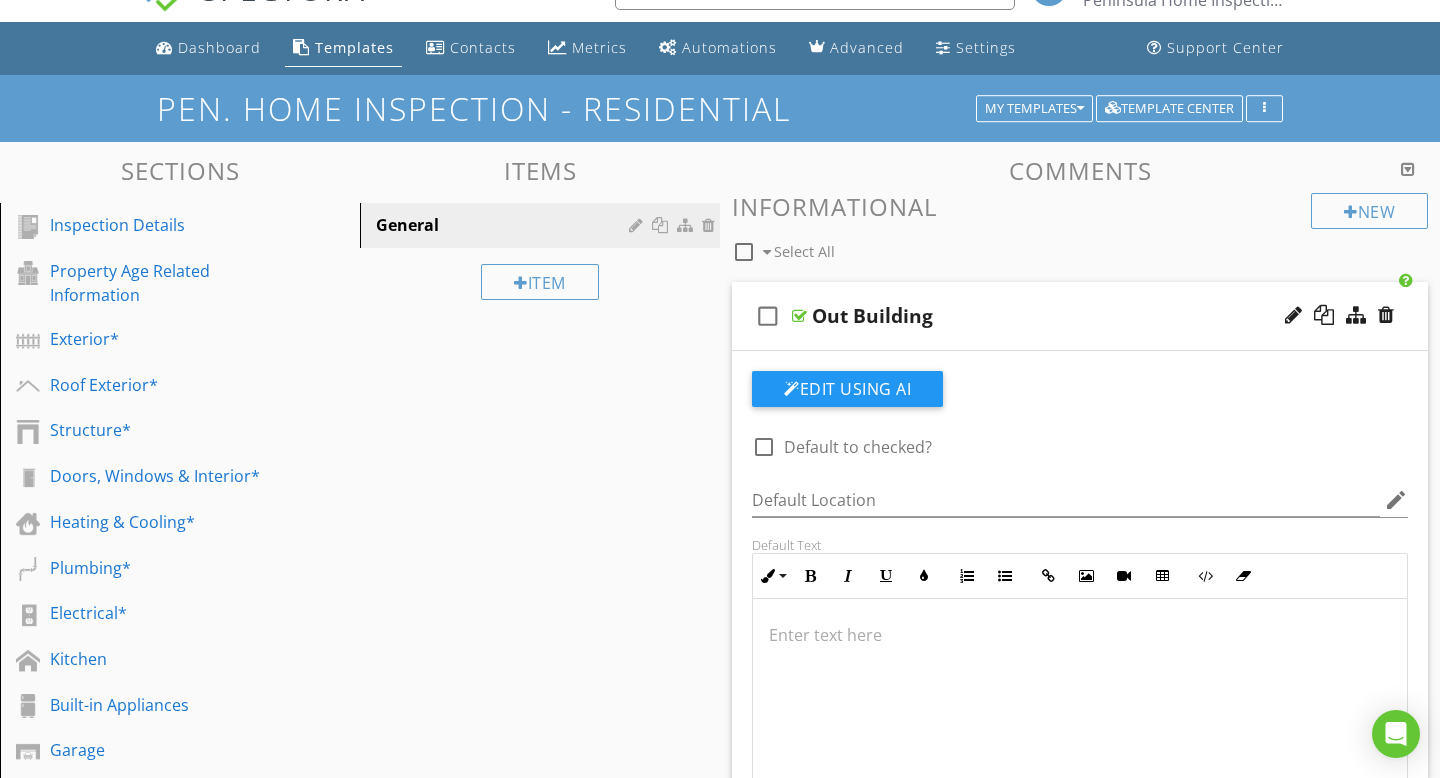 scroll, scrollTop: 33, scrollLeft: 0, axis: vertical 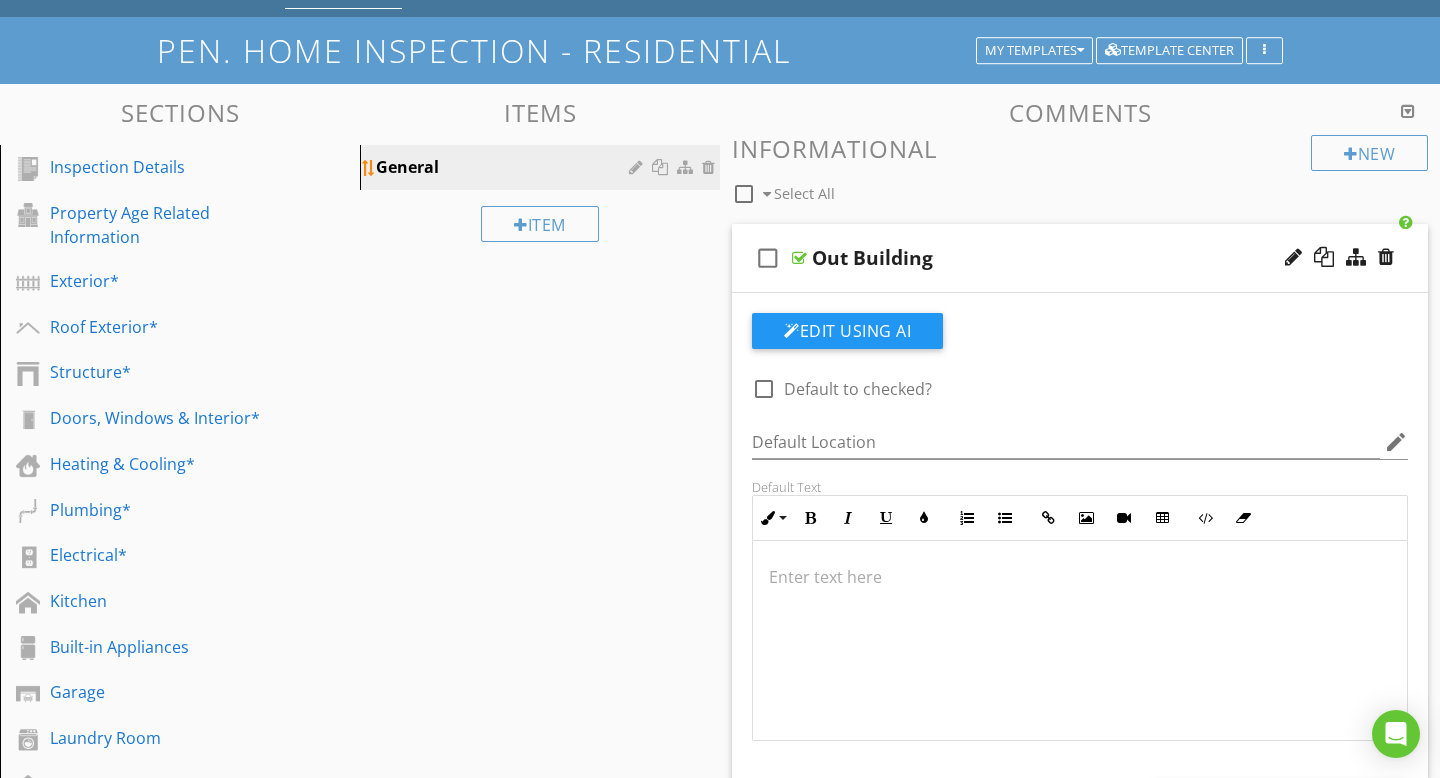 click on "General" at bounding box center [505, 167] 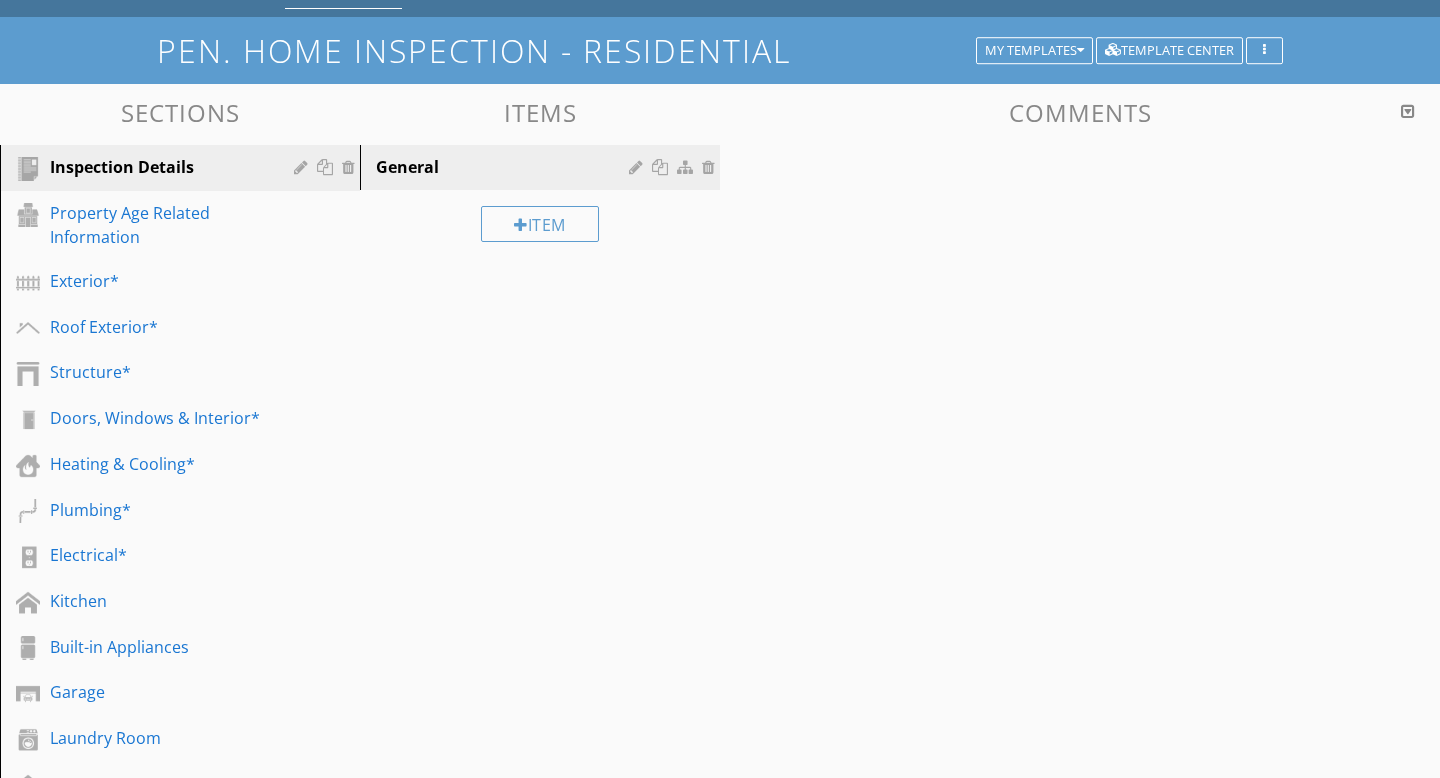 scroll, scrollTop: 0, scrollLeft: 0, axis: both 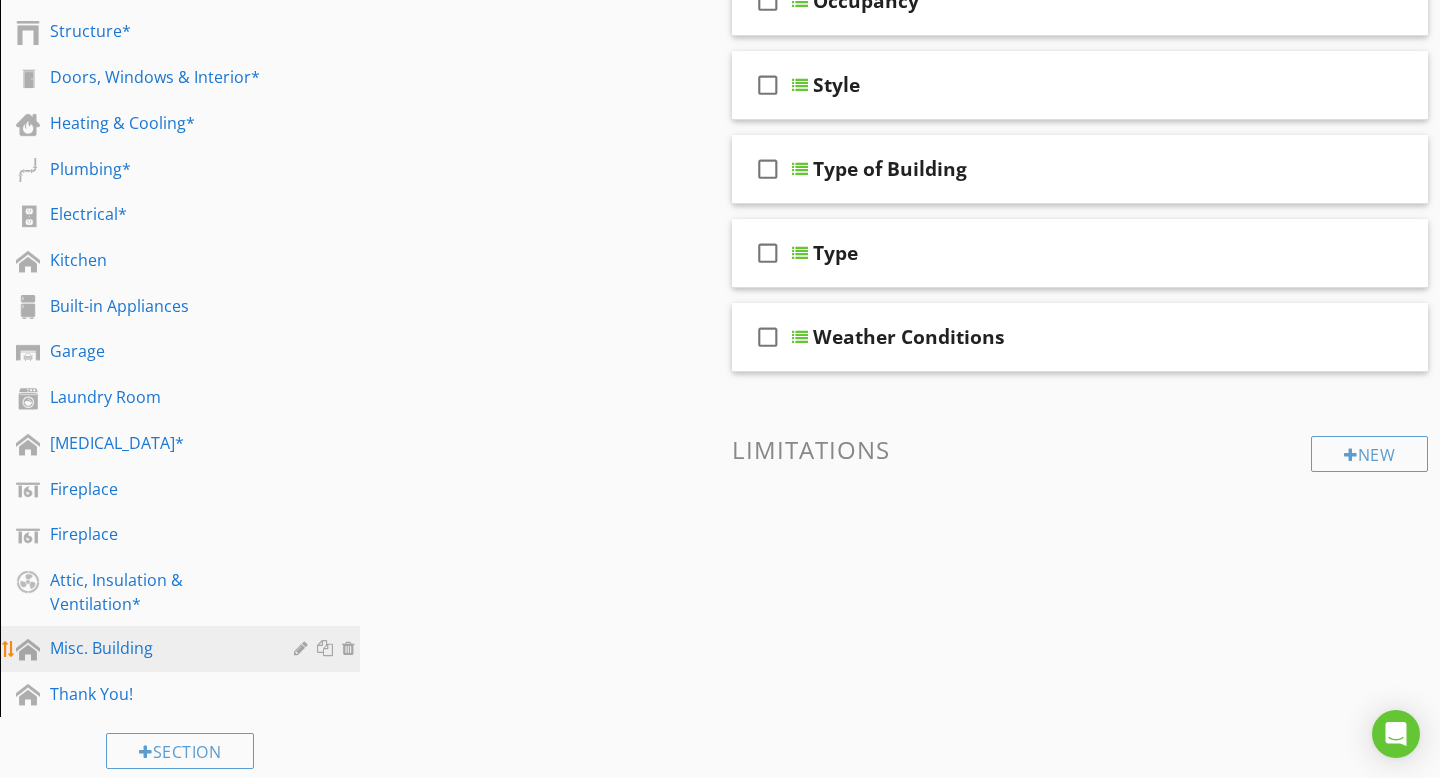 click on "Misc. Building" at bounding box center (157, 648) 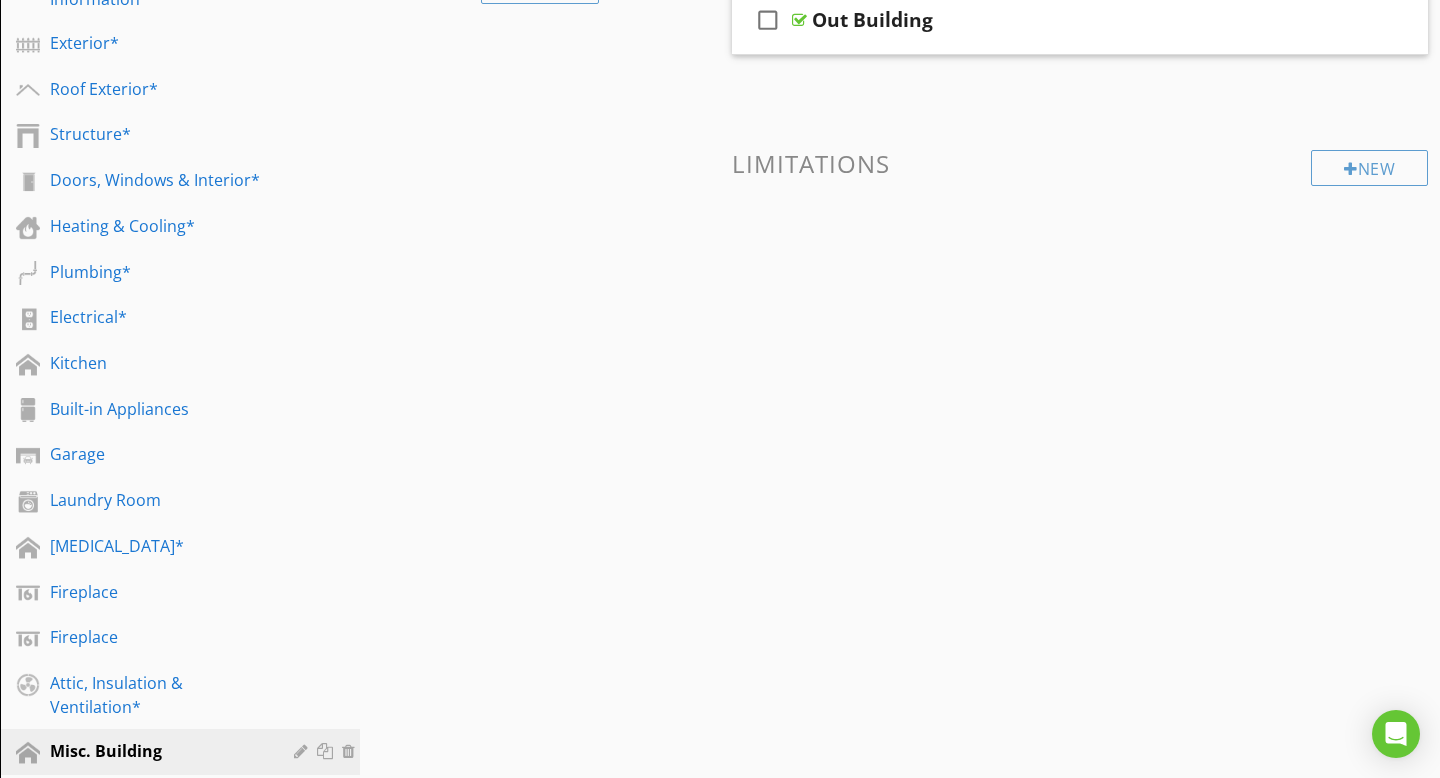 scroll, scrollTop: 0, scrollLeft: 0, axis: both 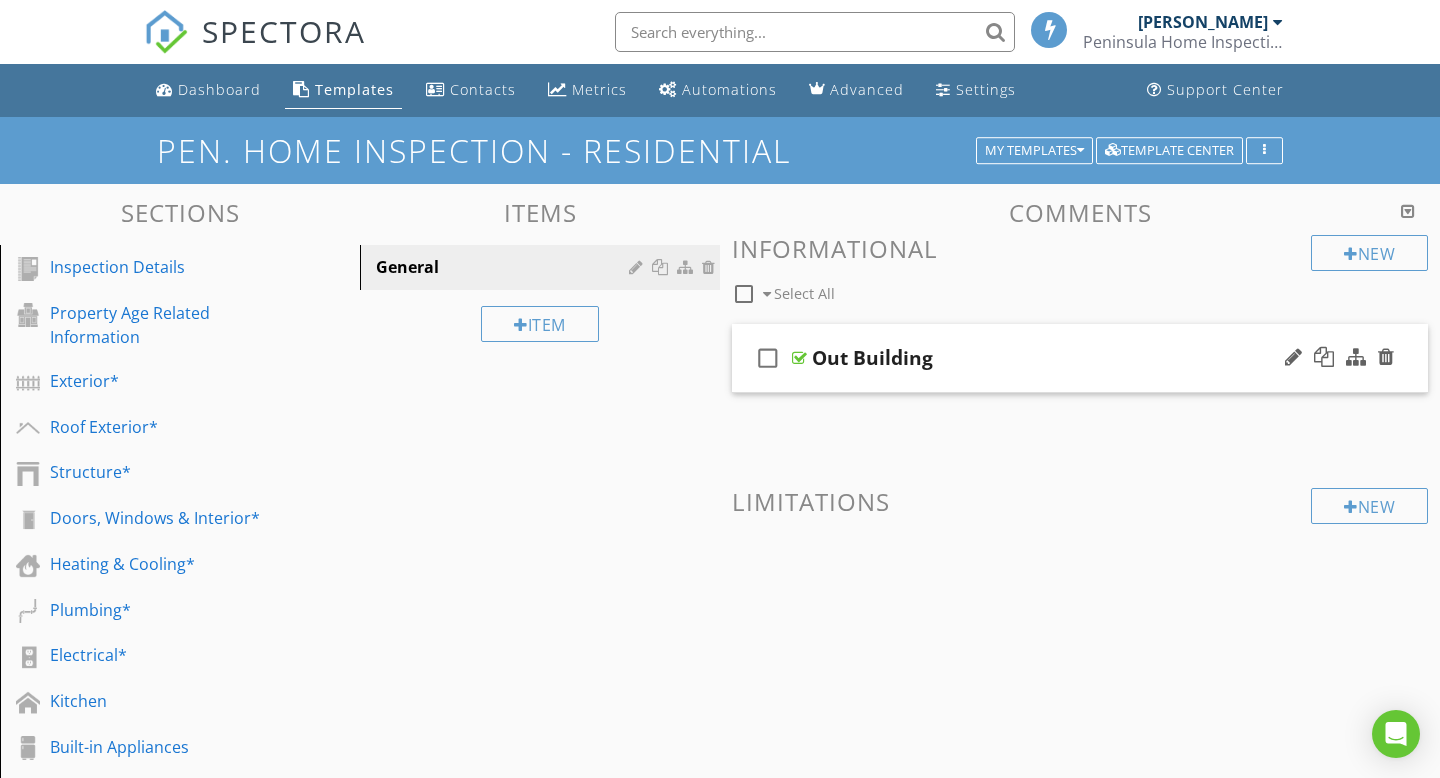 click at bounding box center (799, 358) 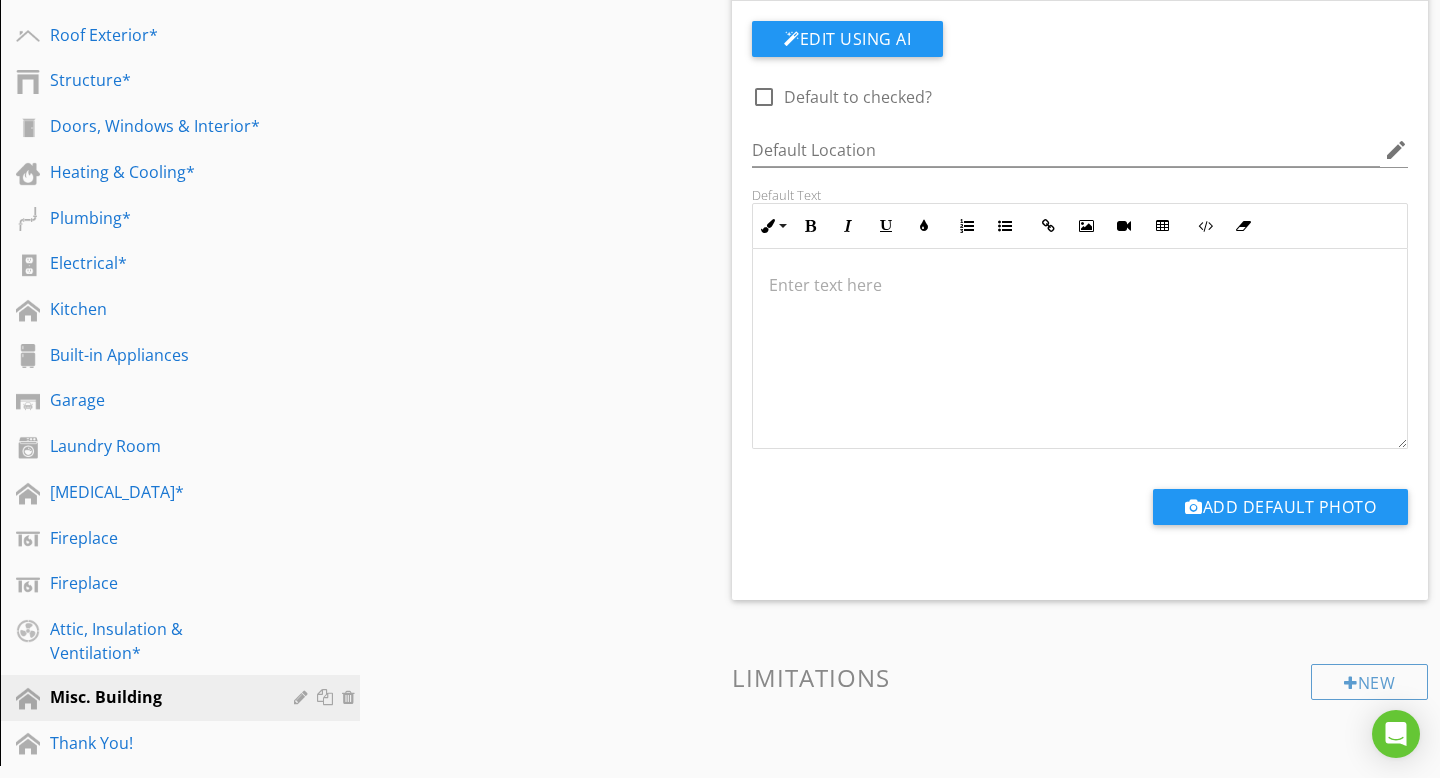 scroll, scrollTop: 396, scrollLeft: 0, axis: vertical 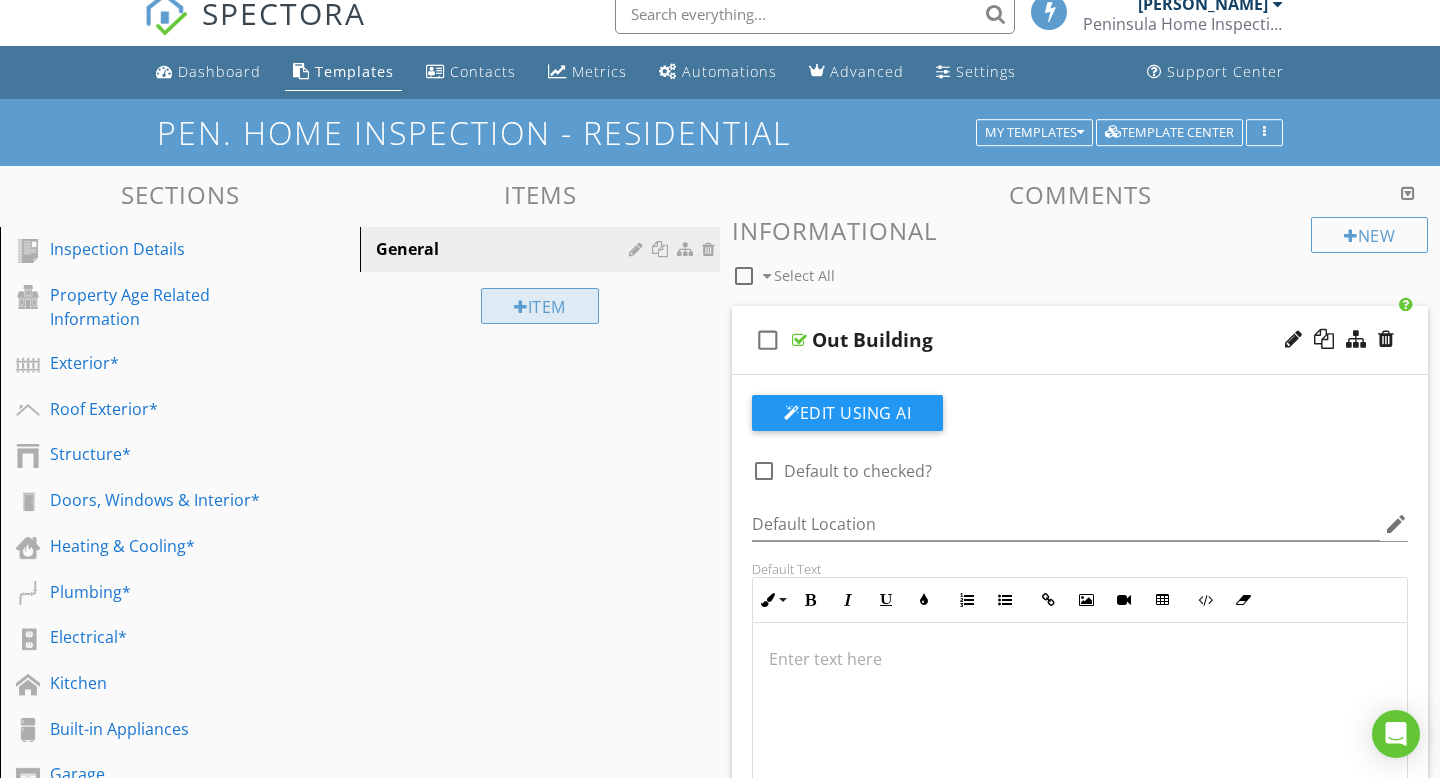 click on "Item" at bounding box center [540, 306] 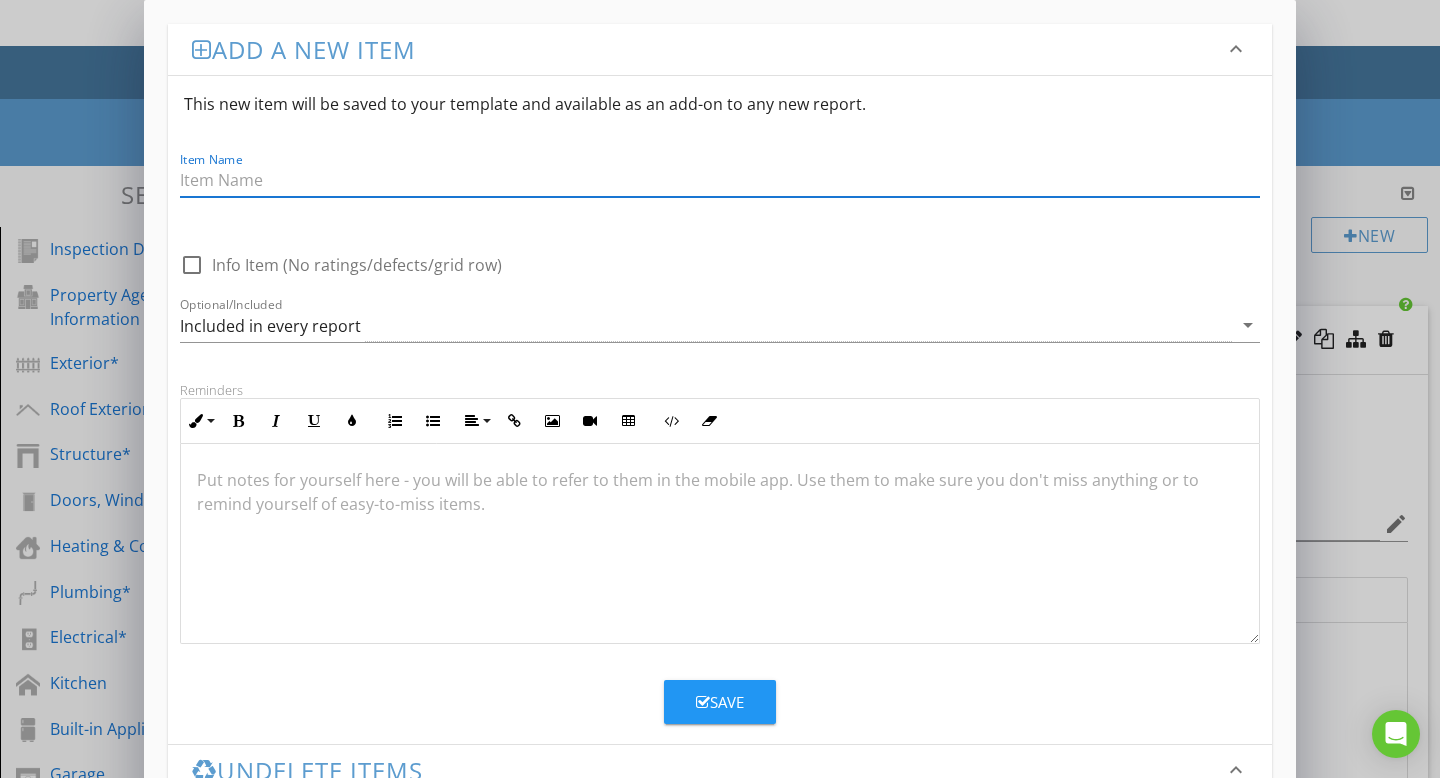 scroll, scrollTop: 1, scrollLeft: 0, axis: vertical 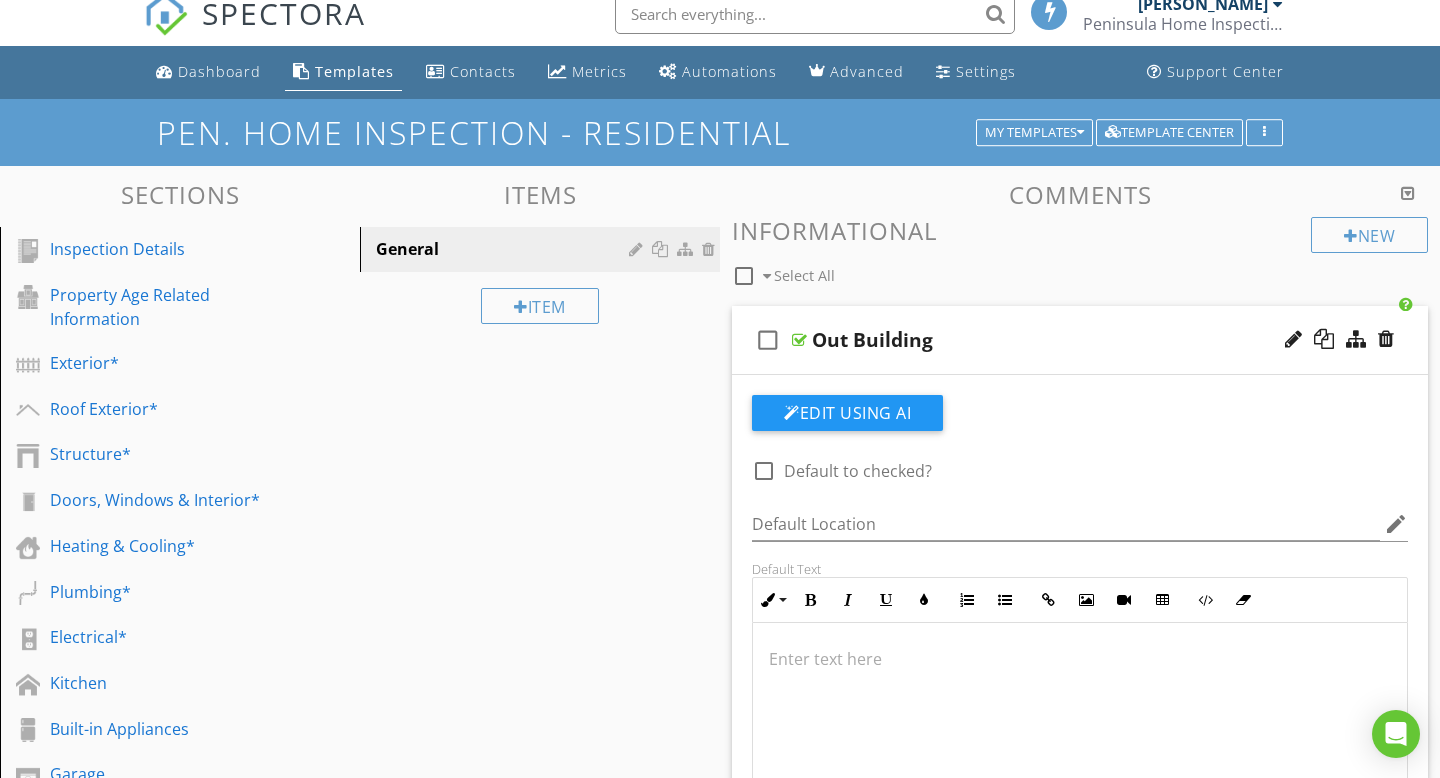 click at bounding box center [720, 389] 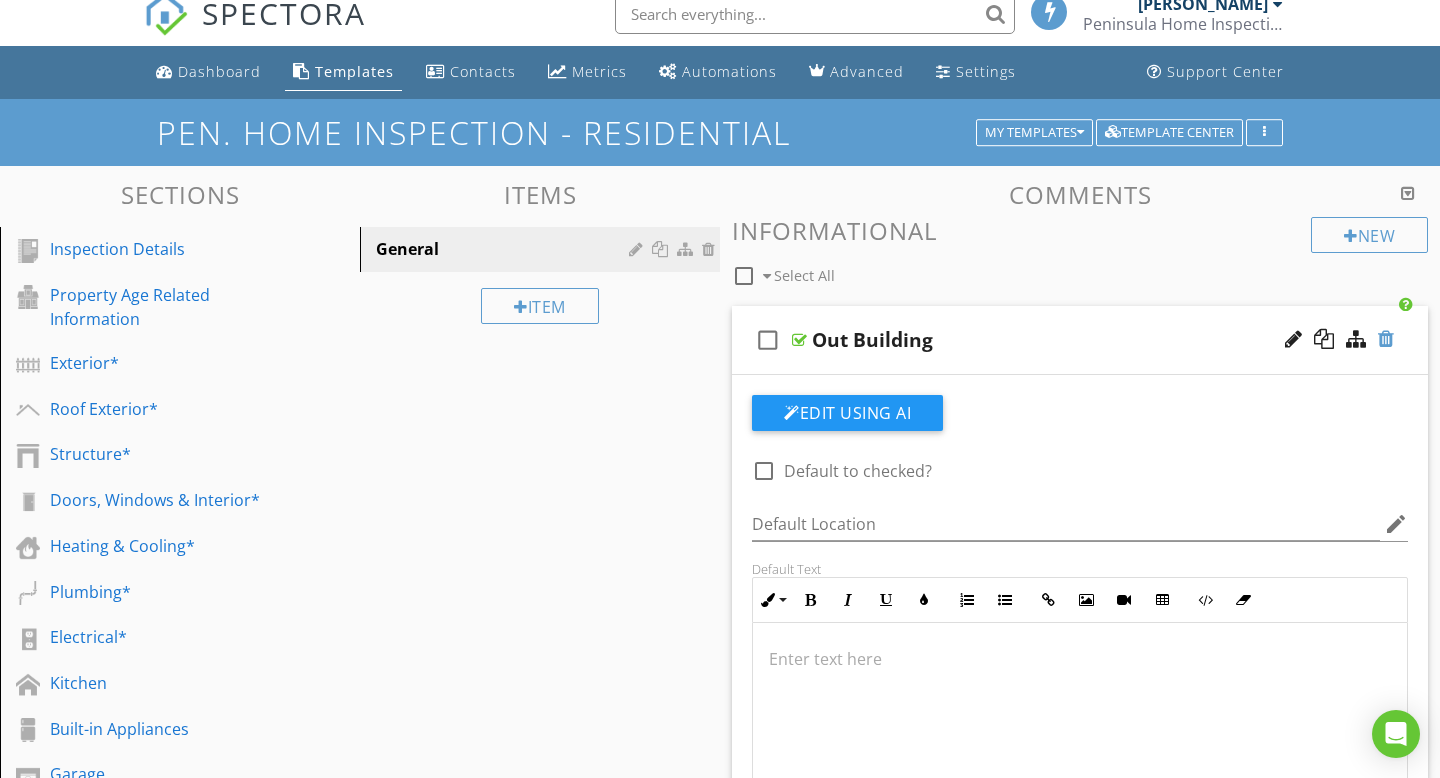 click at bounding box center (1386, 339) 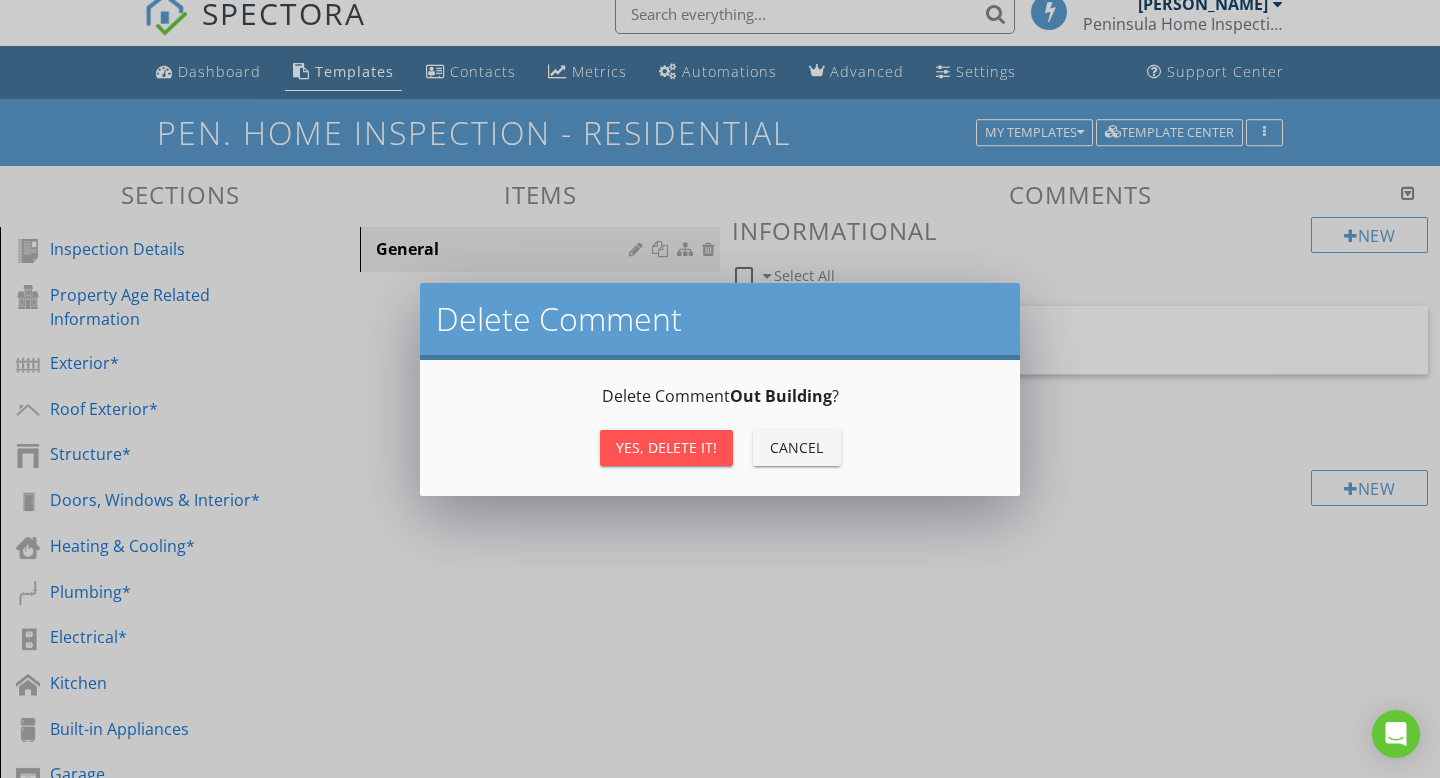 click on "Yes, Delete it!" at bounding box center (666, 447) 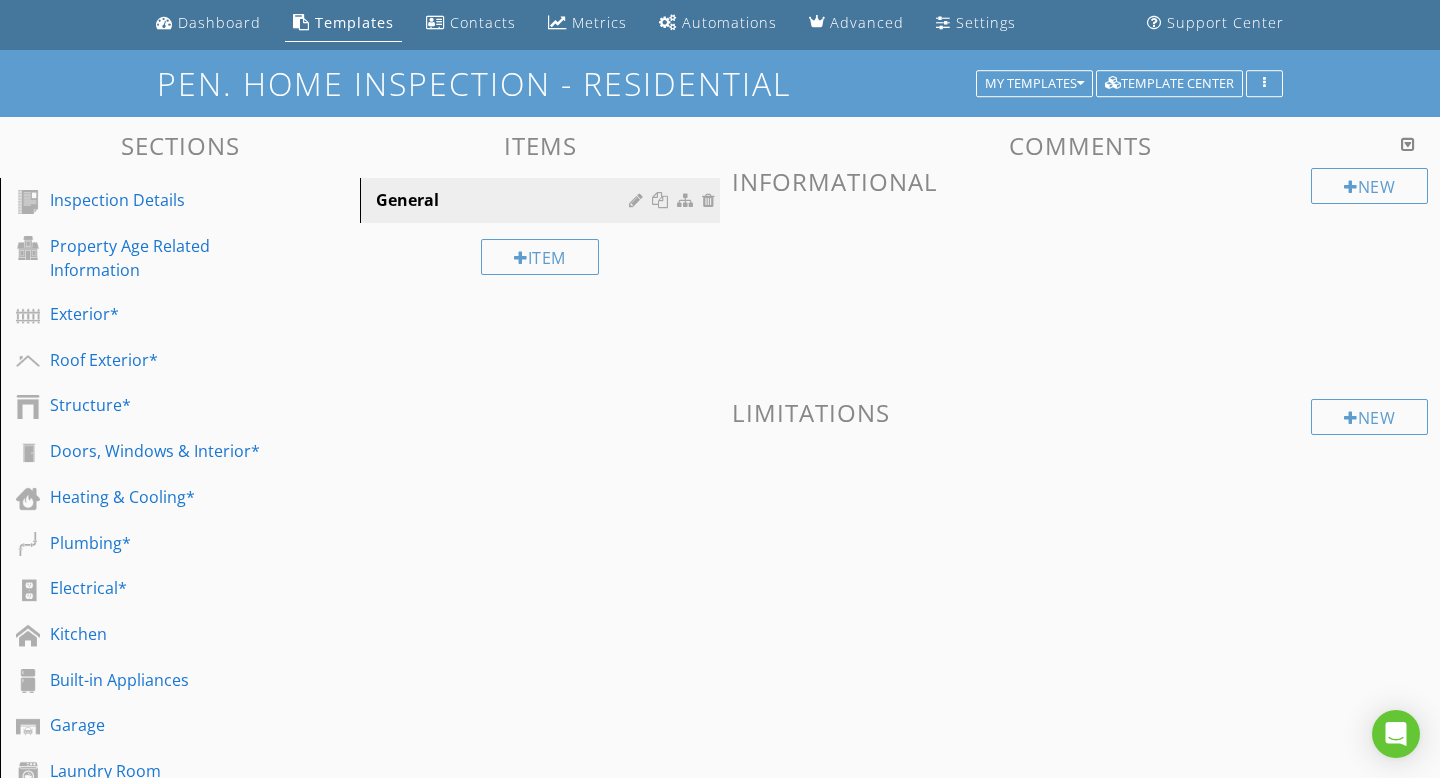 scroll, scrollTop: 72, scrollLeft: 0, axis: vertical 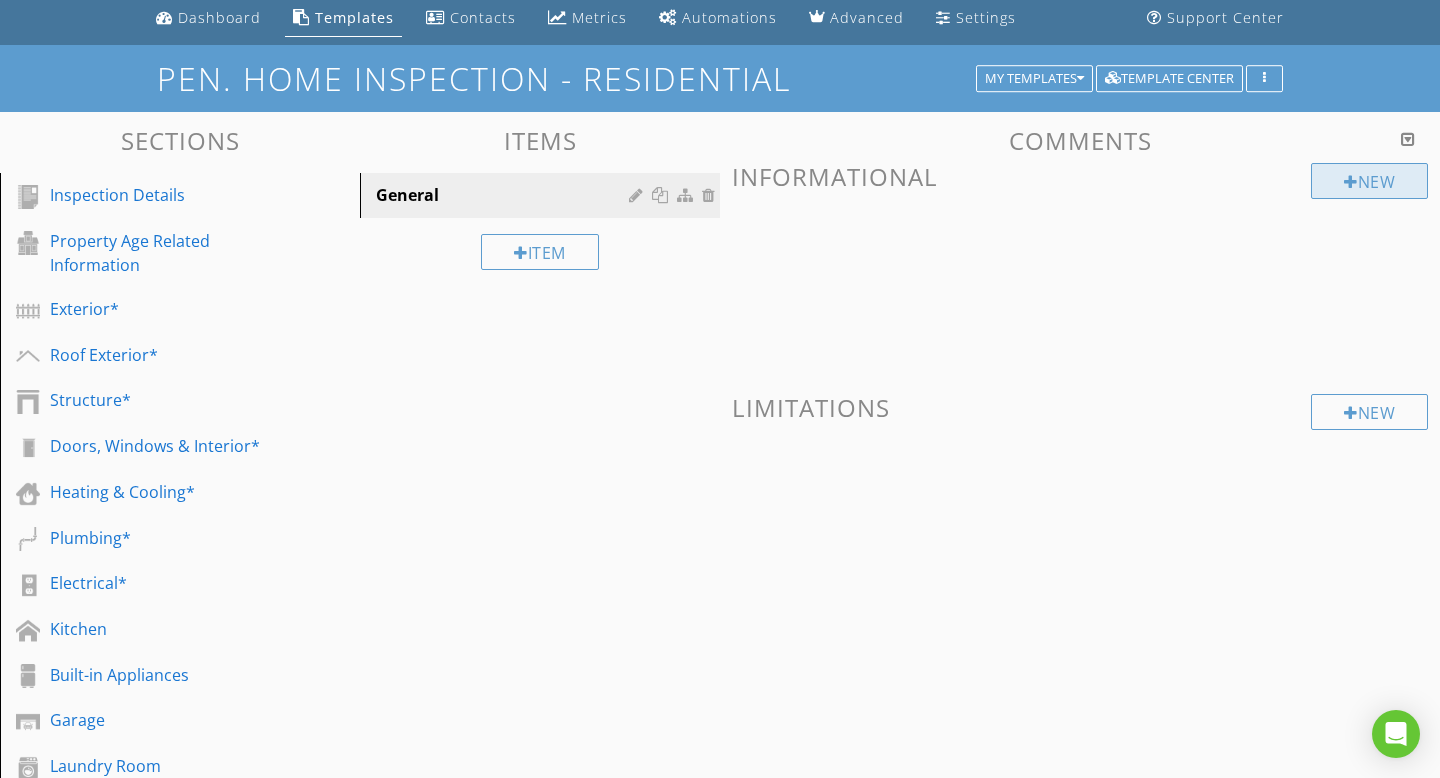 click on "New" at bounding box center [1369, 181] 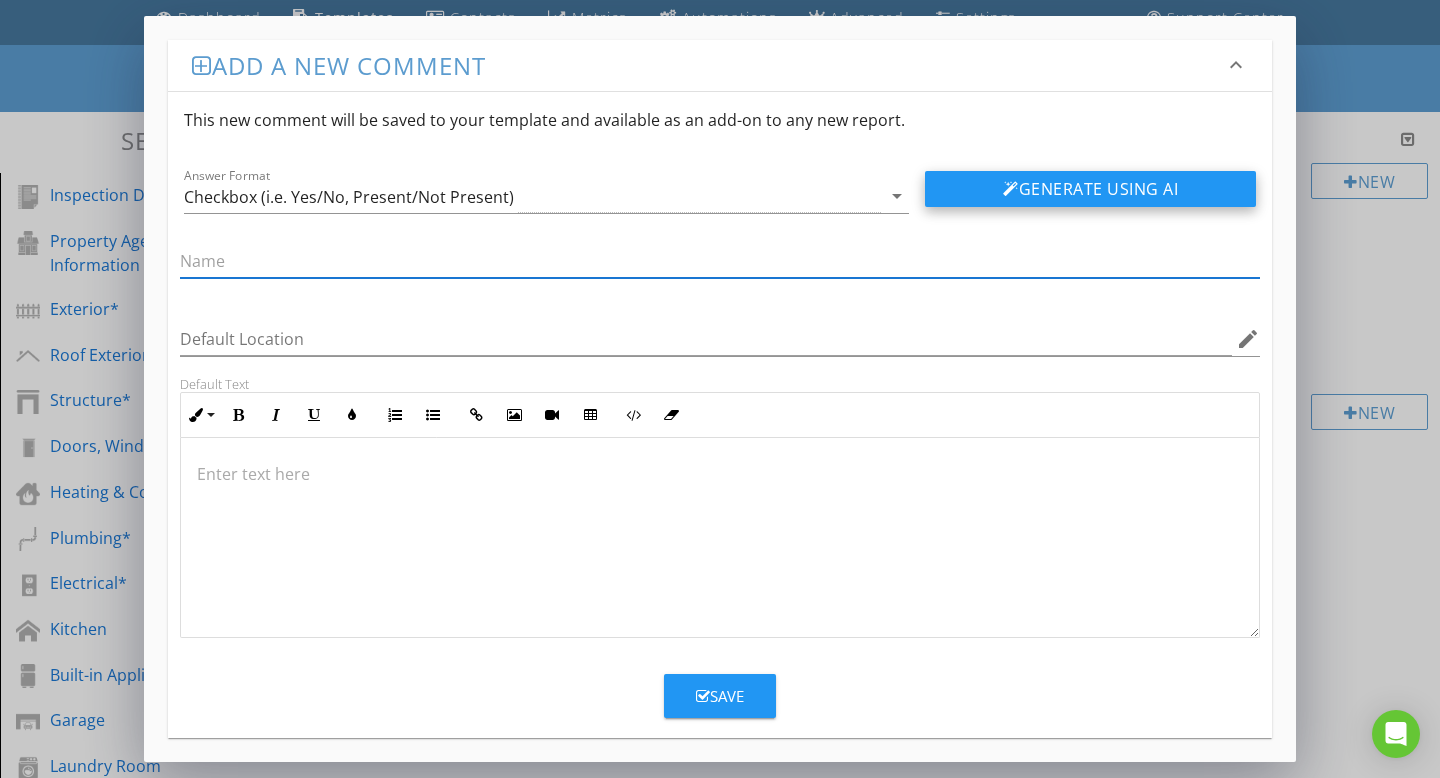 click on "Generate Using AI" at bounding box center [1090, 189] 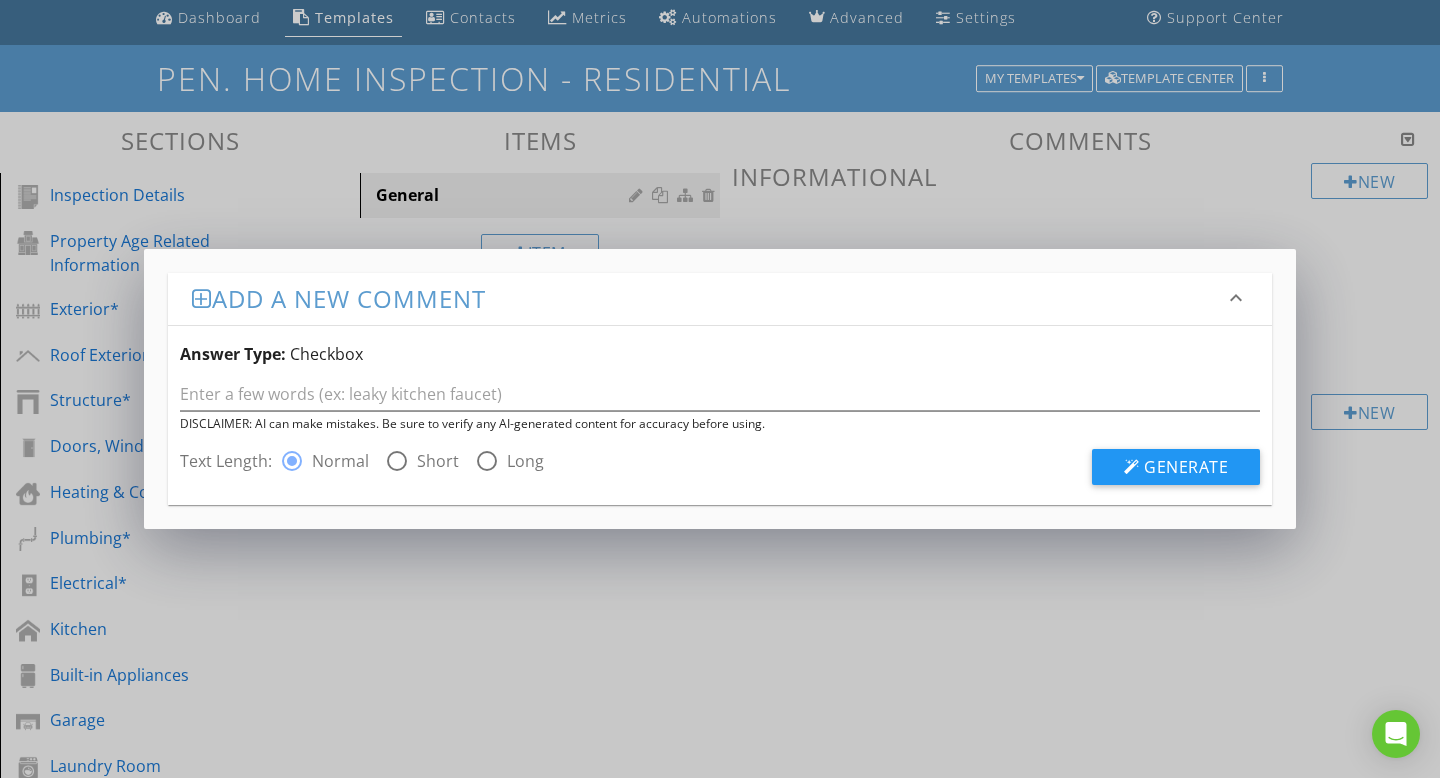 click on "Add a new comment
keyboard_arrow_down           Answer Type:
Checkbox
DISCLAIMER: AI can make mistakes. Be sure to verify any AI-generated
content for accuracy before using.   Text Length: radio_button_checked Normal   radio_button_unchecked Short   radio_button_unchecked Long     Generate" at bounding box center (720, 389) 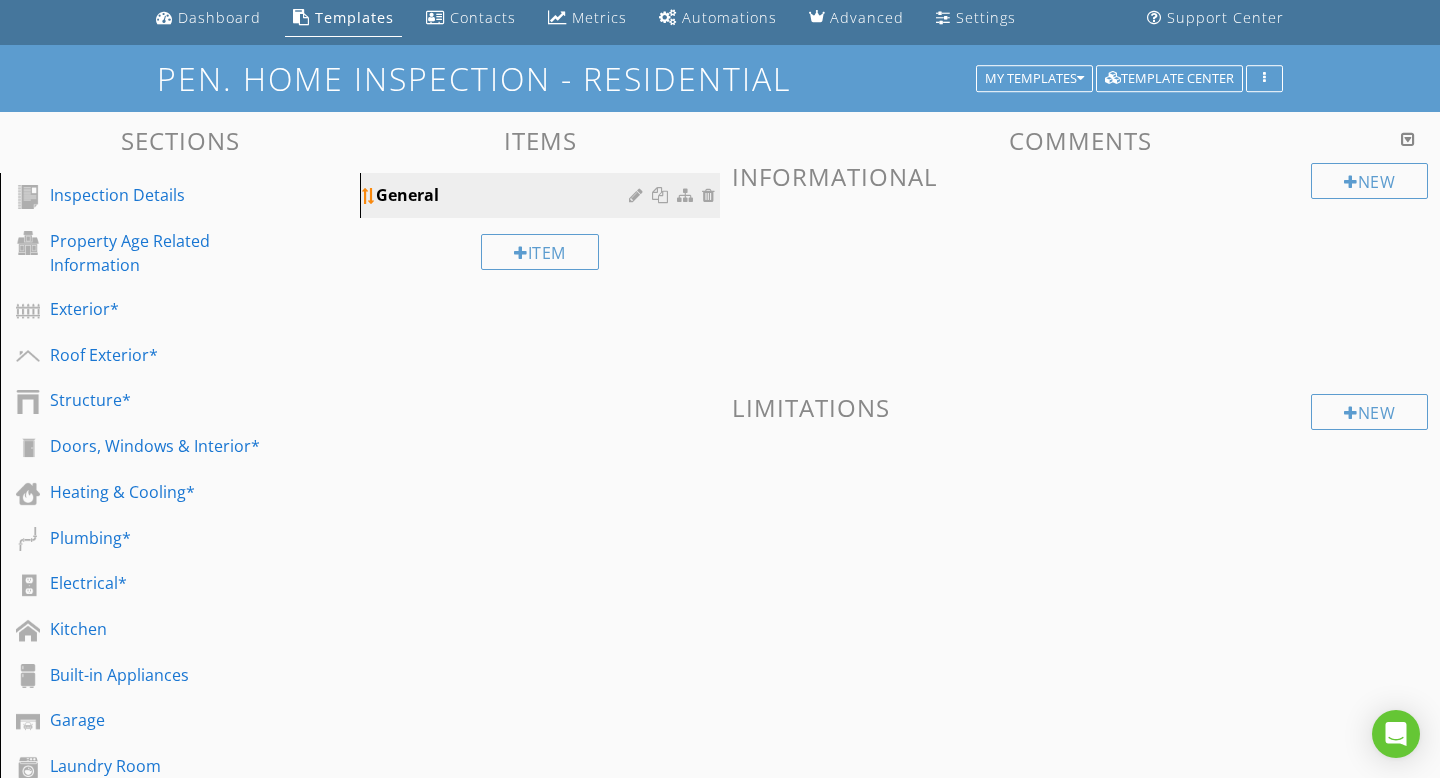 click on "General" at bounding box center [505, 195] 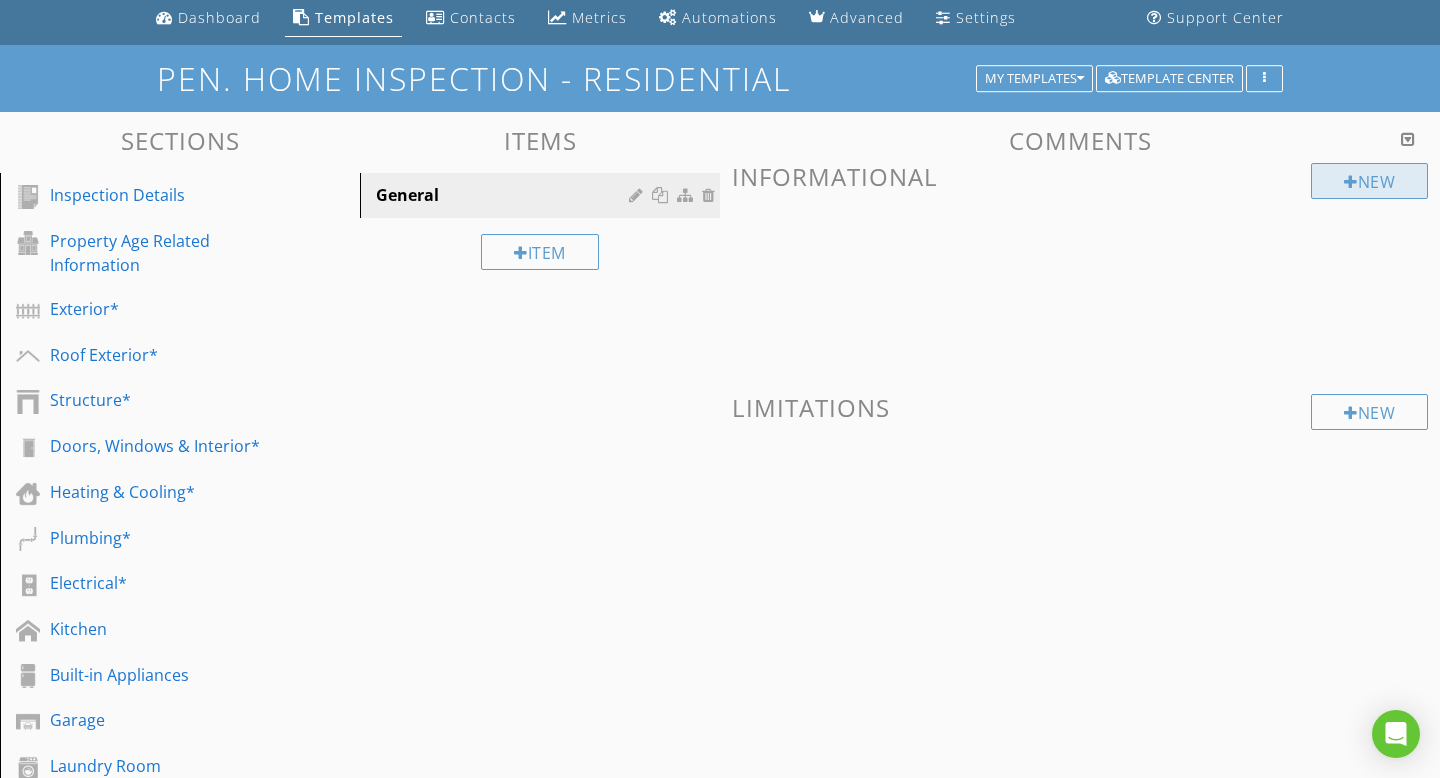 click on "New" at bounding box center (1369, 181) 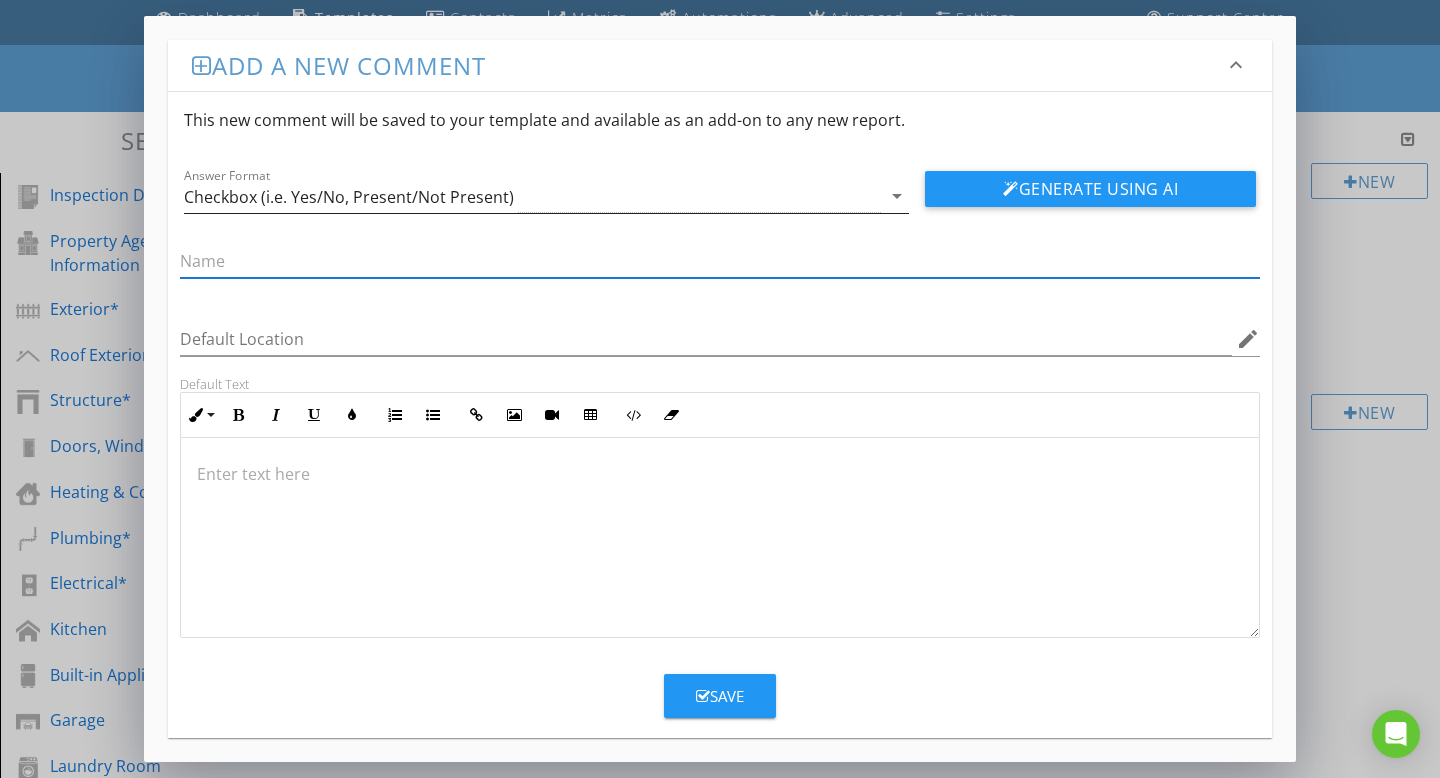 click on "arrow_drop_down" at bounding box center (897, 196) 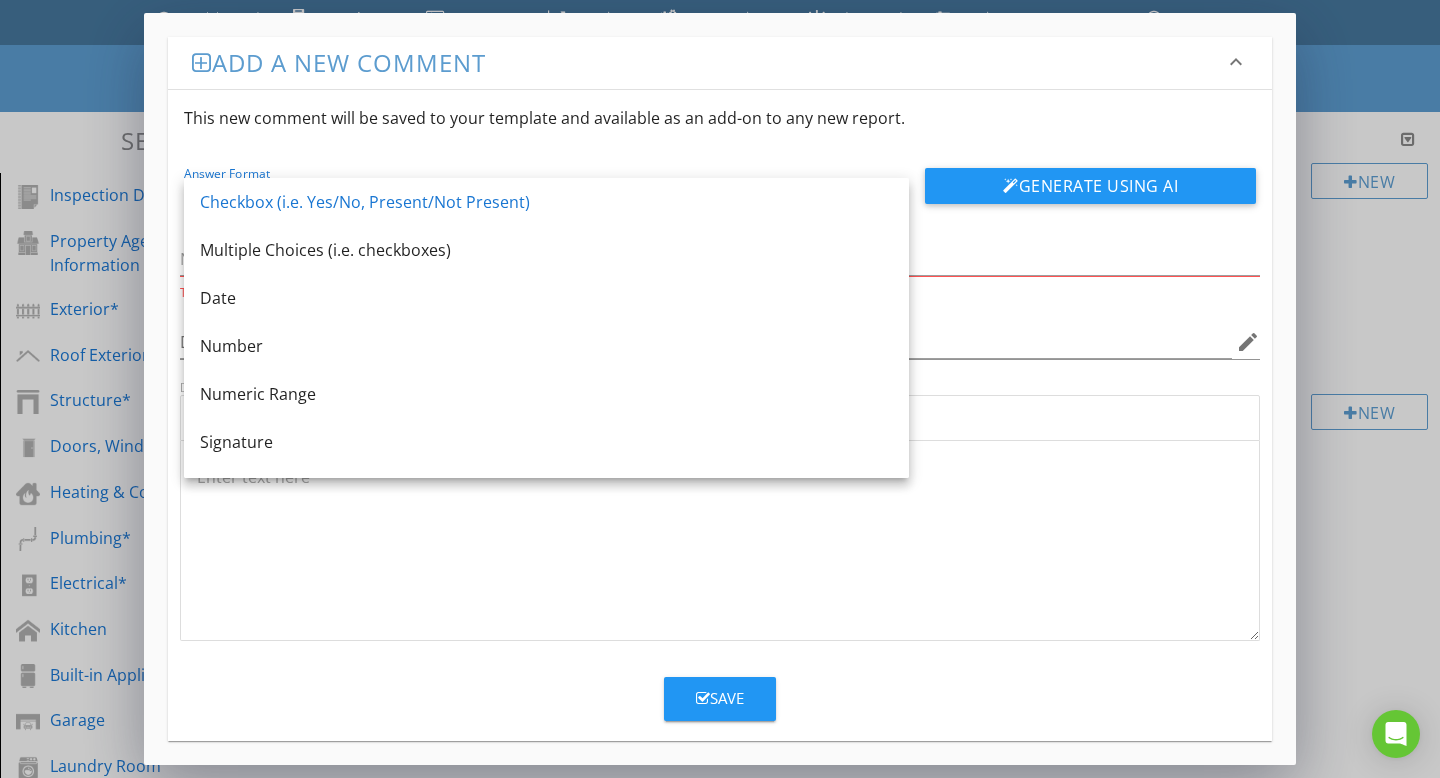 click on "Checkbox (i.e. Yes/No, Present/Not Present)" at bounding box center (546, 202) 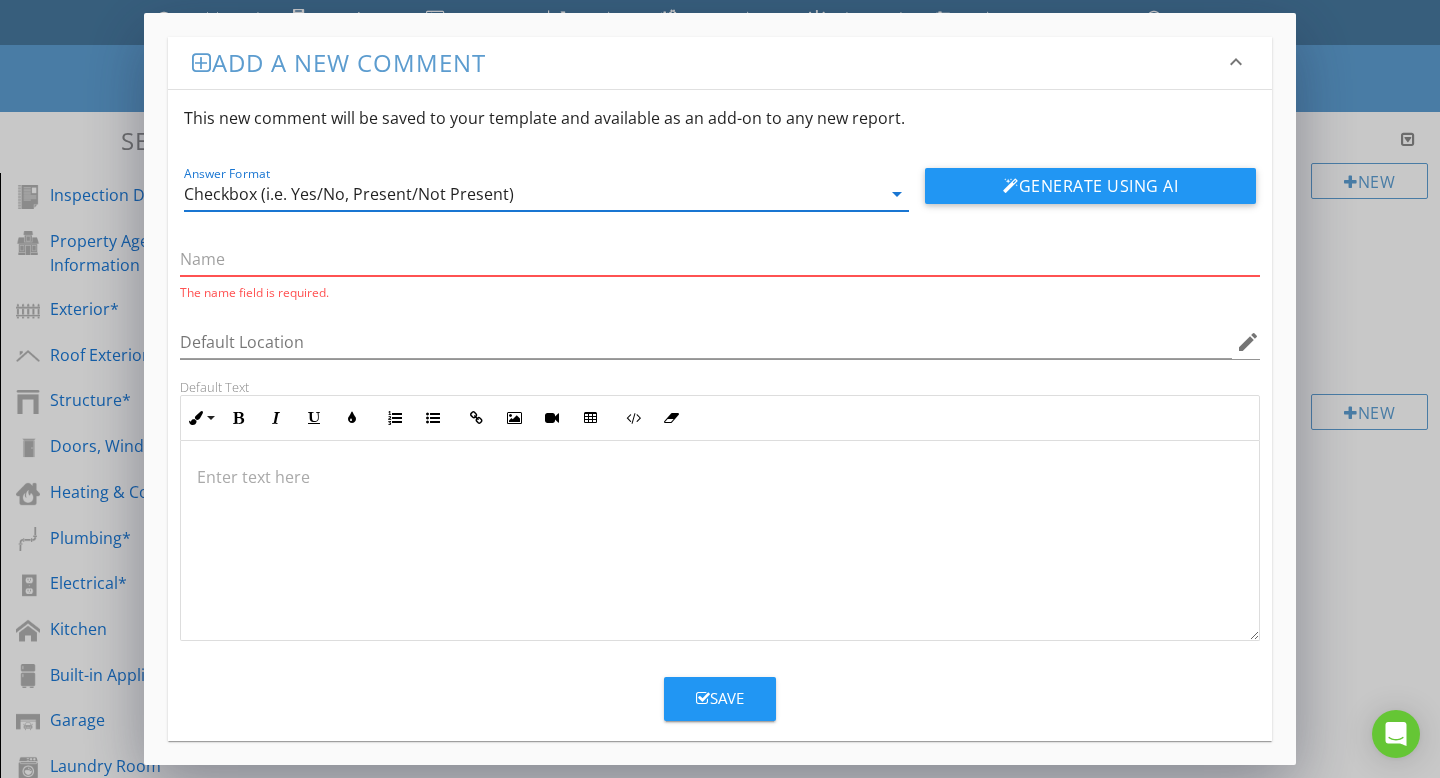 click at bounding box center (720, 259) 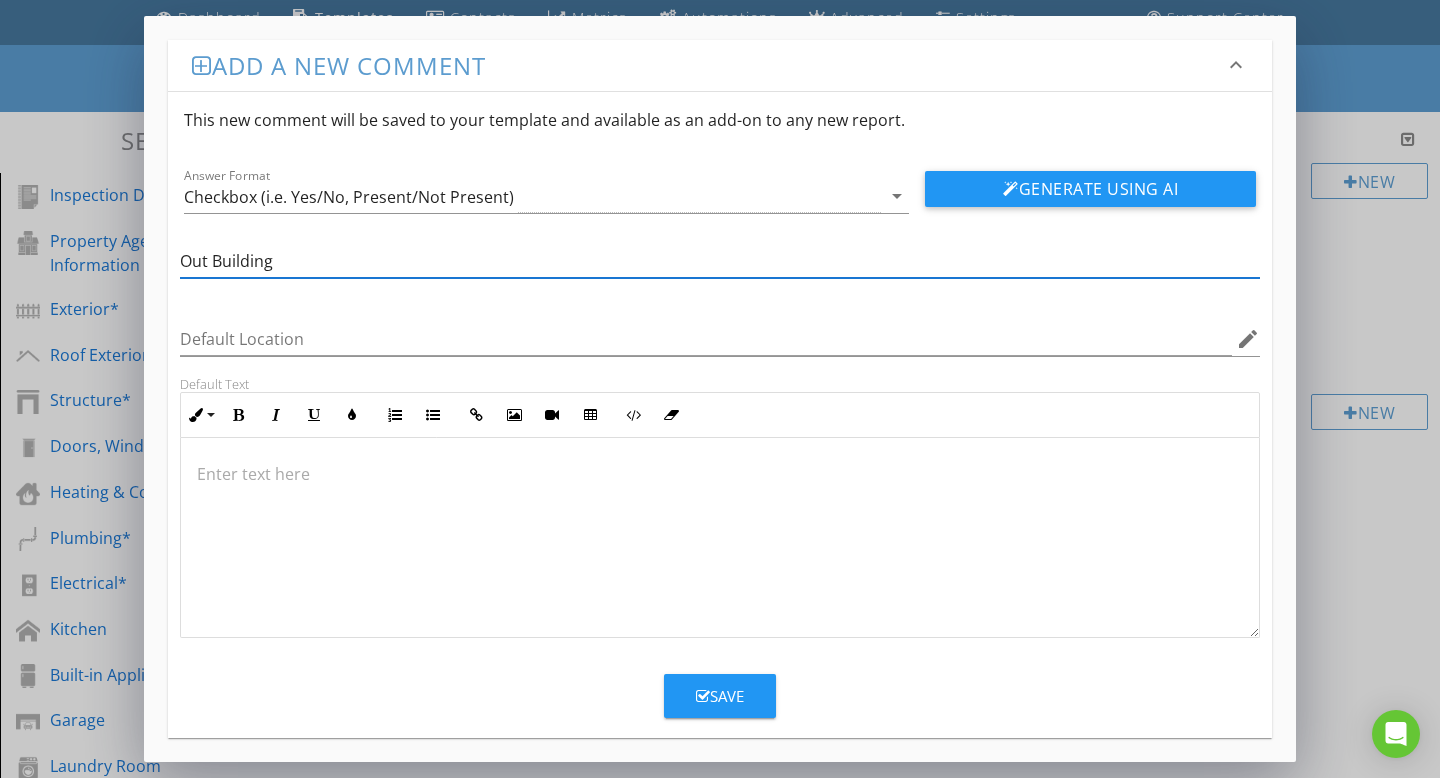 type on "Out Building" 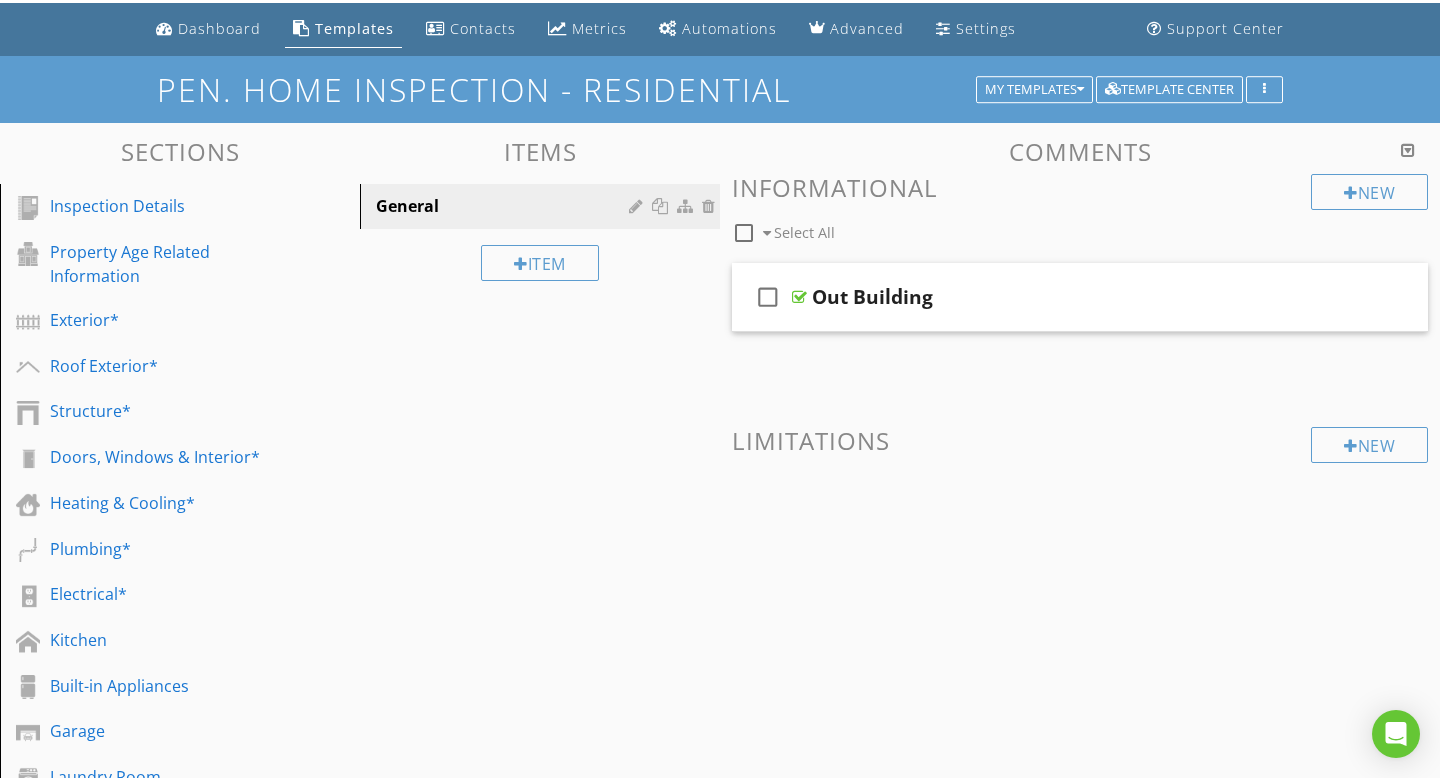 scroll, scrollTop: 59, scrollLeft: 0, axis: vertical 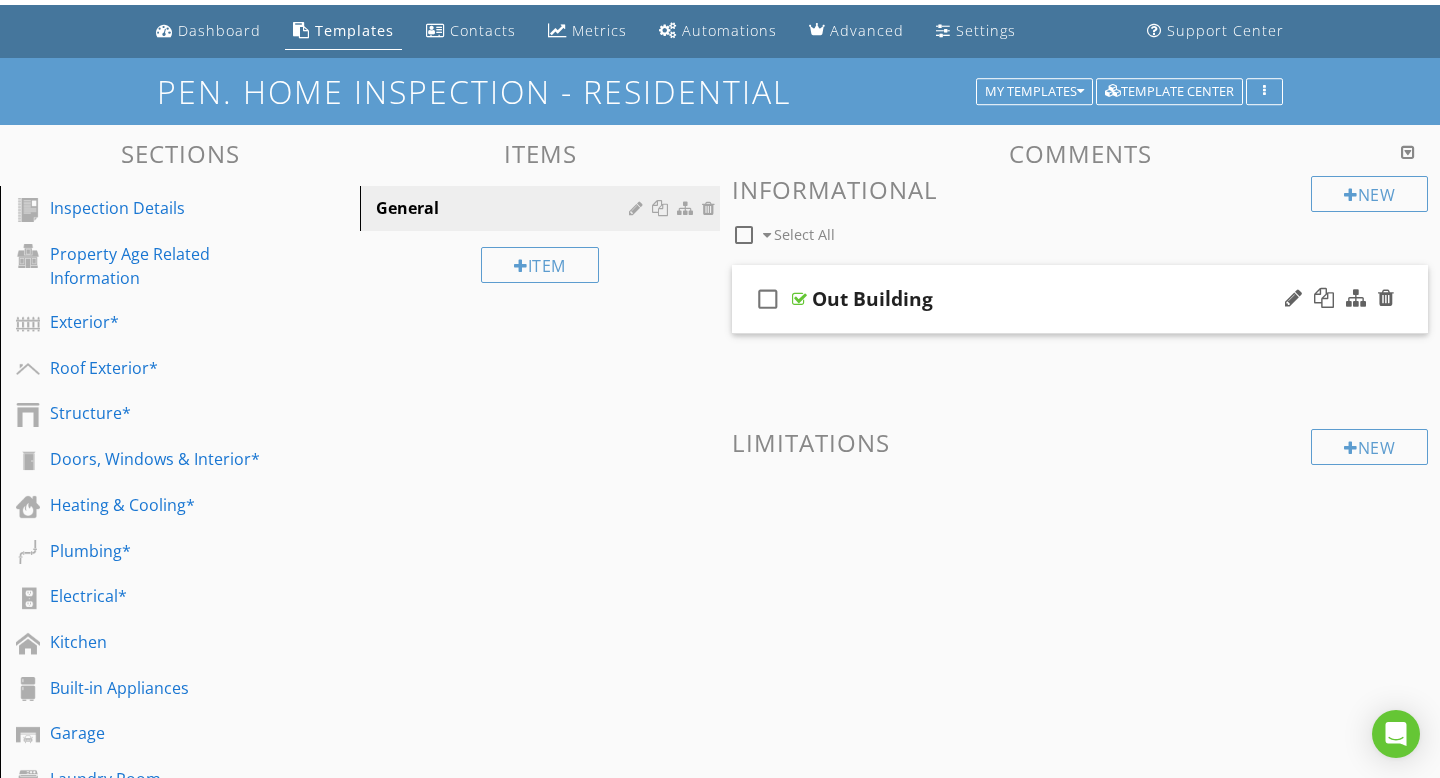 click at bounding box center (799, 299) 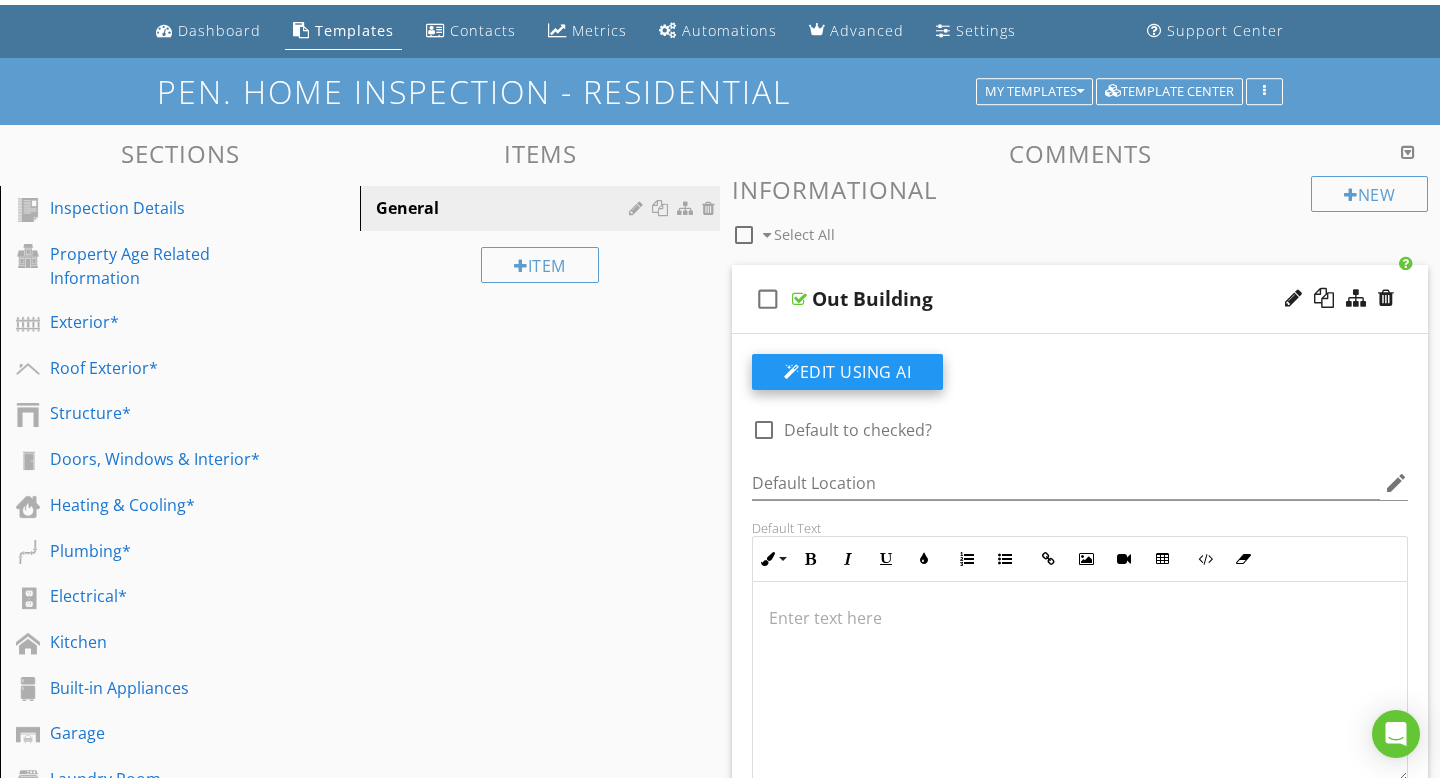 click on "Edit Using AI" at bounding box center (847, 372) 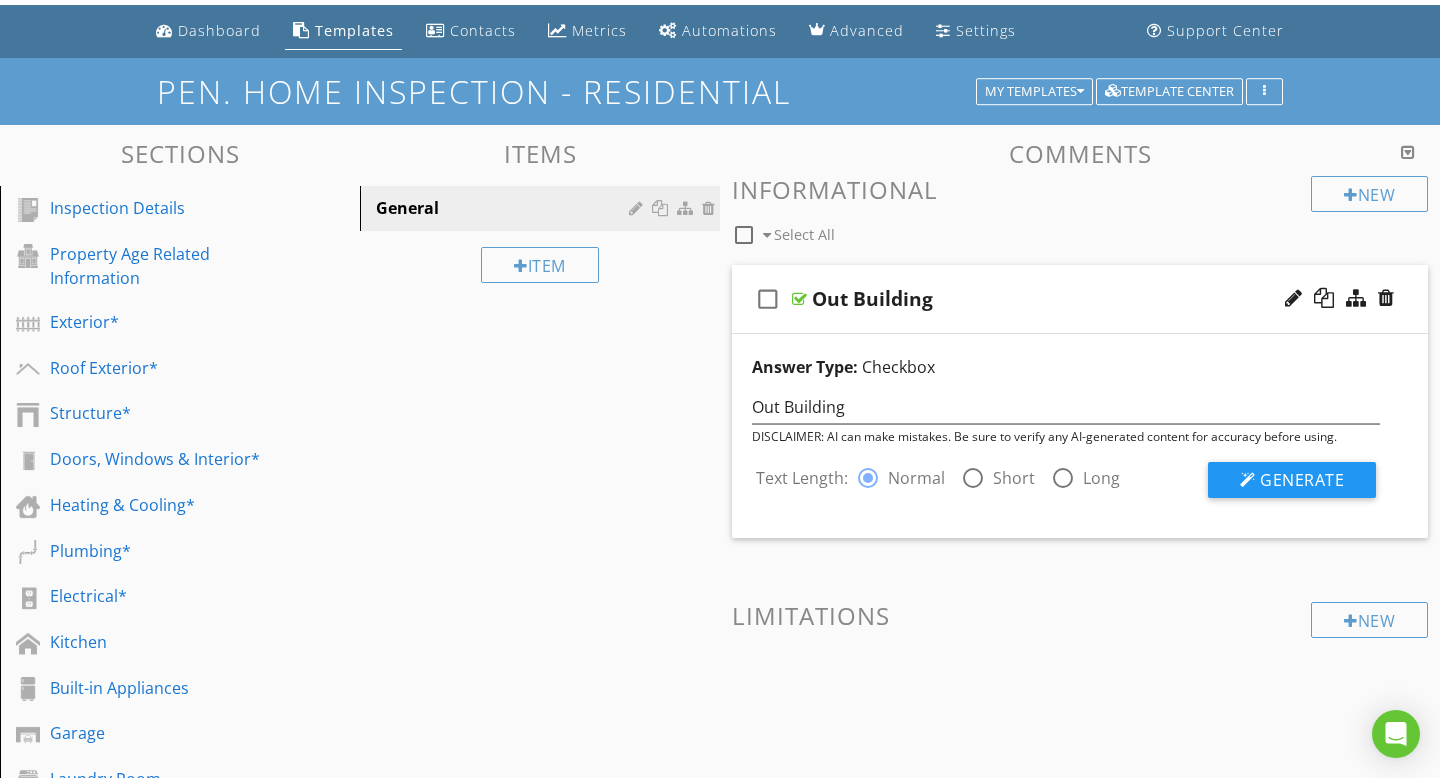click at bounding box center [973, 478] 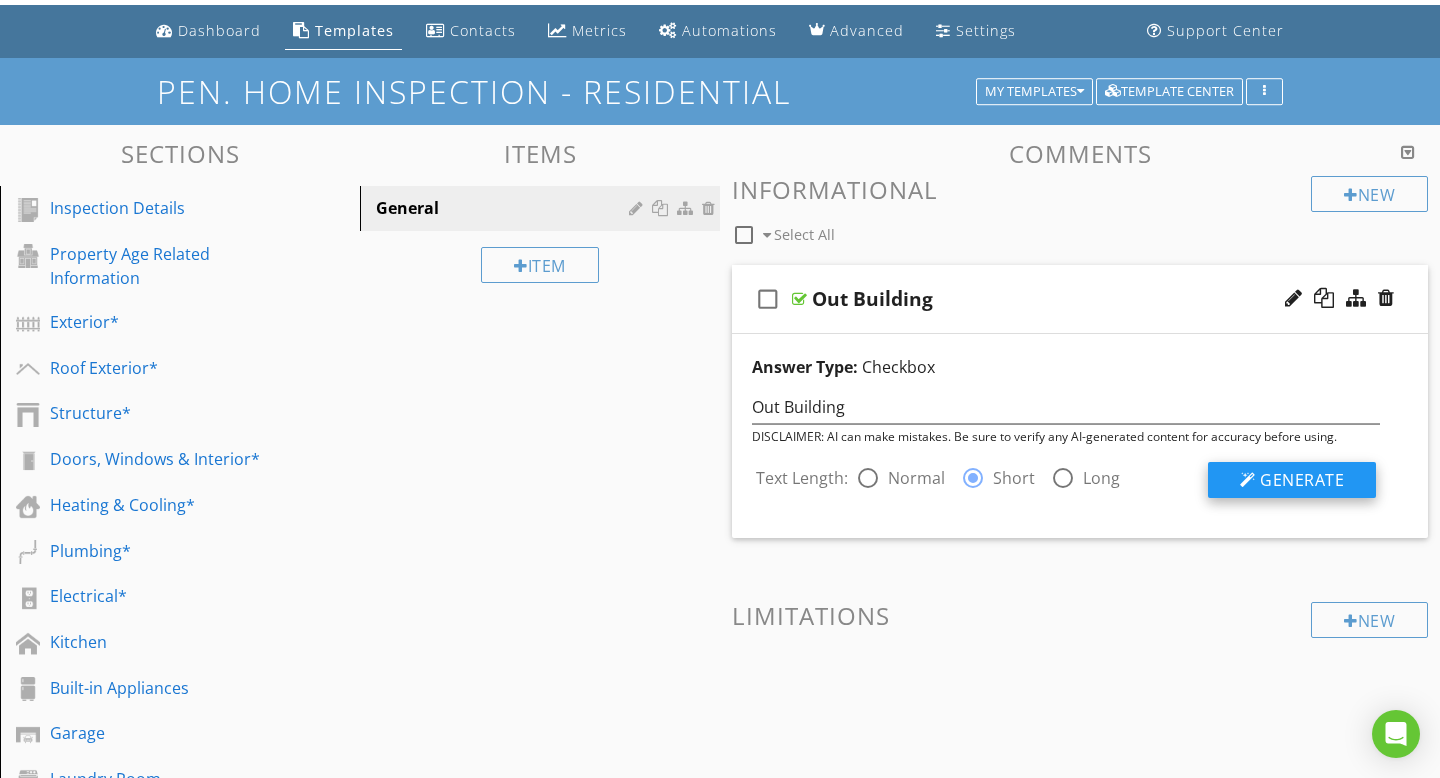 click at bounding box center (1248, 480) 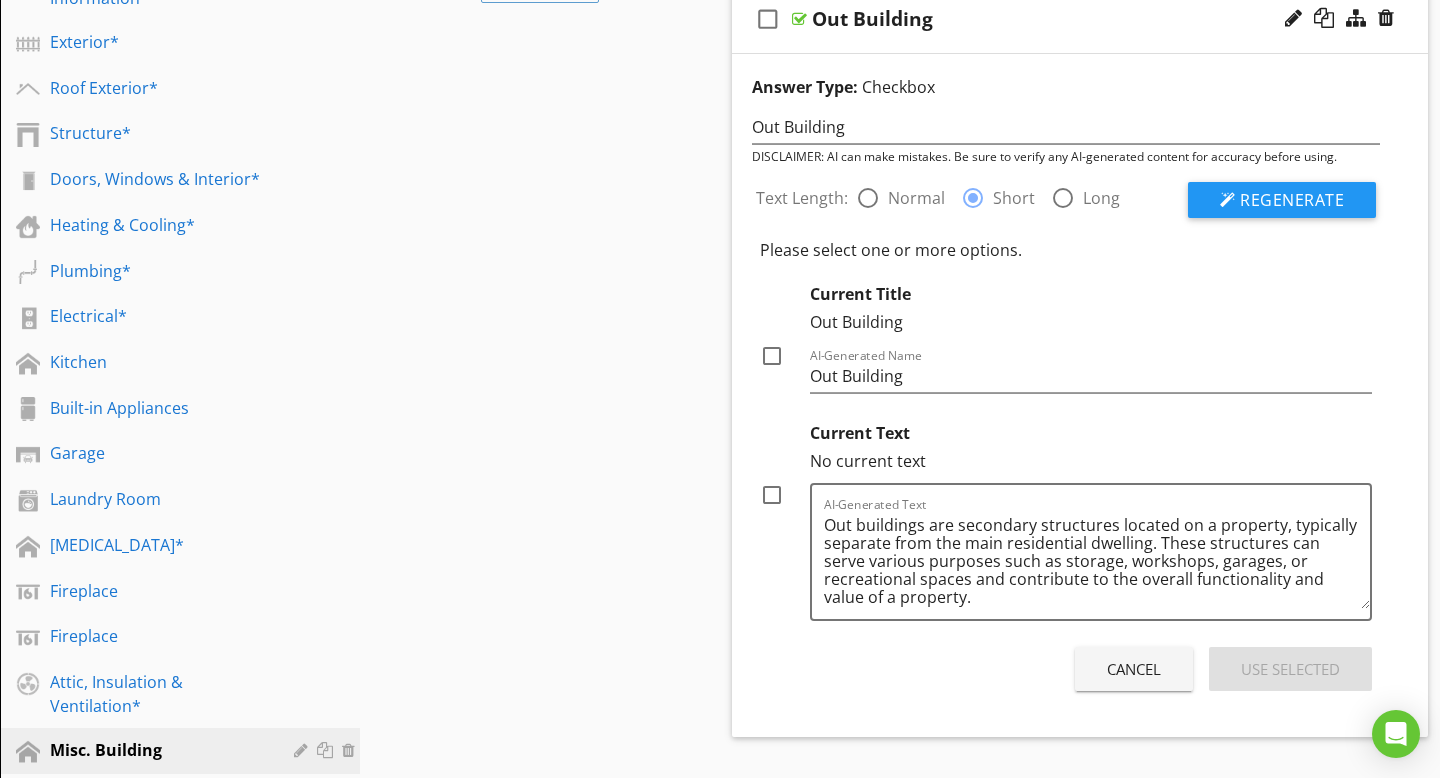 scroll, scrollTop: 342, scrollLeft: 0, axis: vertical 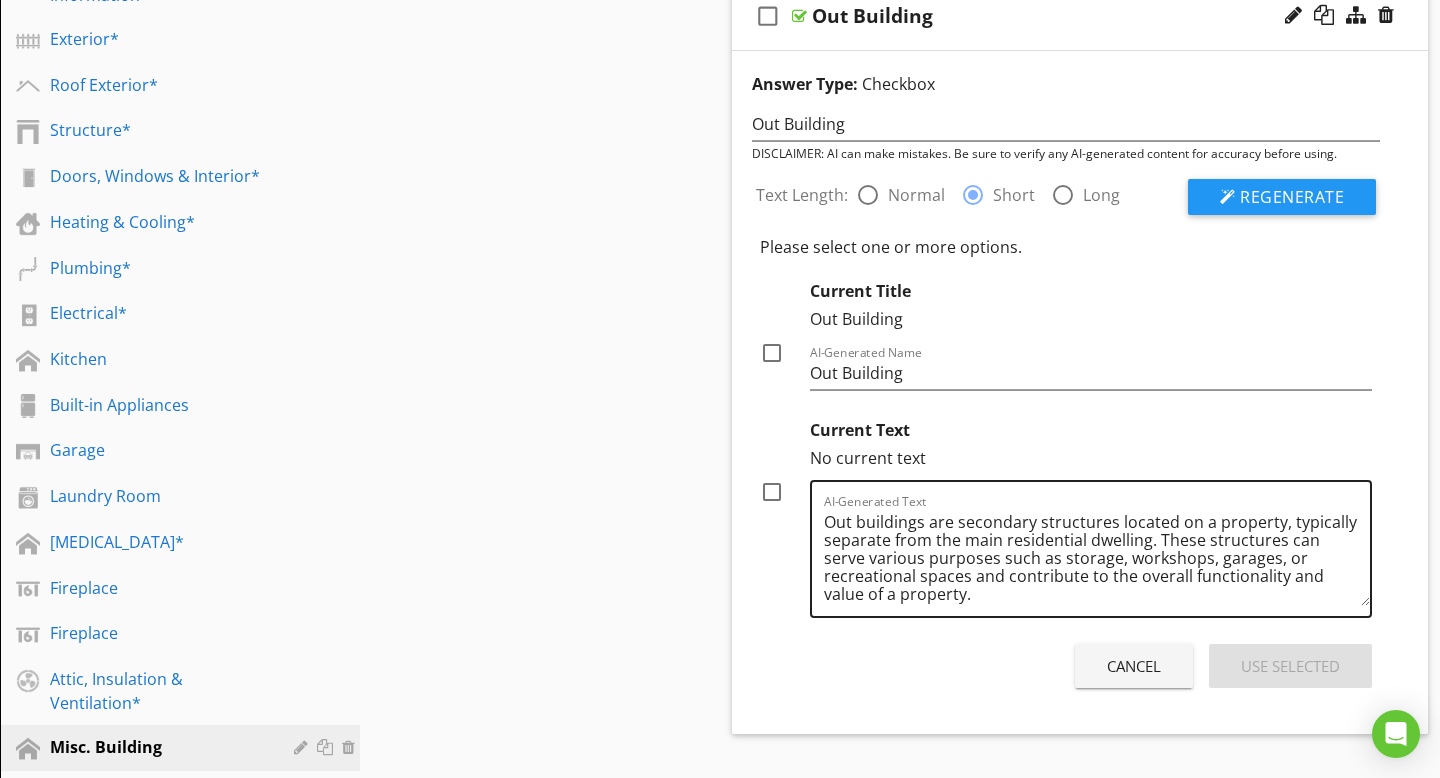 click on "Out buildings are secondary structures located on a property, typically separate from the main residential dwelling. These structures can serve various purposes such as storage, workshops, garages, or recreational spaces and contribute to the overall functionality and value of a property." at bounding box center (1097, 556) 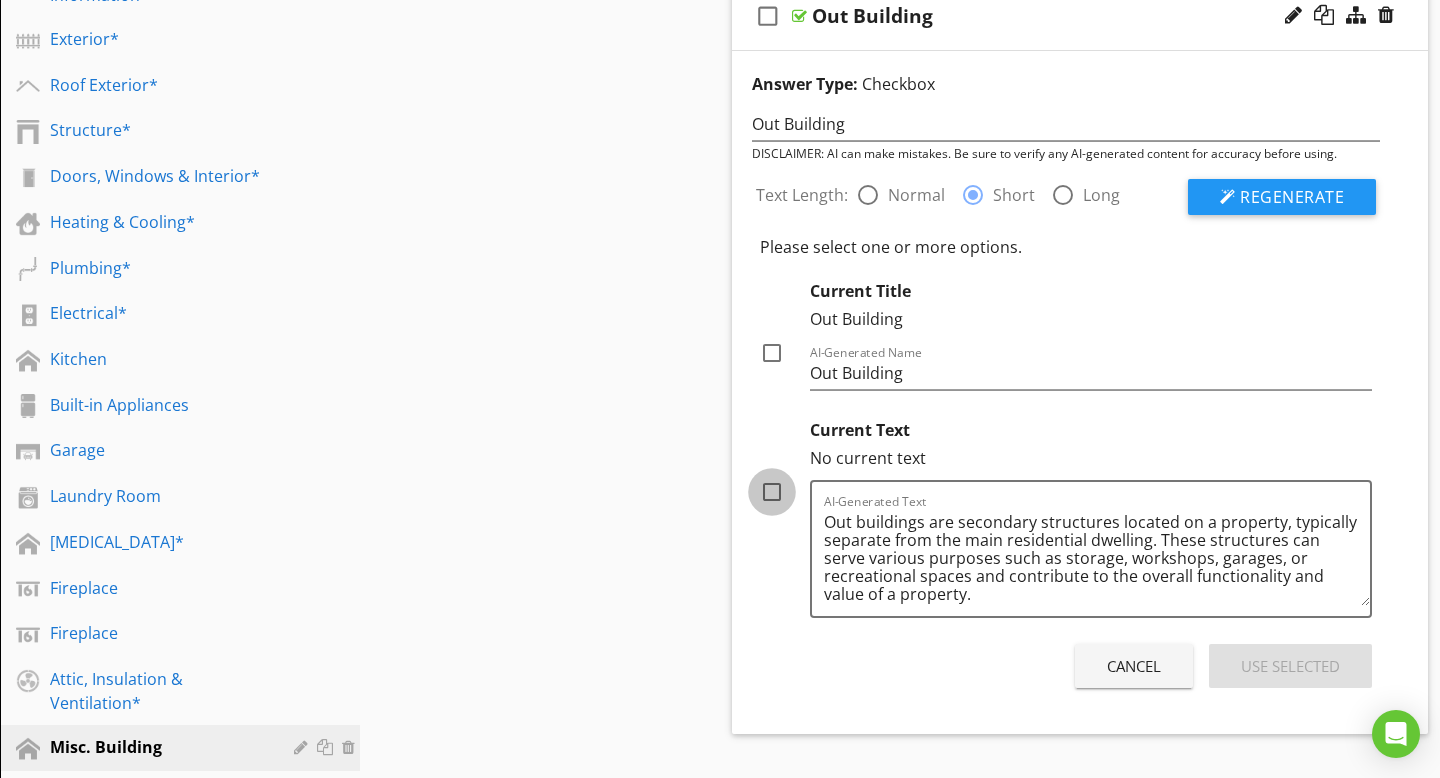 click at bounding box center [772, 492] 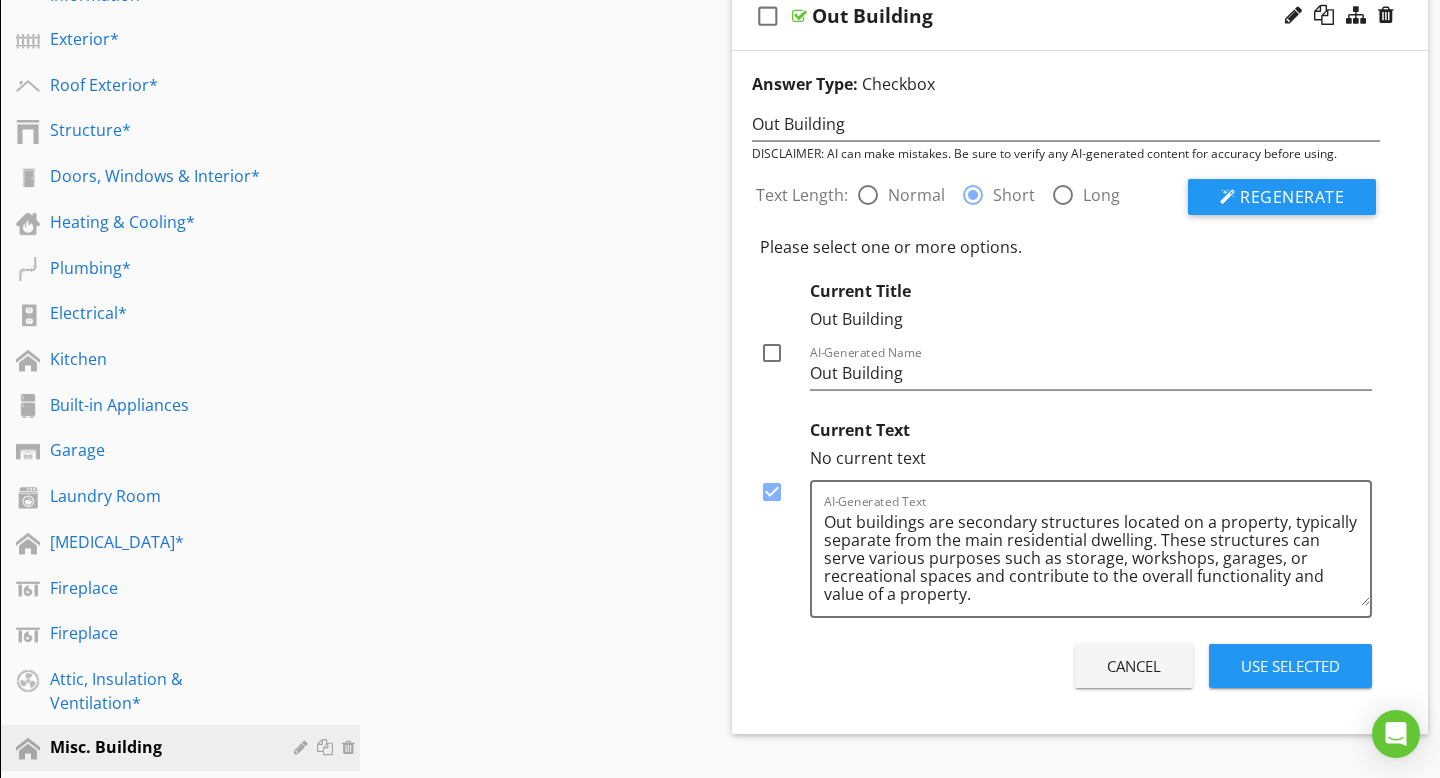 click at bounding box center [772, 353] 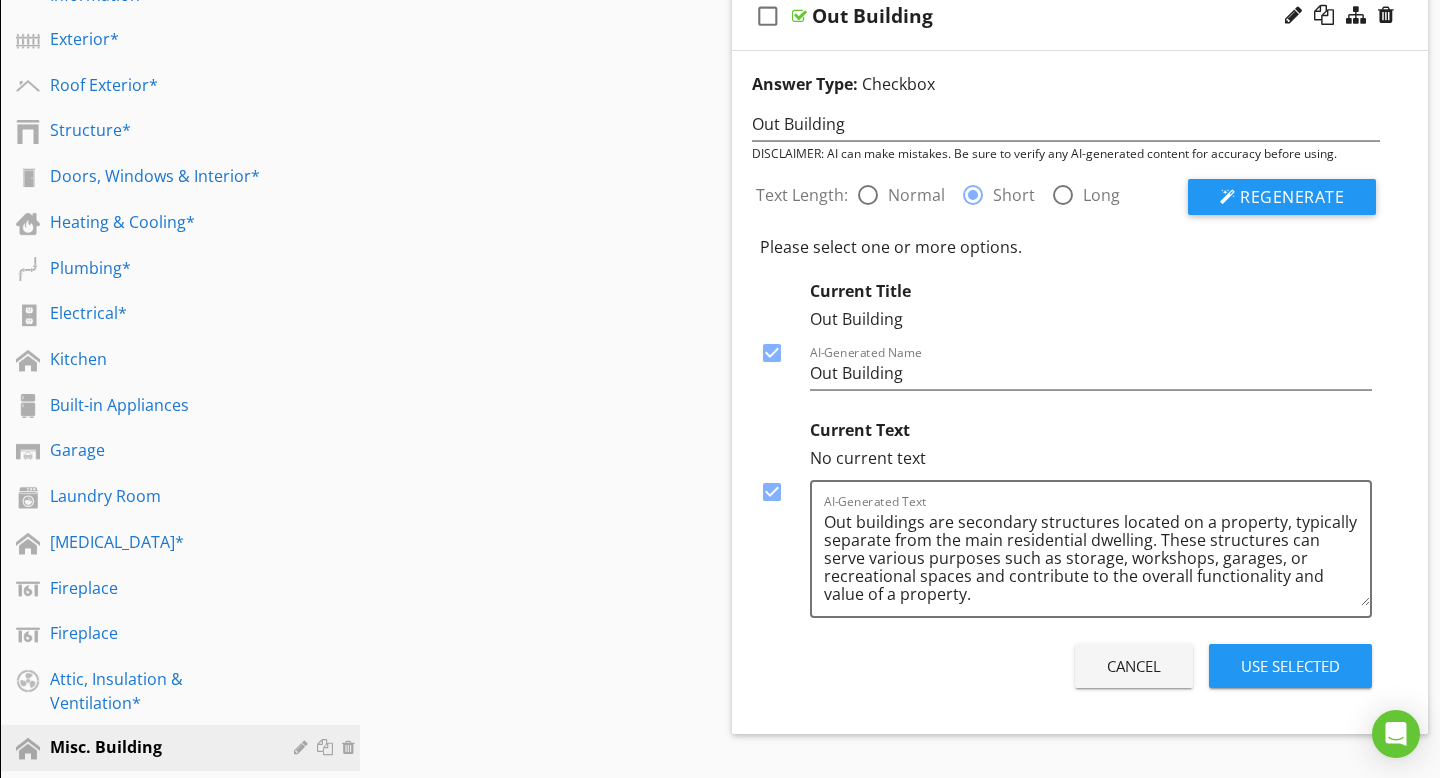 click at bounding box center [772, 353] 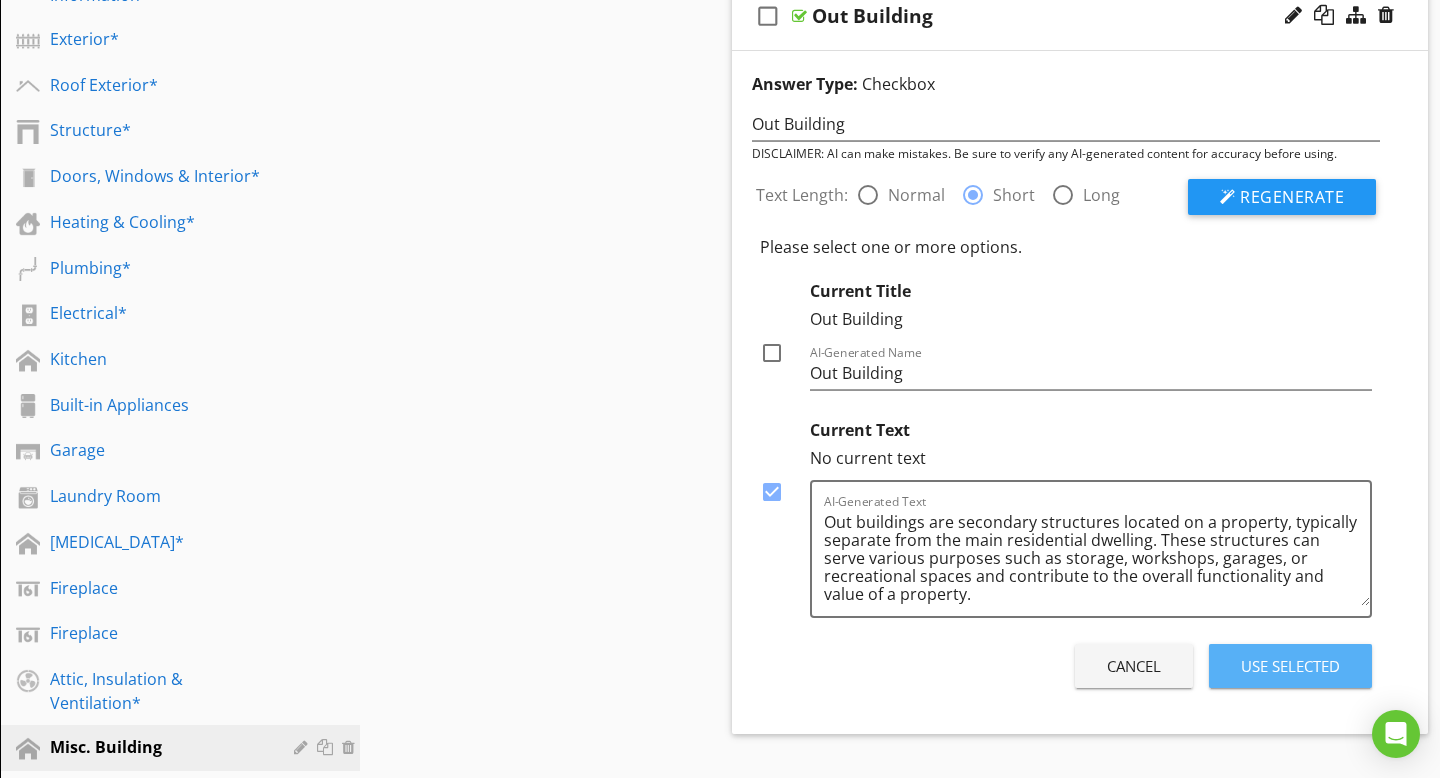 click on "Use Selected" at bounding box center (1290, 666) 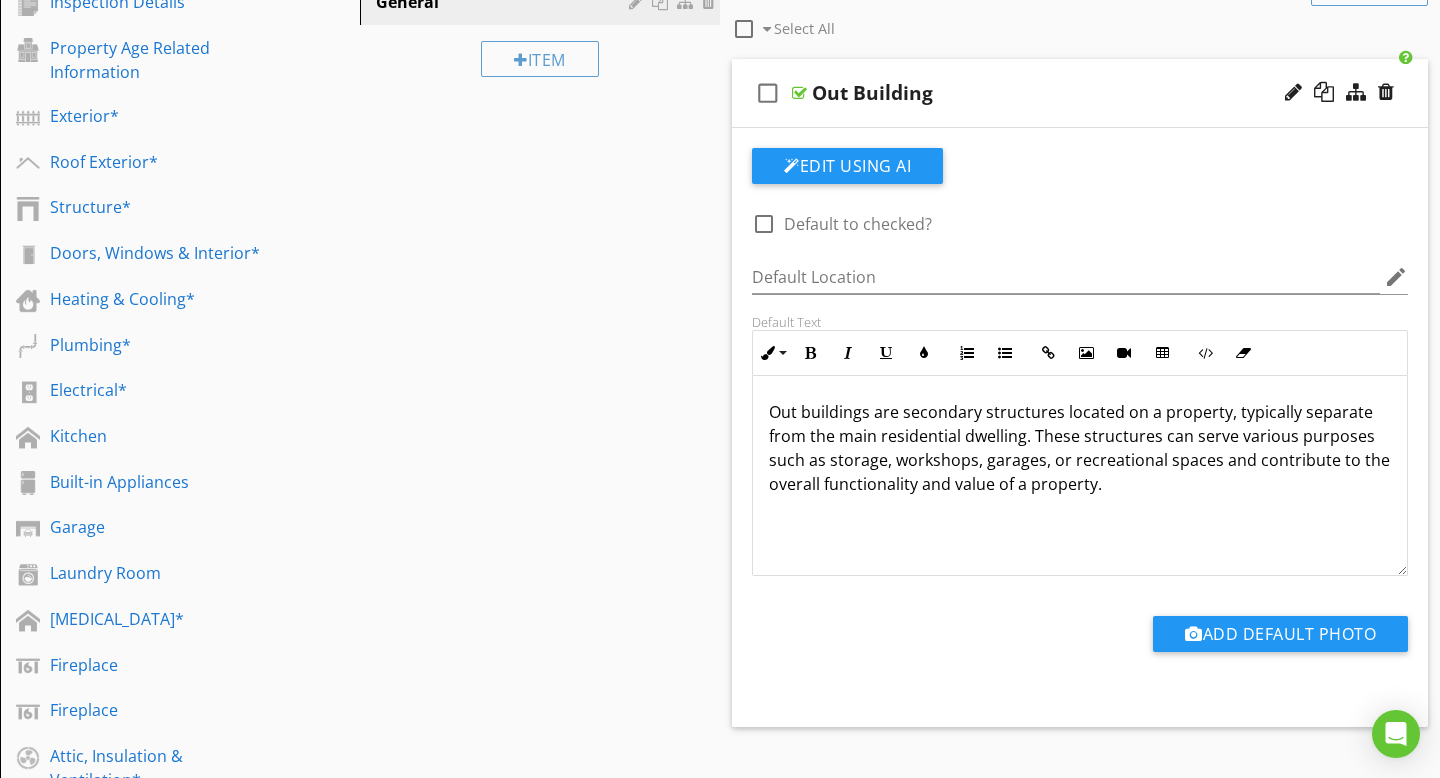 scroll, scrollTop: 248, scrollLeft: 0, axis: vertical 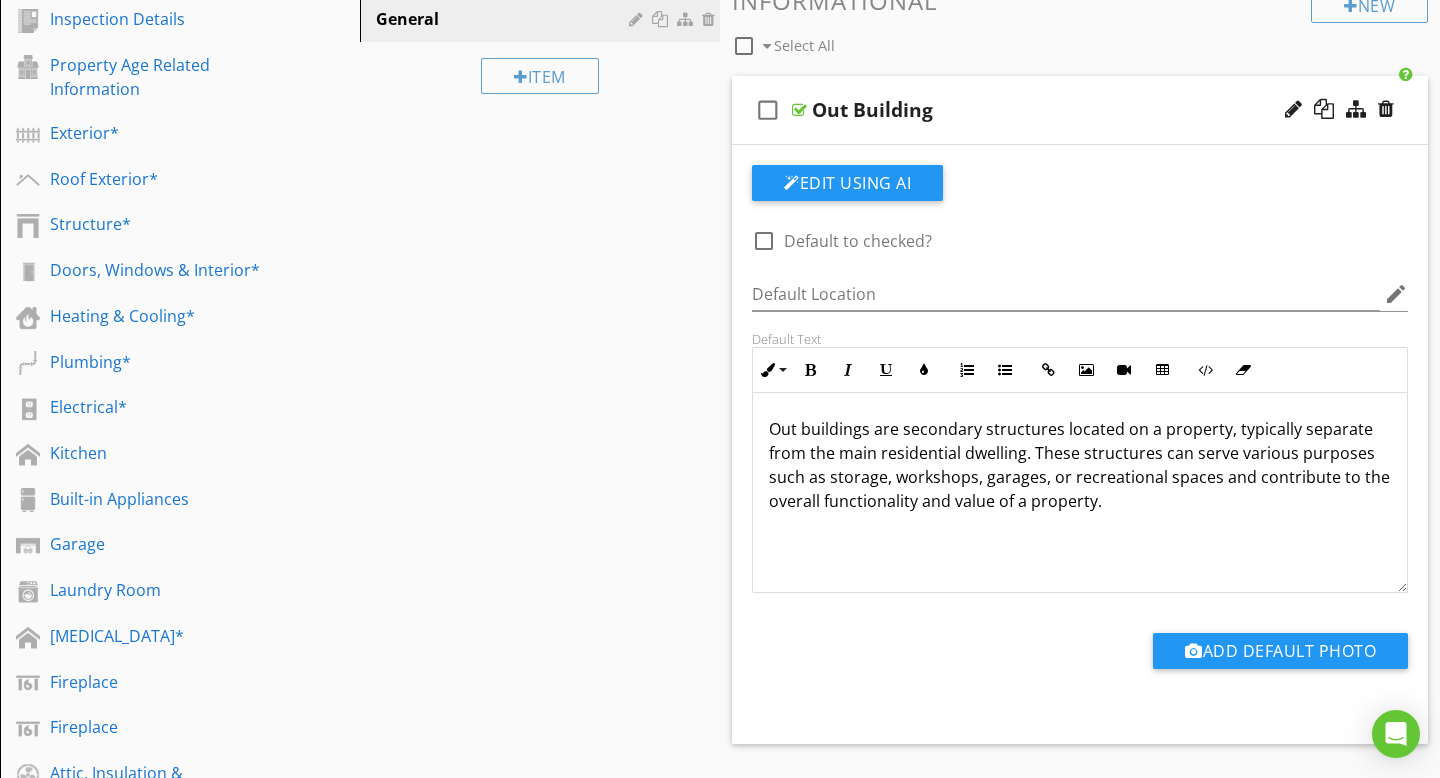 click at bounding box center (799, 110) 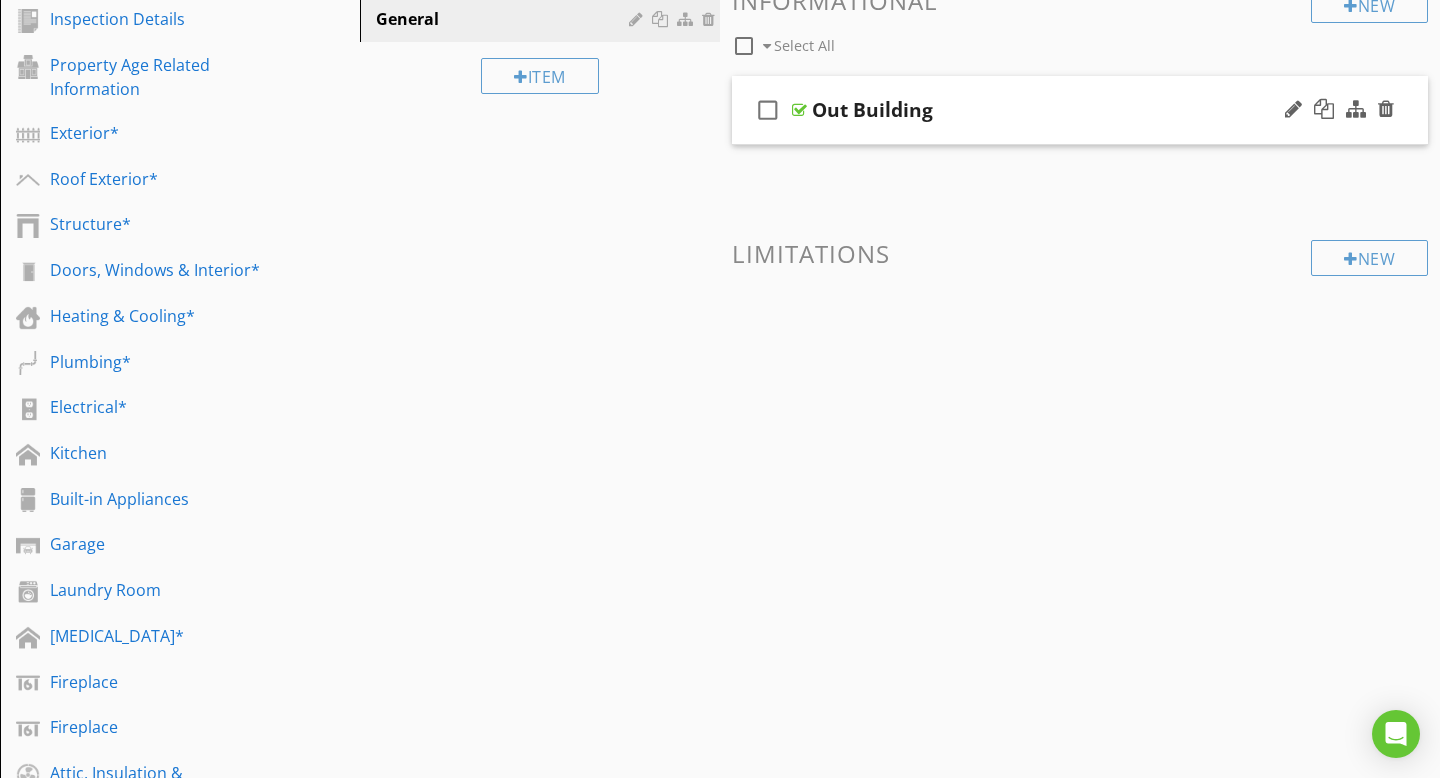 click at bounding box center [799, 110] 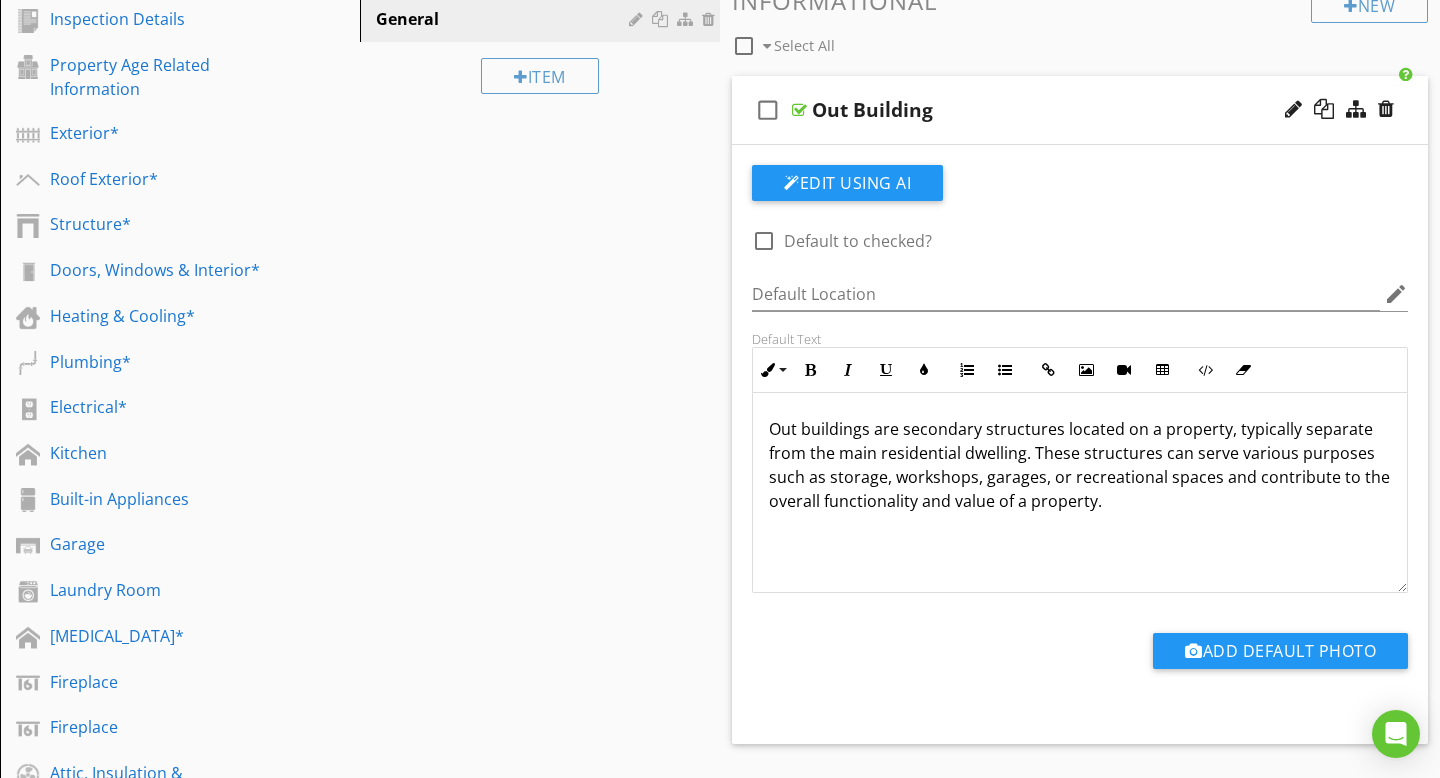 click on "check_box_outline_blank" at bounding box center (768, 110) 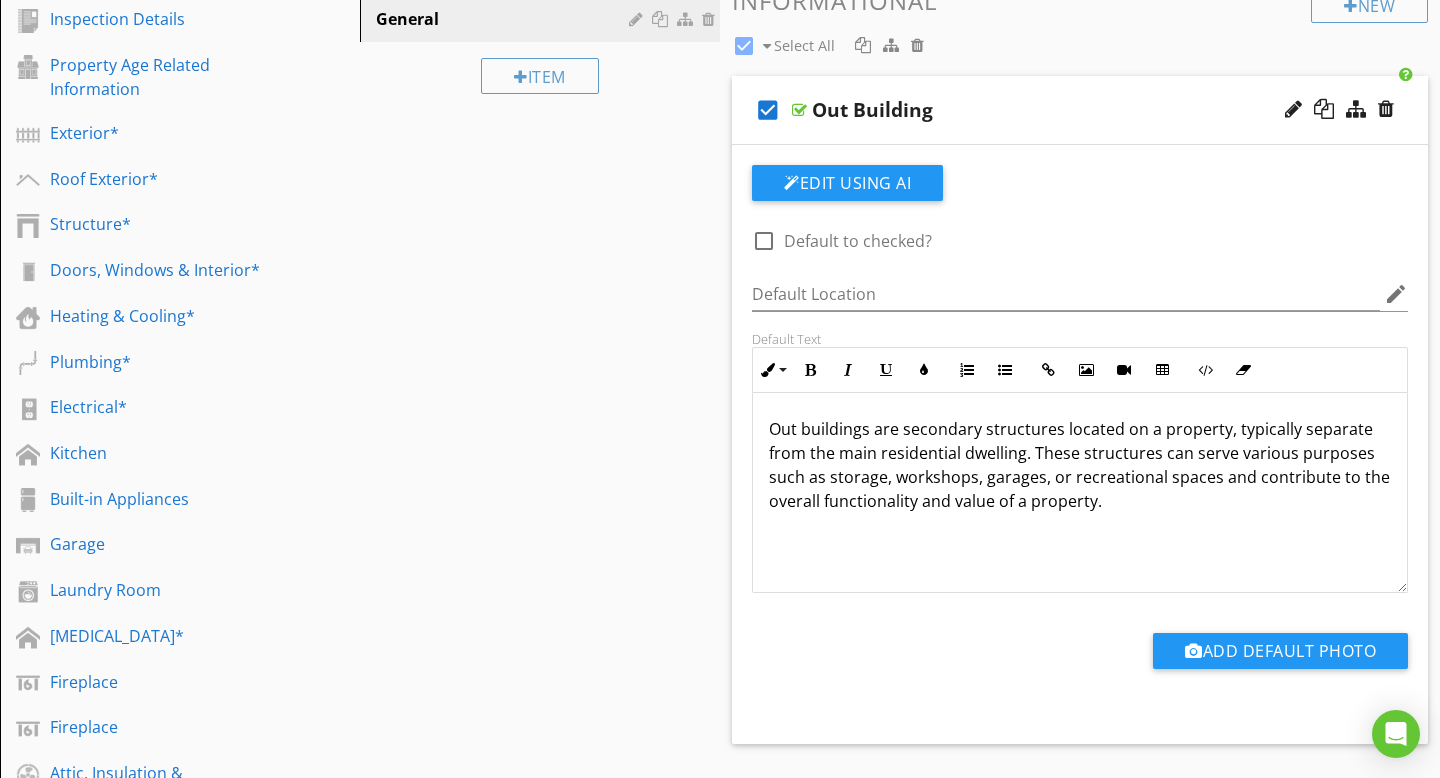 click on "check_box" at bounding box center (768, 110) 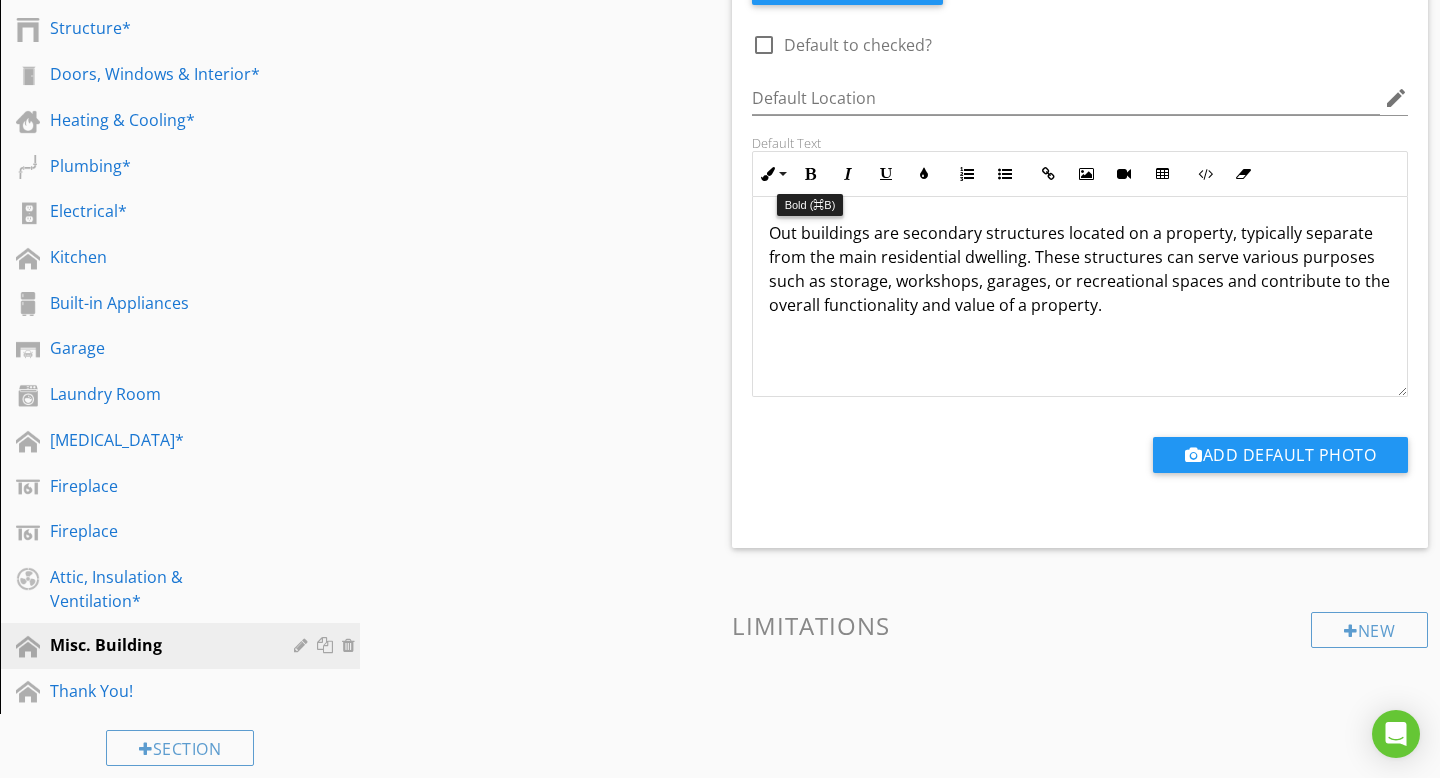 scroll, scrollTop: 446, scrollLeft: 0, axis: vertical 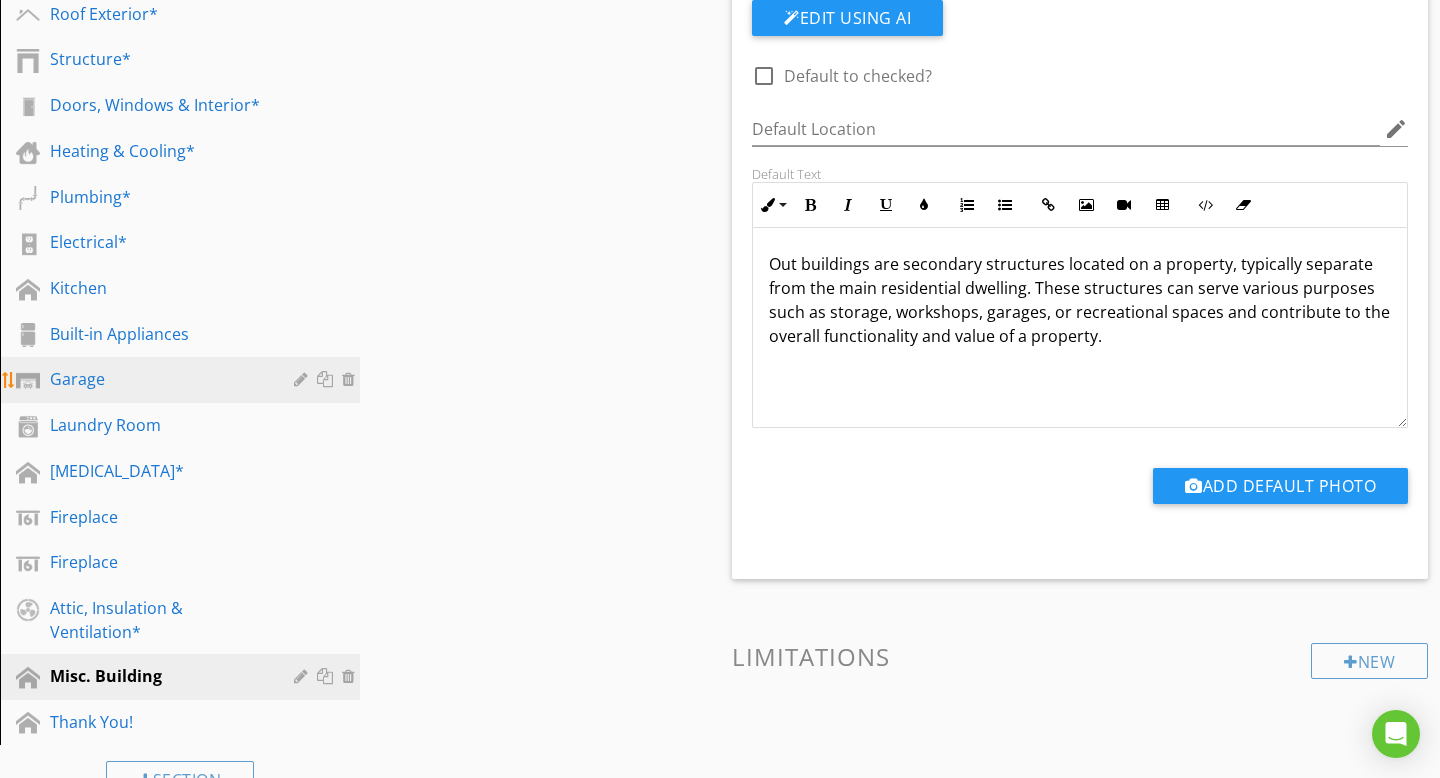 click on "Garage" at bounding box center [157, 379] 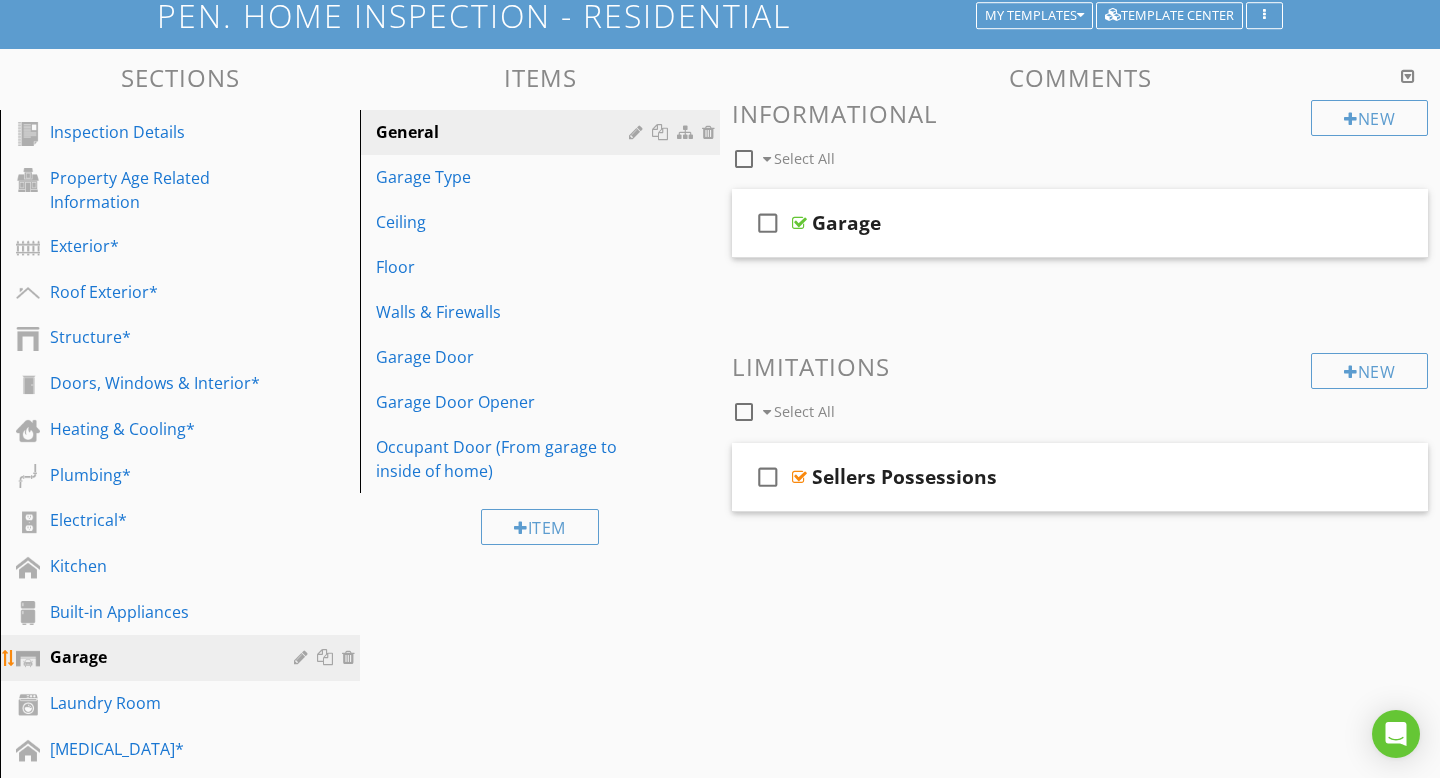 scroll, scrollTop: 134, scrollLeft: 0, axis: vertical 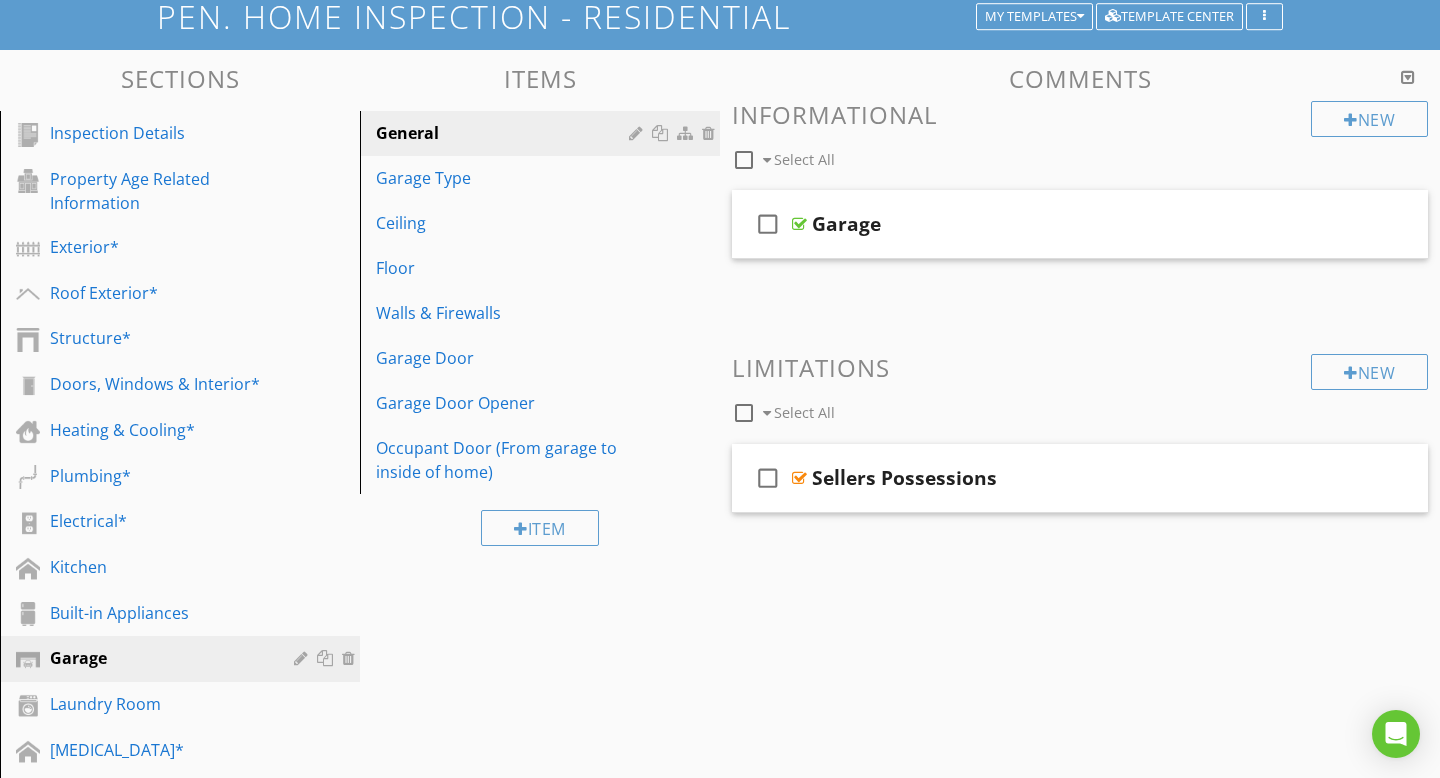 click on "Sections
Inspection Details           Property Age Related Information           Exterior*           Roof Exterior*            Structure*           Doors, Windows & Interior*           Heating & Cooling*           Plumbing*           Electrical*           Kitchen           Built-in Appliances           Garage           Laundry Room            Mechanical Ventilation*           Fireplace           Fireplace           Attic, Insulation & Ventilation*           Misc. Building           Thank You!
Section
Attachments     Scope Of Inspection   HIABC-Scope-of-Inspection.pdf
Attachment
Items
General           Garage Type           Ceiling           Floor           Walls & Firewalls           Garage Door           Garage Door Opener           Occupant Door (From garage to inside of home)
Item
Comments
Informational" at bounding box center [720, 690] 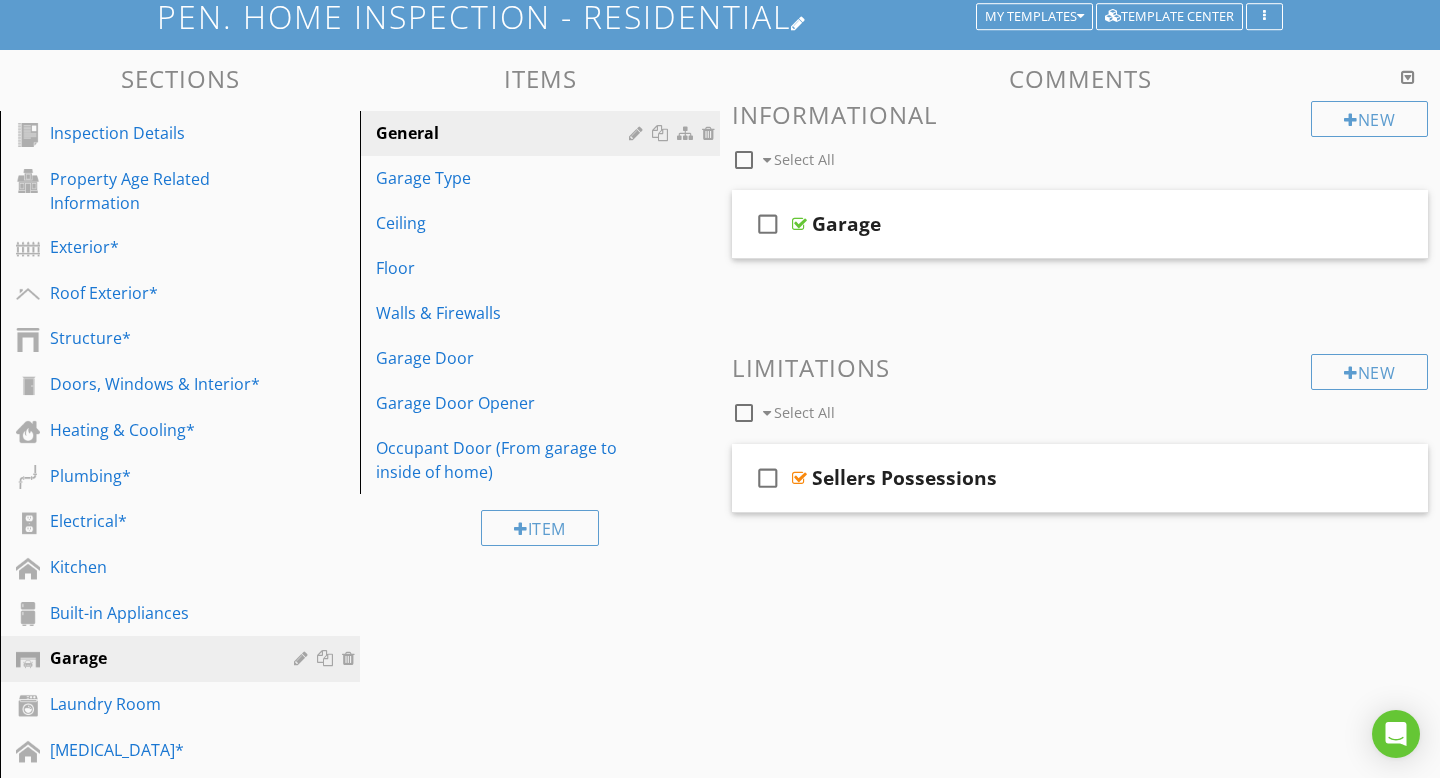 click on "Pen. Home Inspection - Residential" at bounding box center [720, 16] 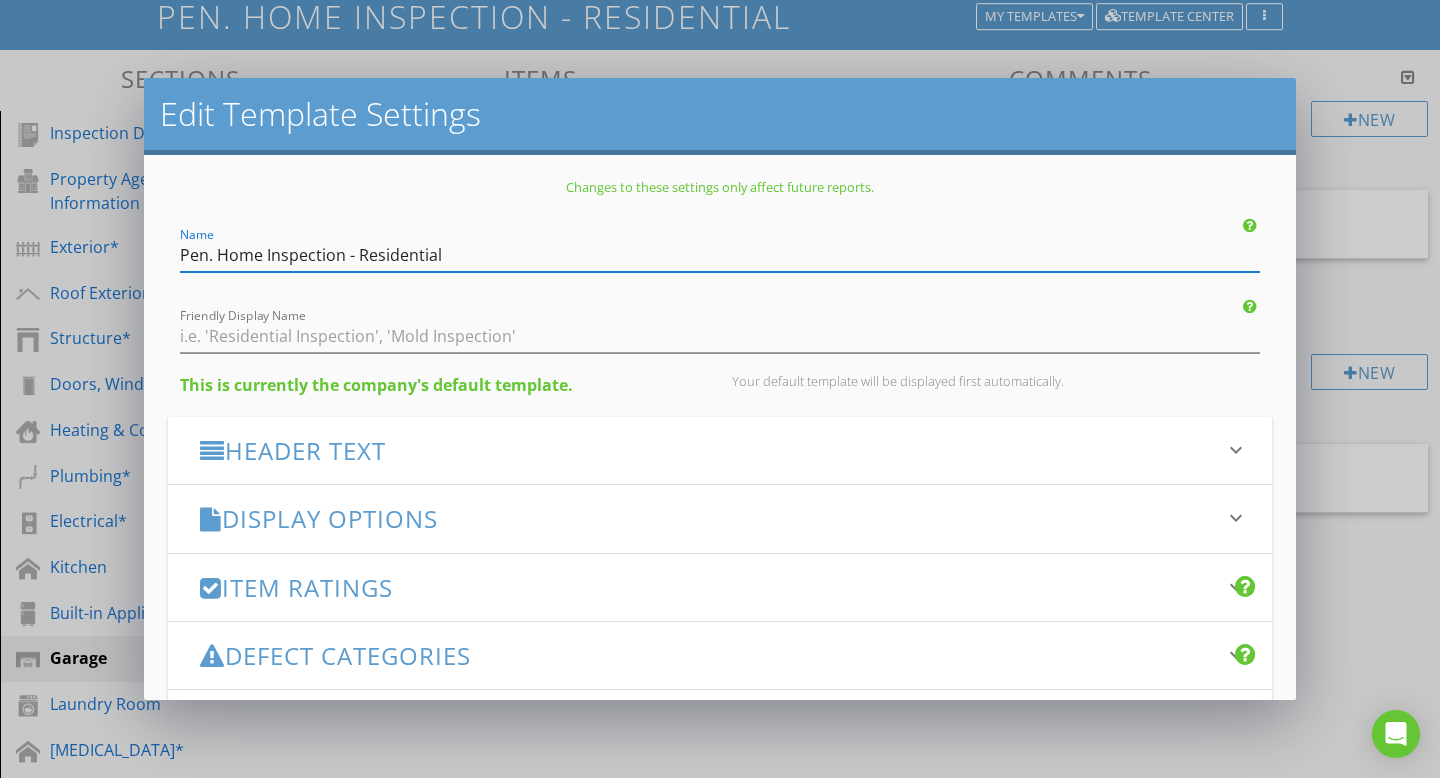 click on "Edit Template Settings   Changes to these settings only affect future reports.     Name Pen. Home Inspection - Residential     Friendly Display Name
This is currently the company's default template.
Your default template will be displayed first
automatically.
Header Text
keyboard_arrow_down   Full Report Header Text     Summary Header Text
Display Options
keyboard_arrow_down     check_box Display Category Counts Summary
What does this look like?
check_box_outline_blank Display 'Items Inspected' Count
With
vs
without
check_box Display Inspector Signature   Configure Signature
Where does this display?
check_box_outline_blank Display Standards of Practice
Set per-section by clicking the 'pencil' icon next to each
section.
What does this look like?
check_box" at bounding box center [720, 389] 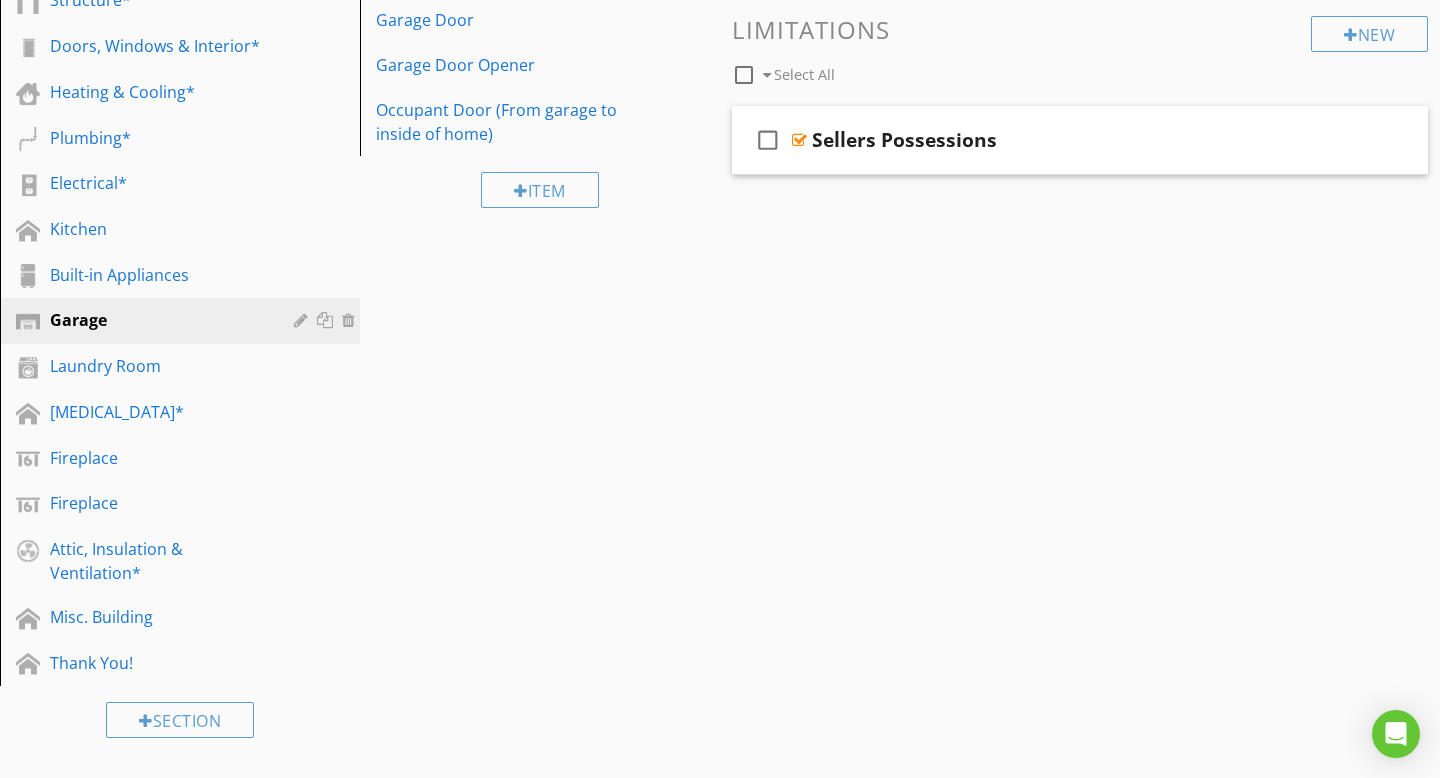 scroll, scrollTop: 473, scrollLeft: 0, axis: vertical 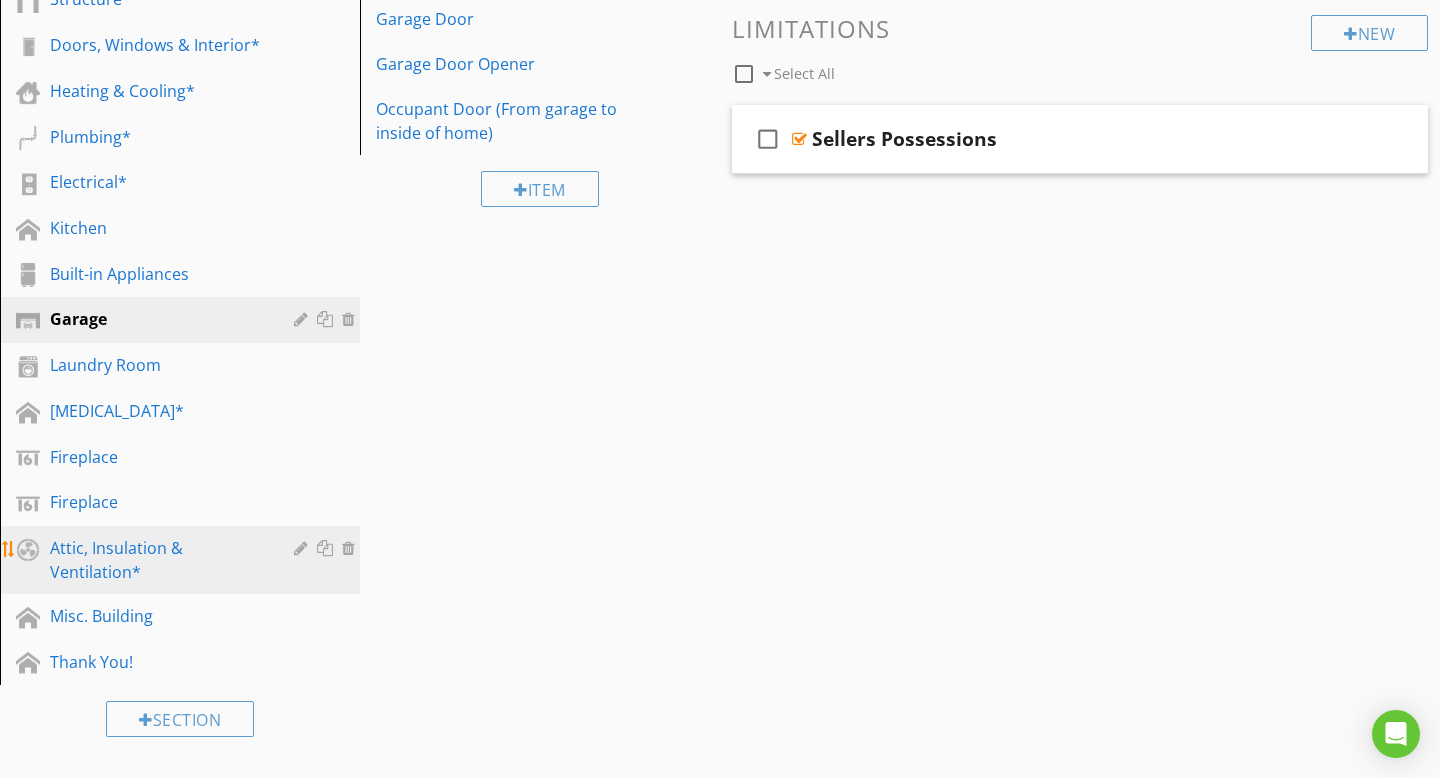click on "Attic, Insulation & Ventilation*" at bounding box center [157, 560] 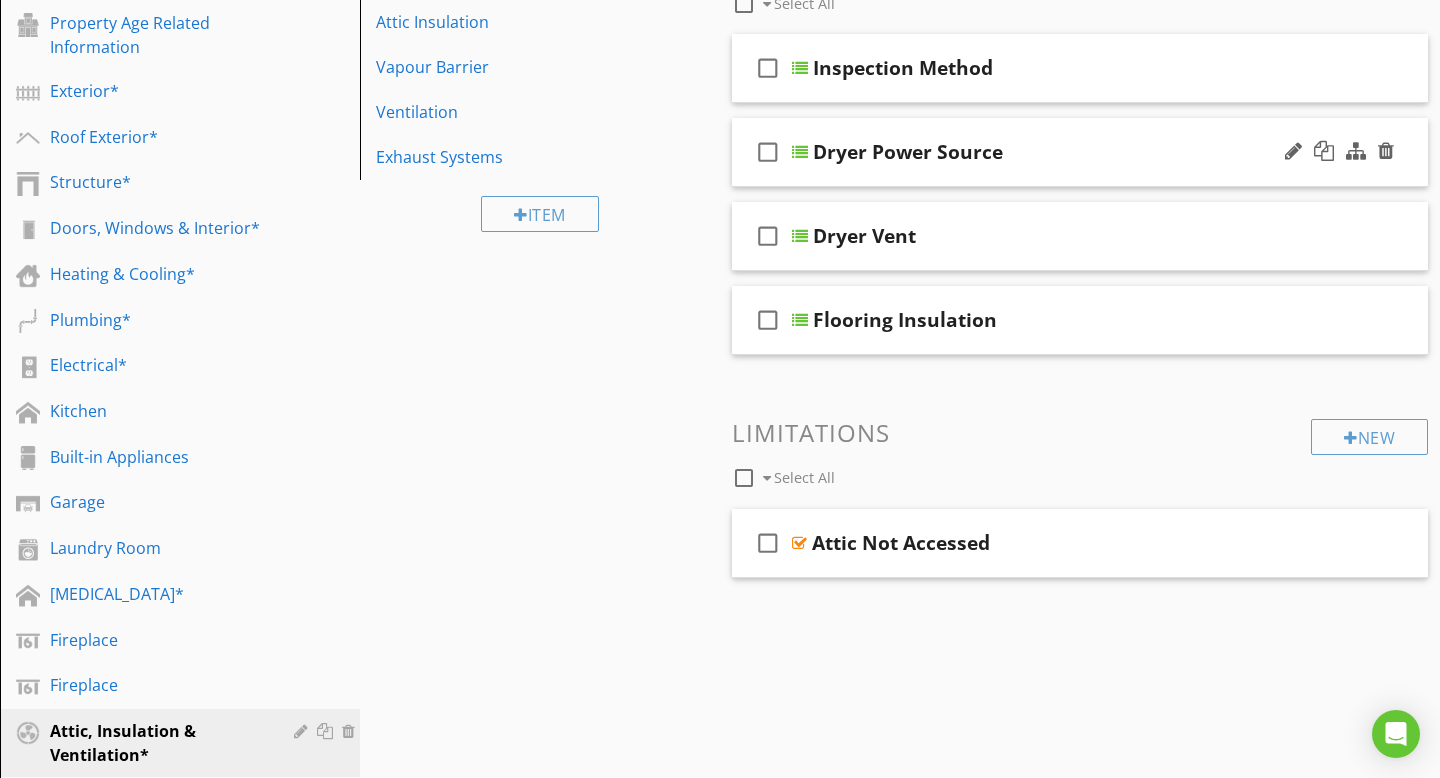 scroll, scrollTop: 287, scrollLeft: 0, axis: vertical 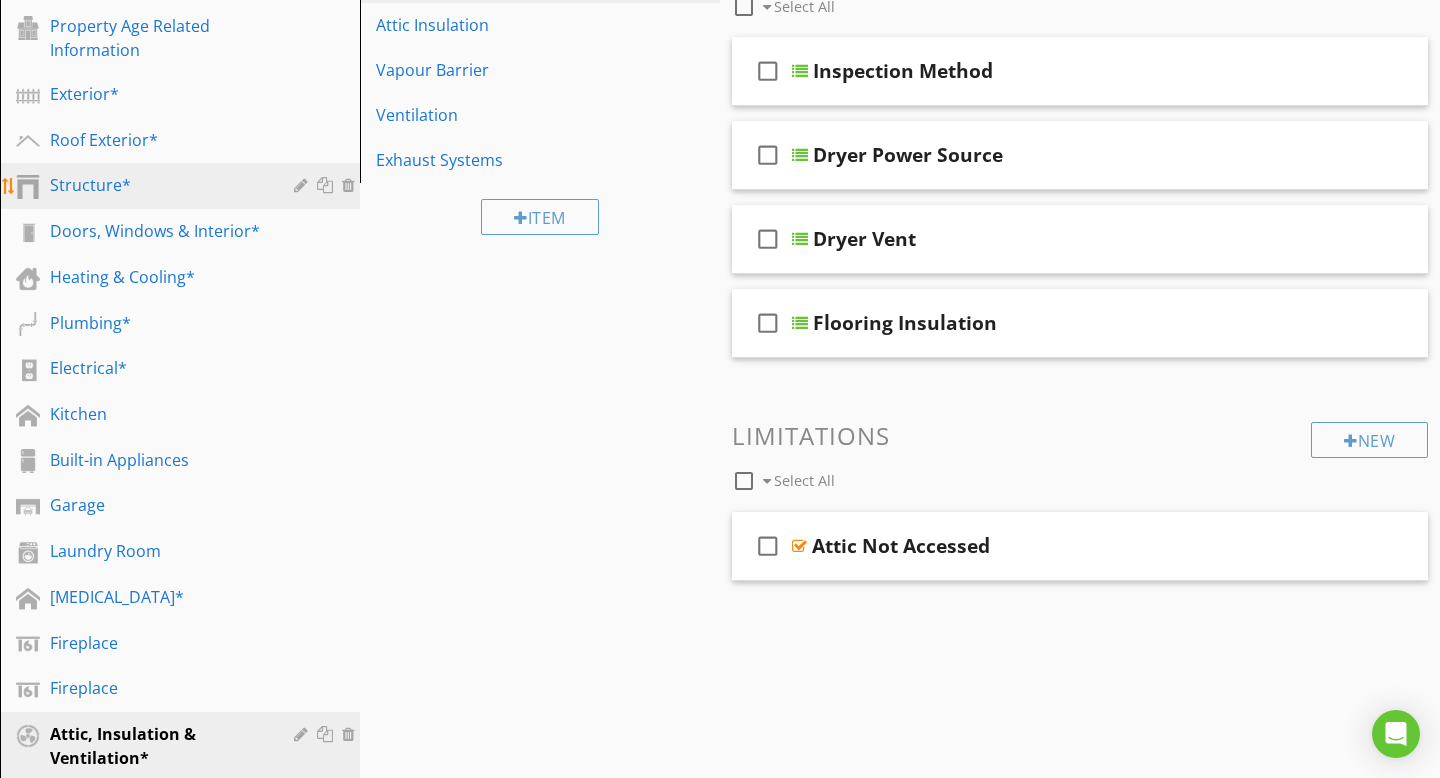 click on "Structure*" at bounding box center (157, 185) 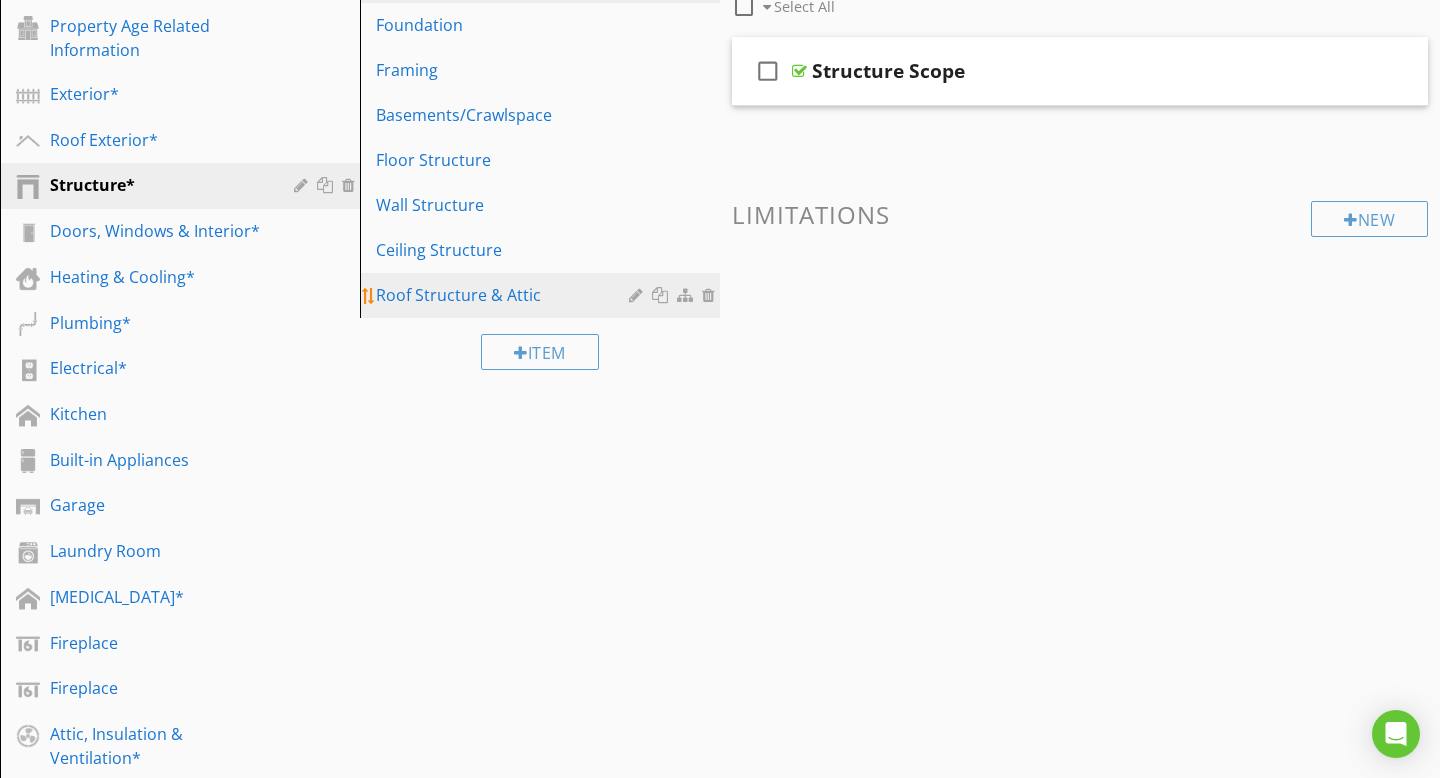 click on "Roof Structure & Attic" at bounding box center (505, 295) 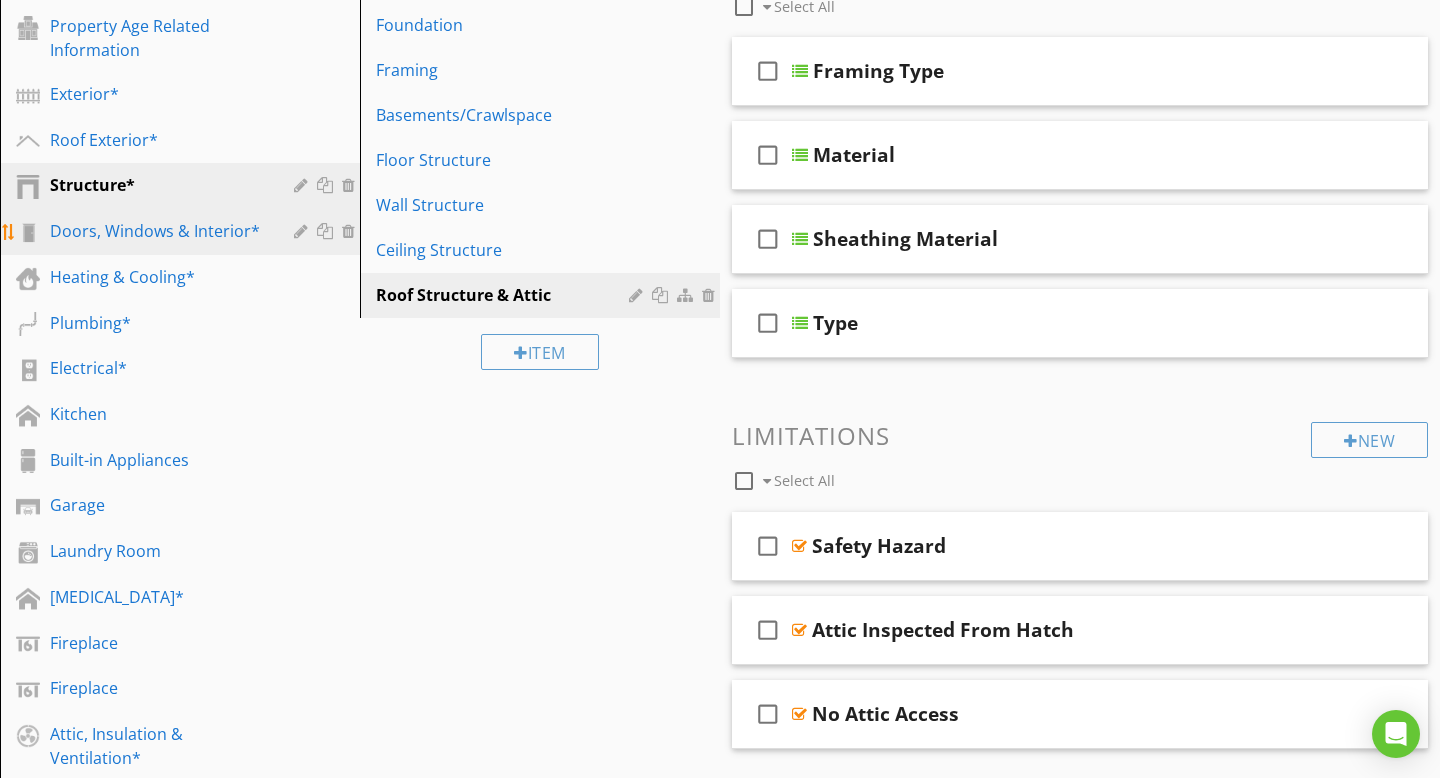 click on "Doors, Windows & Interior*" at bounding box center [157, 231] 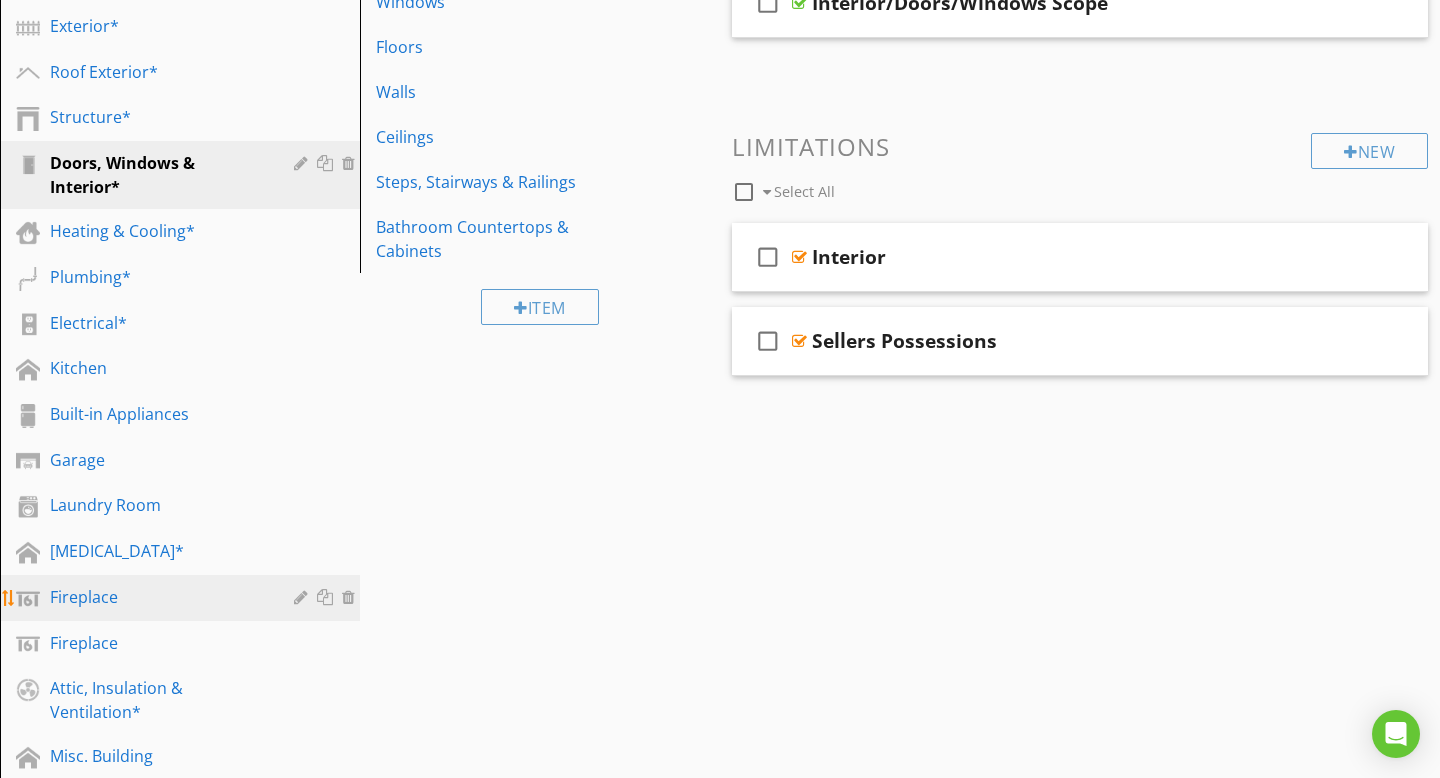 scroll, scrollTop: 356, scrollLeft: 0, axis: vertical 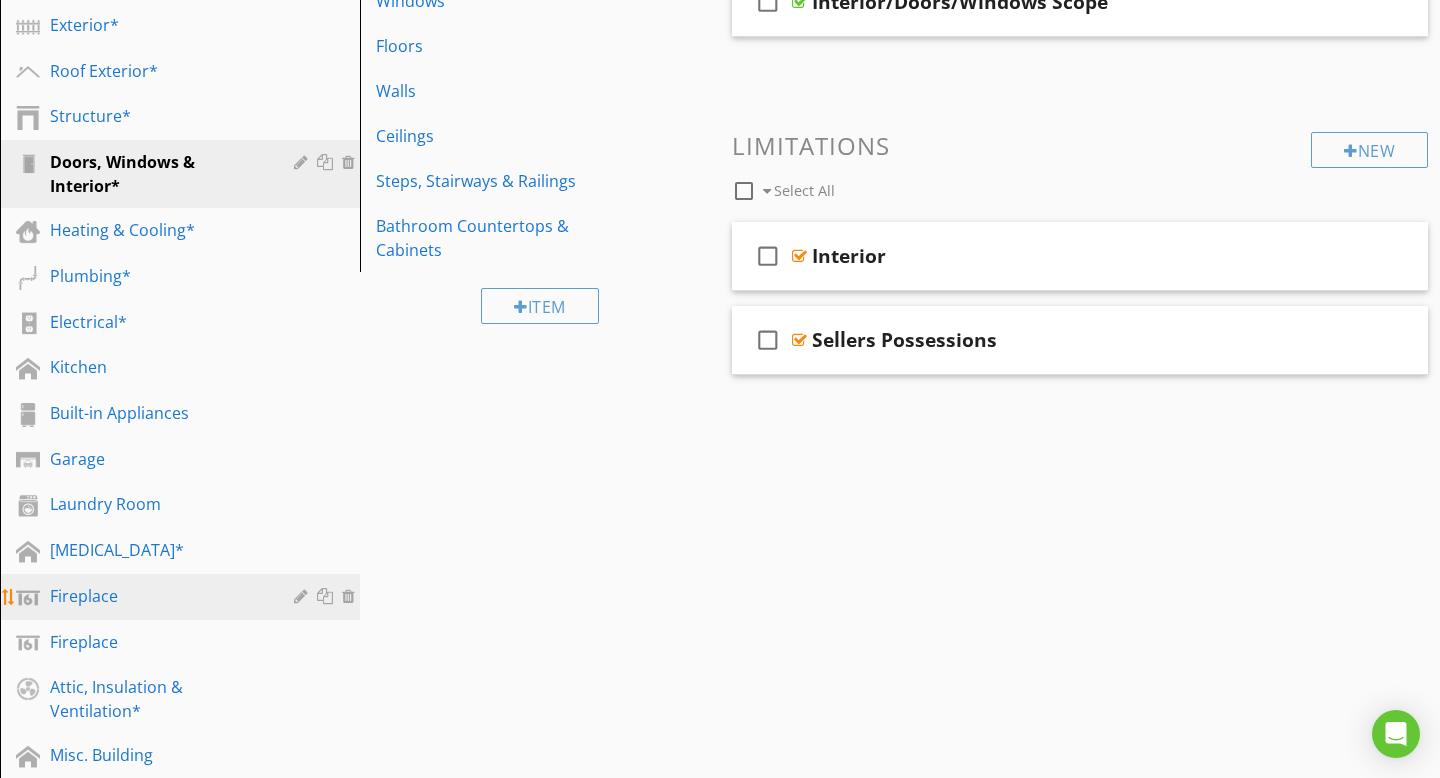 click on "Fireplace" at bounding box center (157, 596) 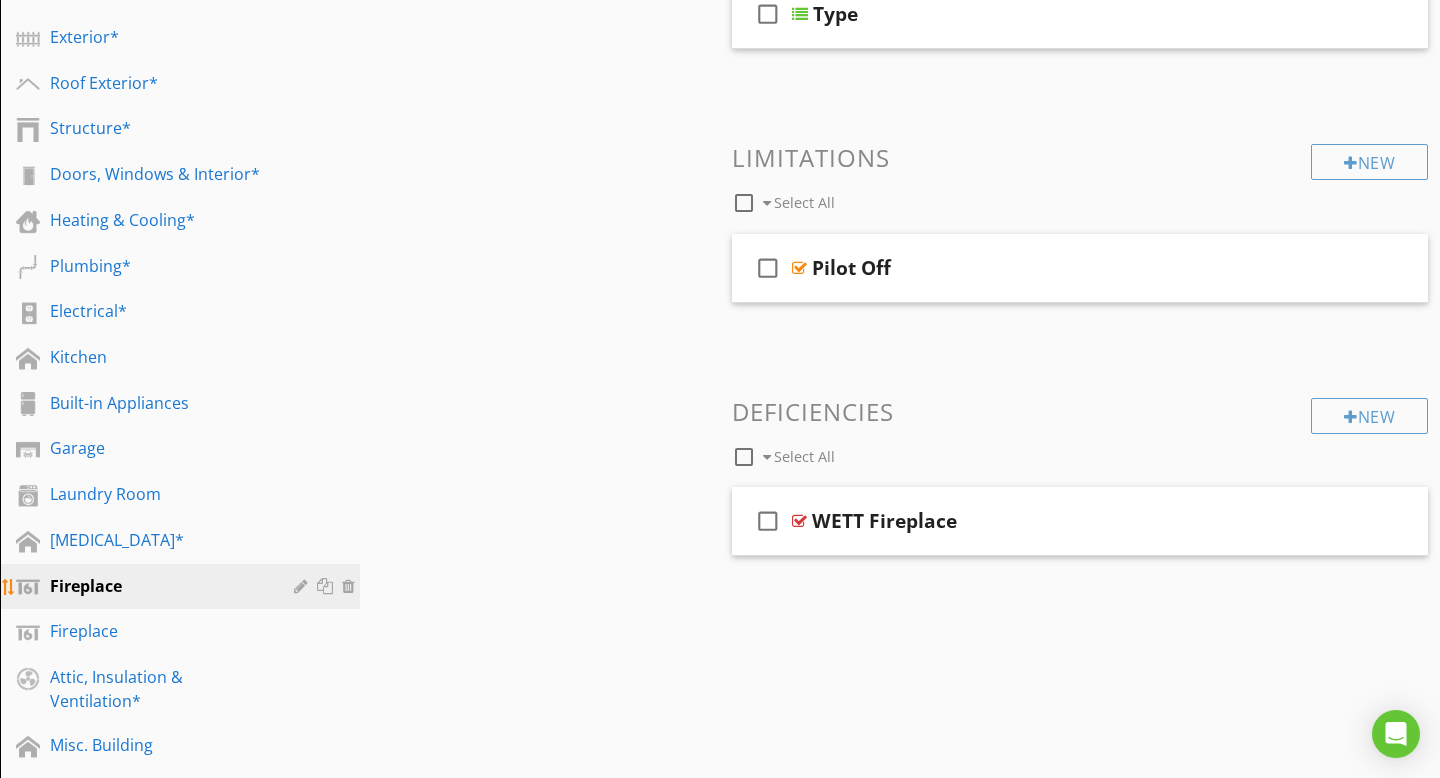 scroll, scrollTop: 334, scrollLeft: 0, axis: vertical 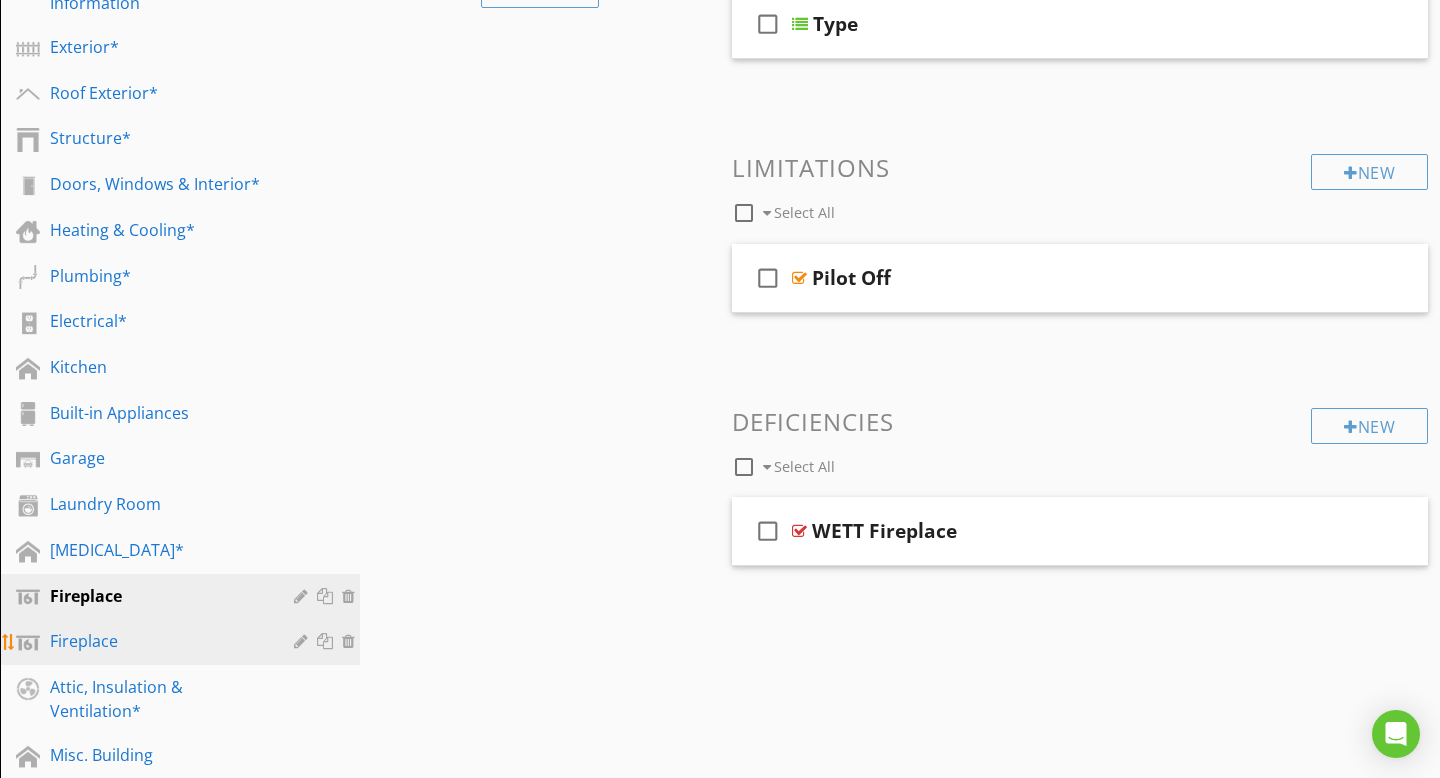 click on "Fireplace" at bounding box center (157, 641) 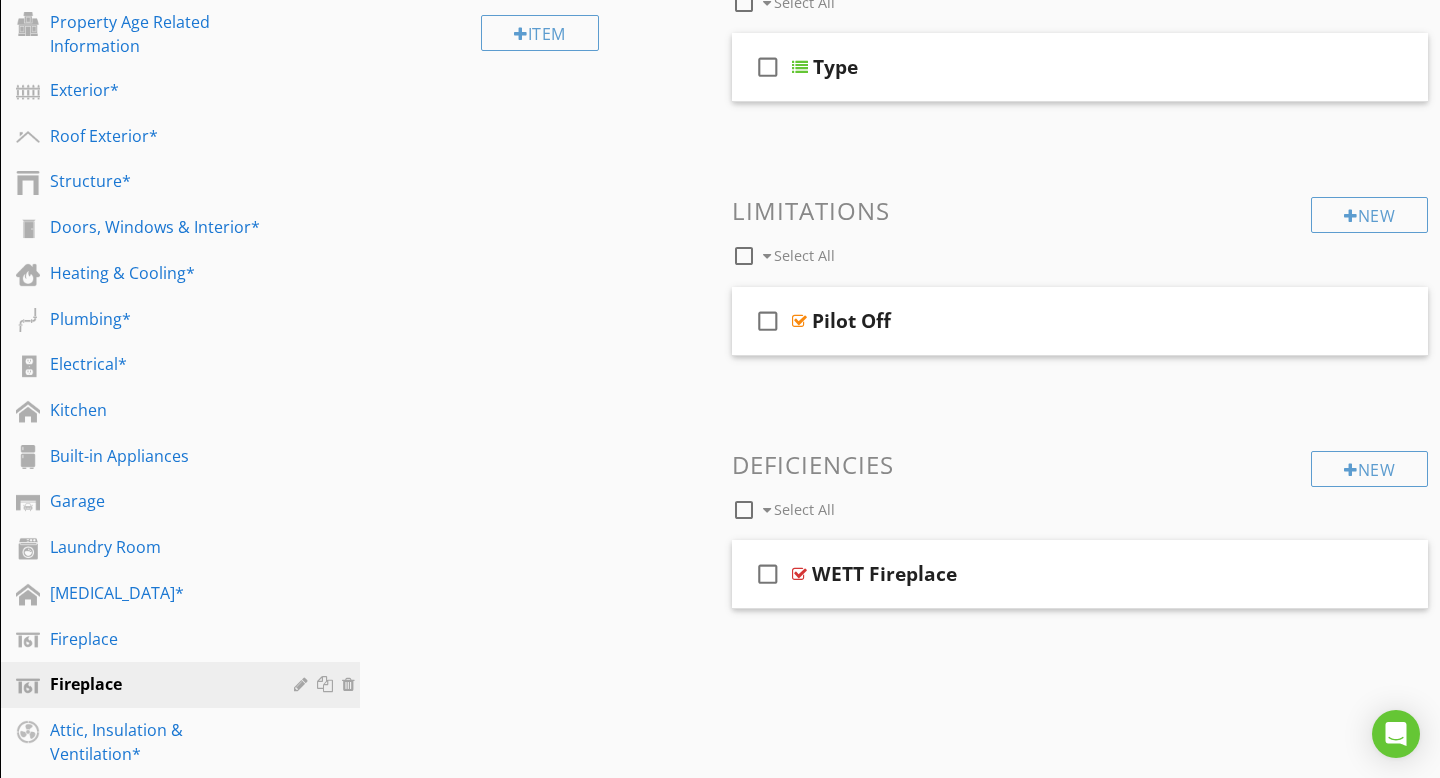 scroll, scrollTop: 296, scrollLeft: 0, axis: vertical 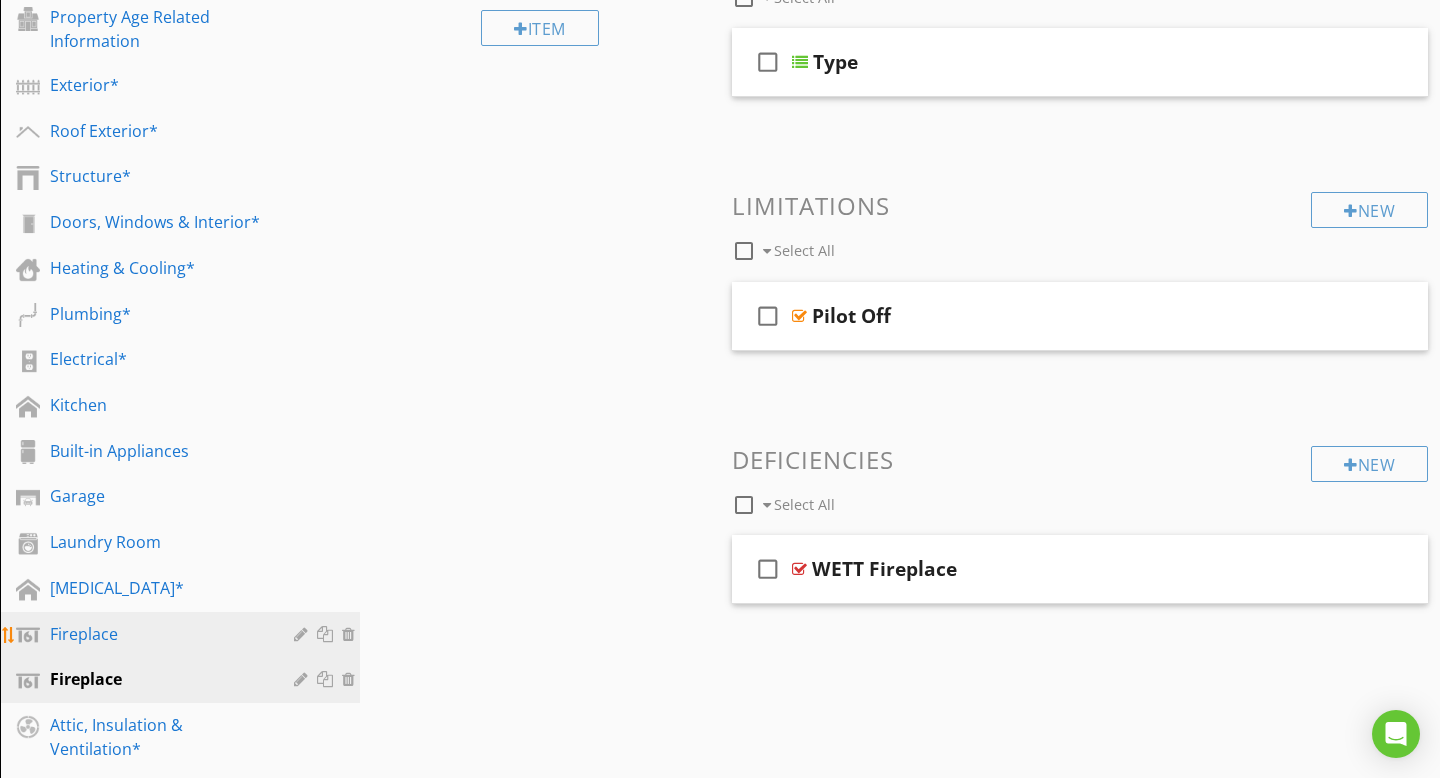 click on "Fireplace" at bounding box center [157, 634] 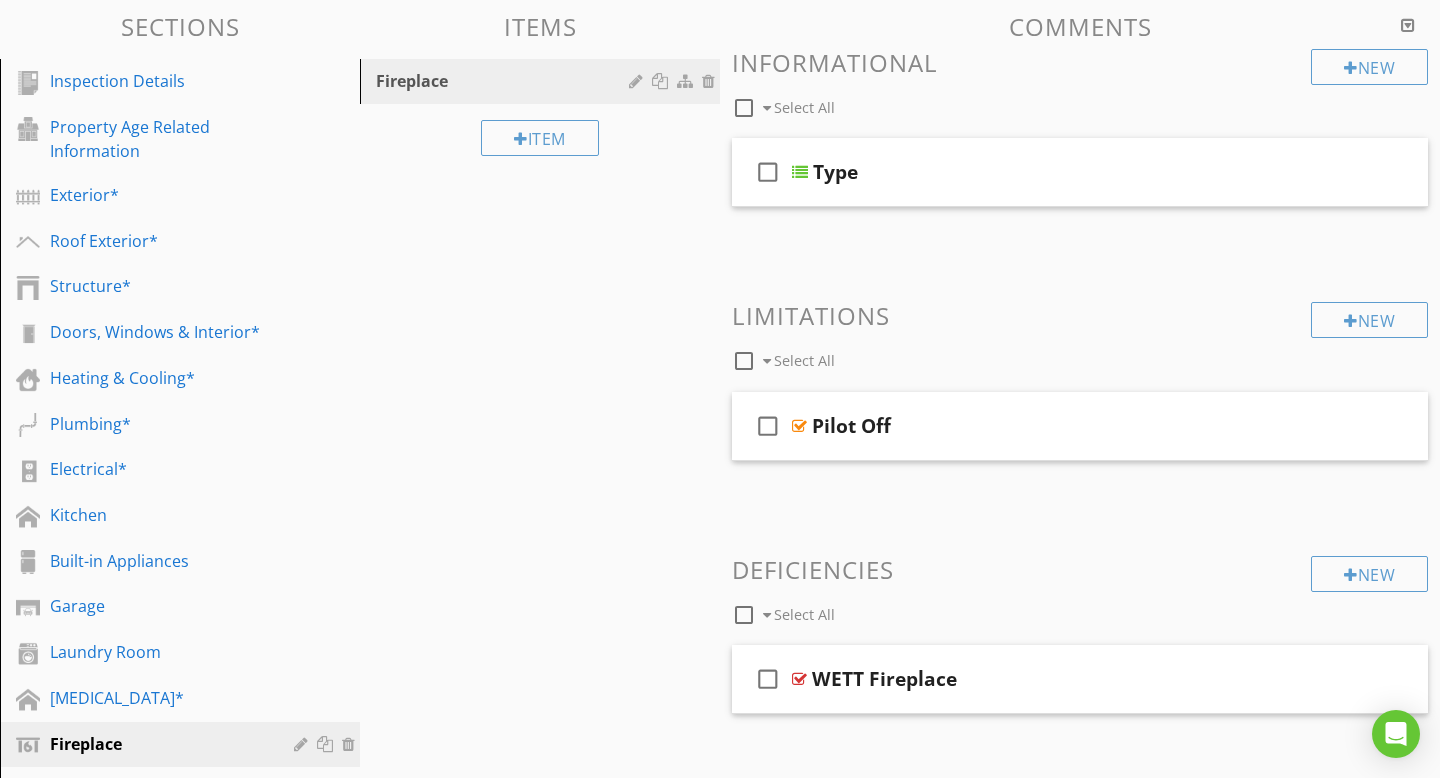 scroll, scrollTop: 178, scrollLeft: 0, axis: vertical 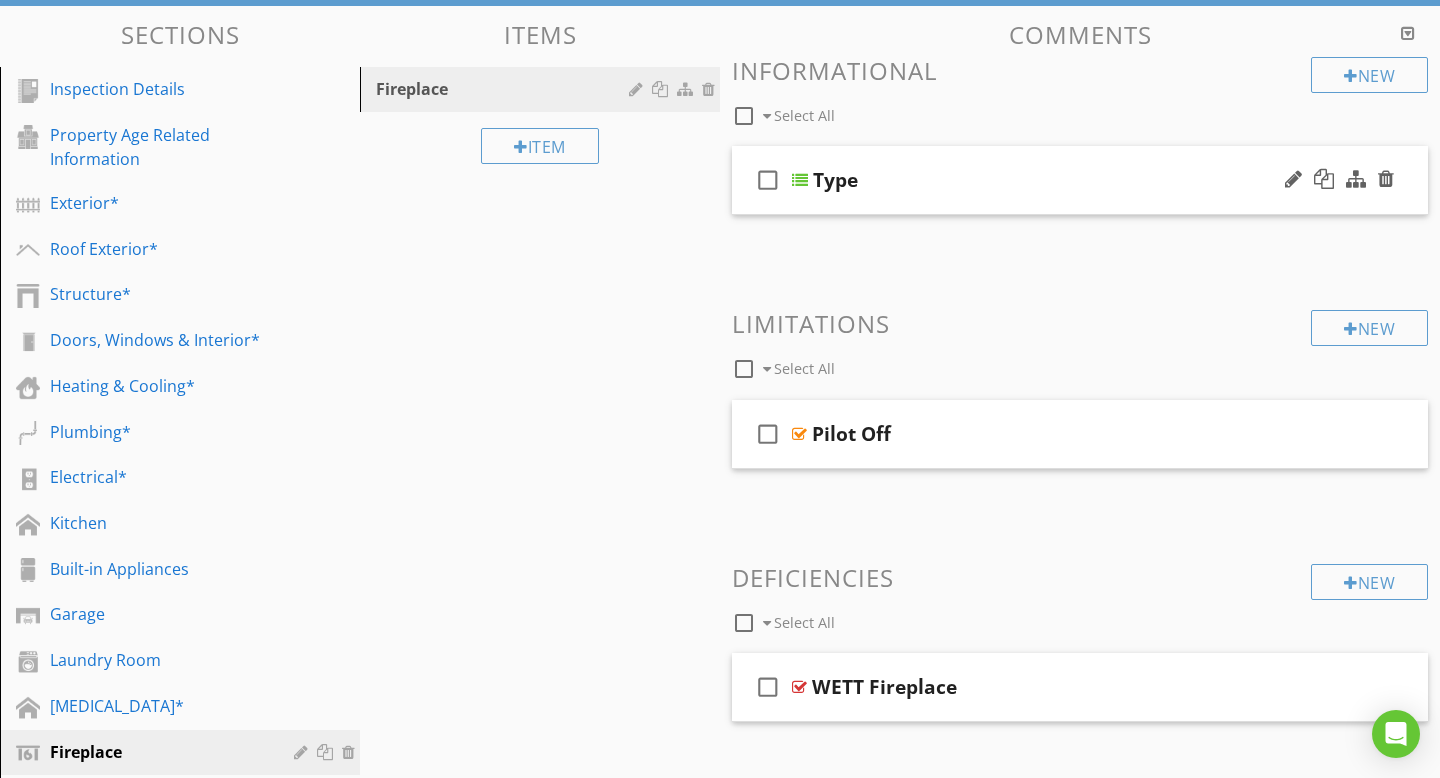 click at bounding box center [800, 180] 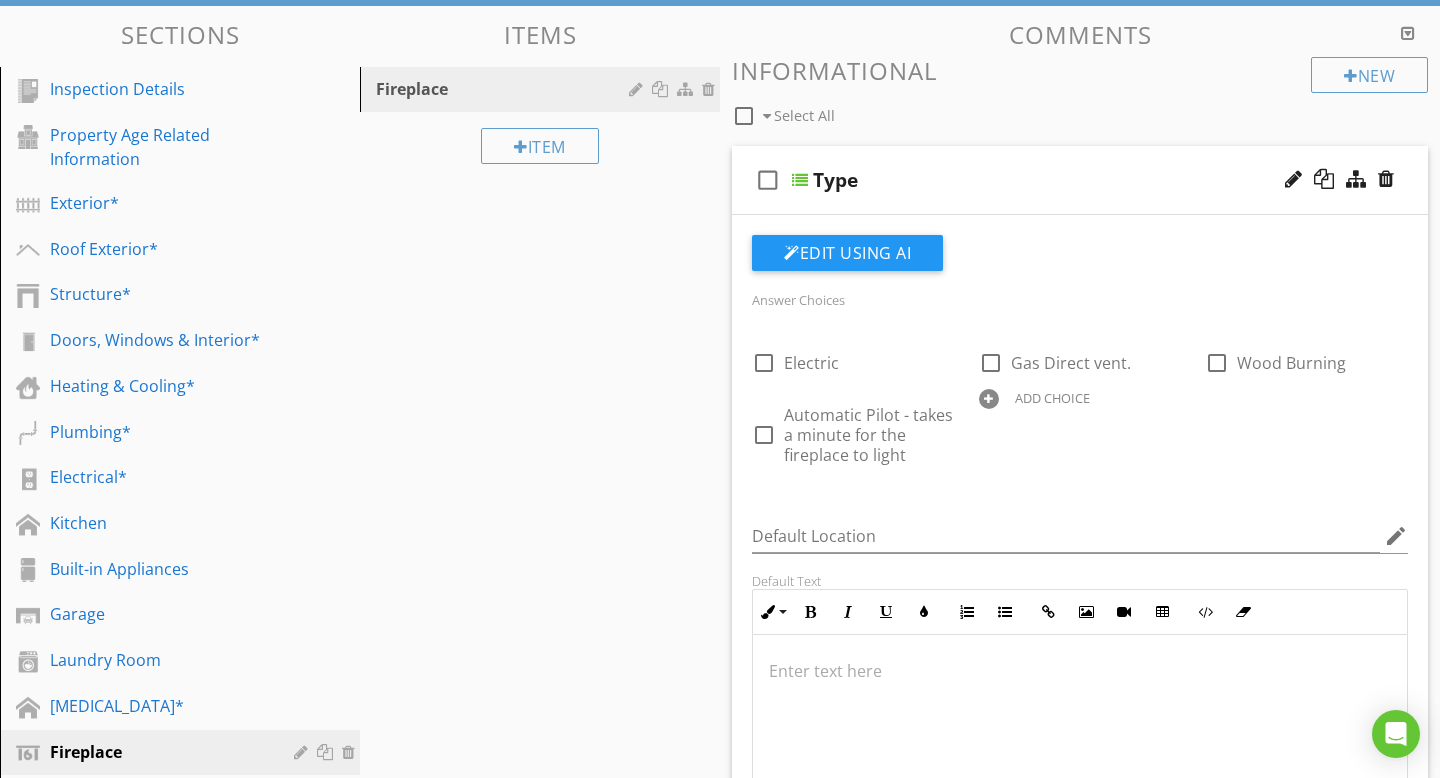 click at bounding box center (800, 180) 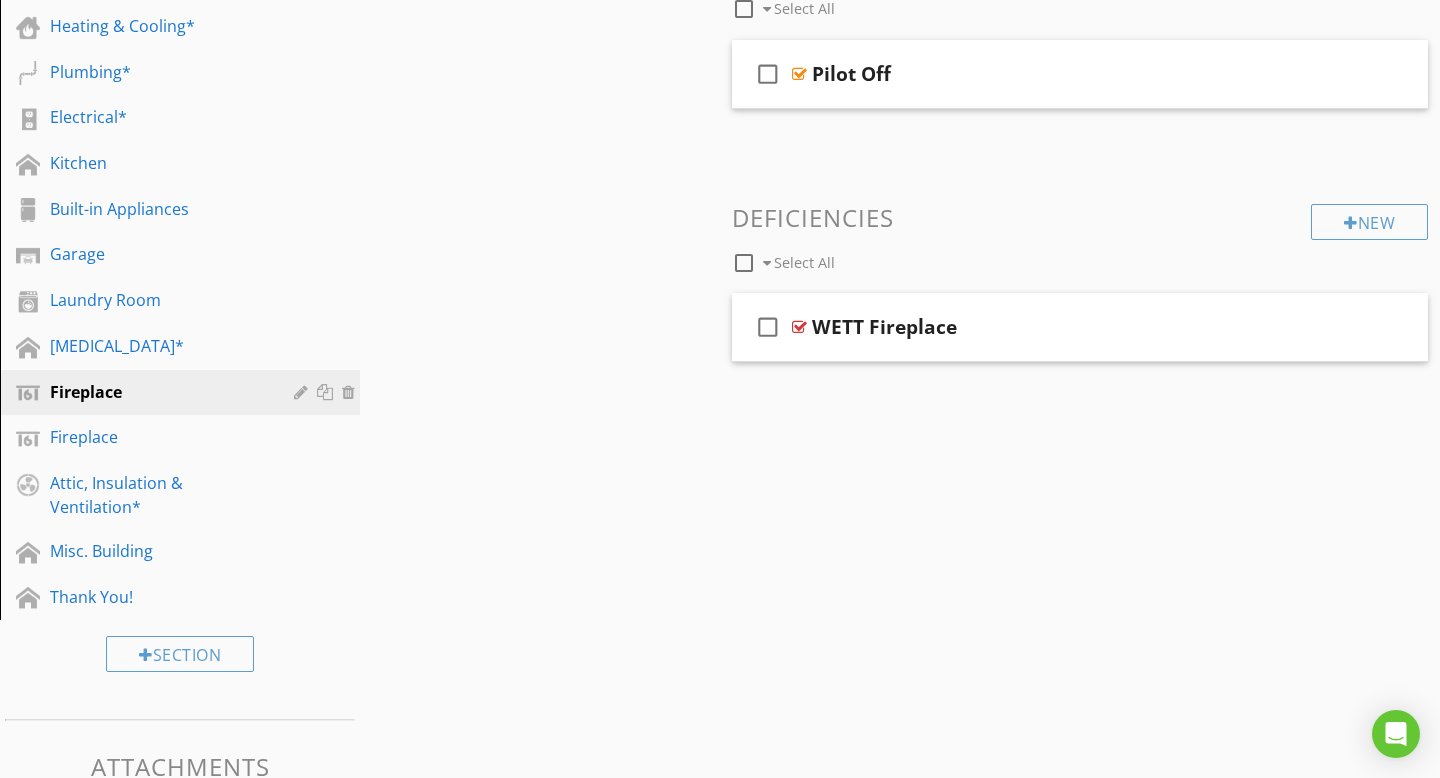 scroll, scrollTop: 539, scrollLeft: 0, axis: vertical 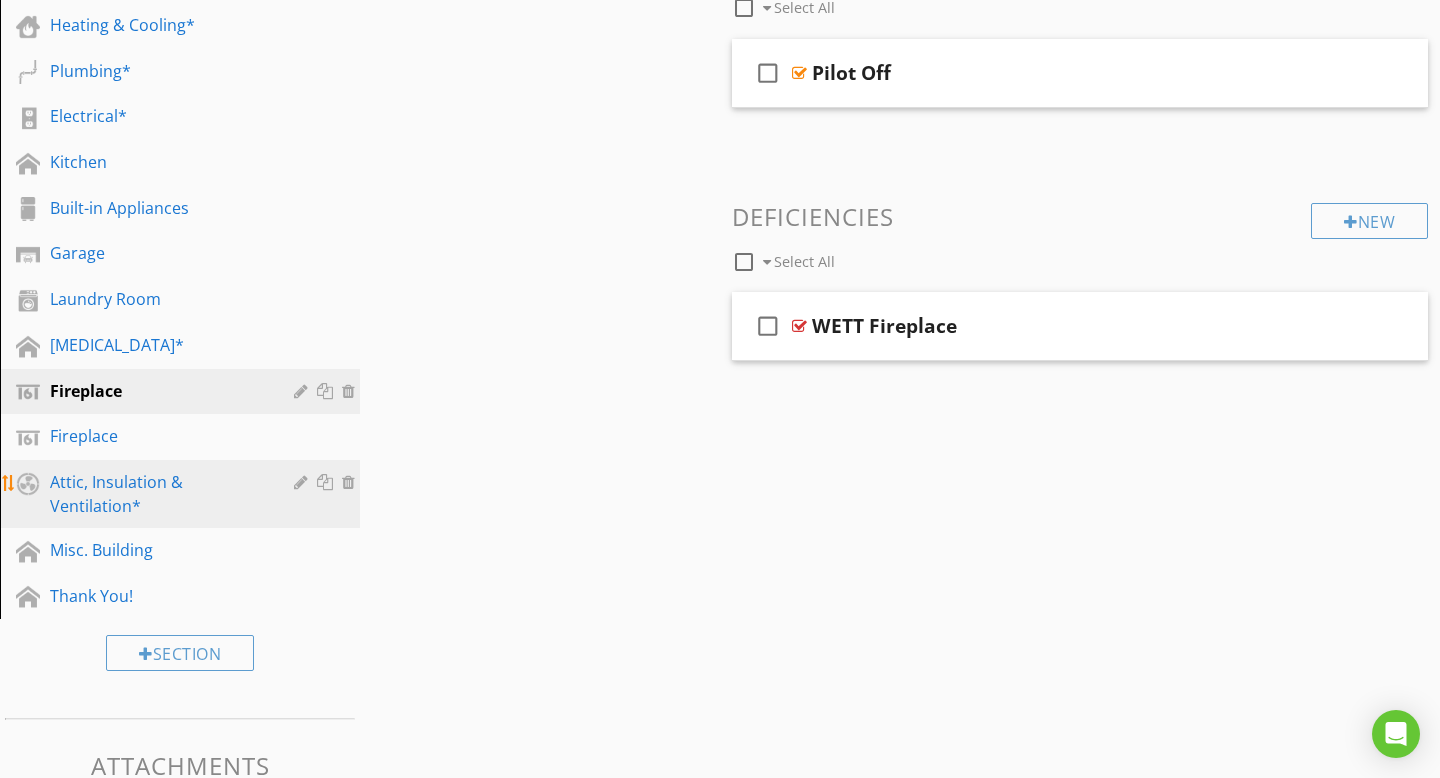 click on "Attic, Insulation & Ventilation*" at bounding box center [157, 494] 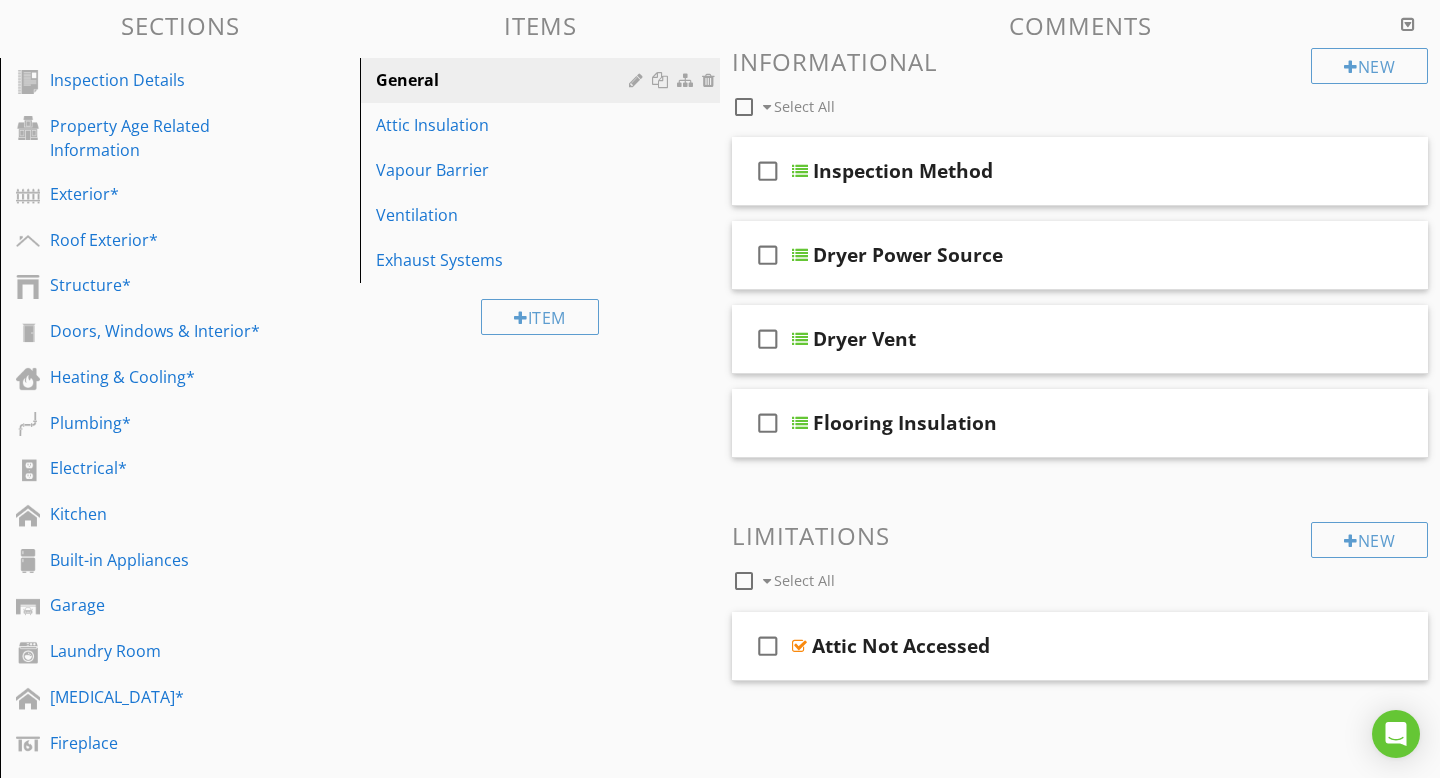 scroll, scrollTop: 184, scrollLeft: 0, axis: vertical 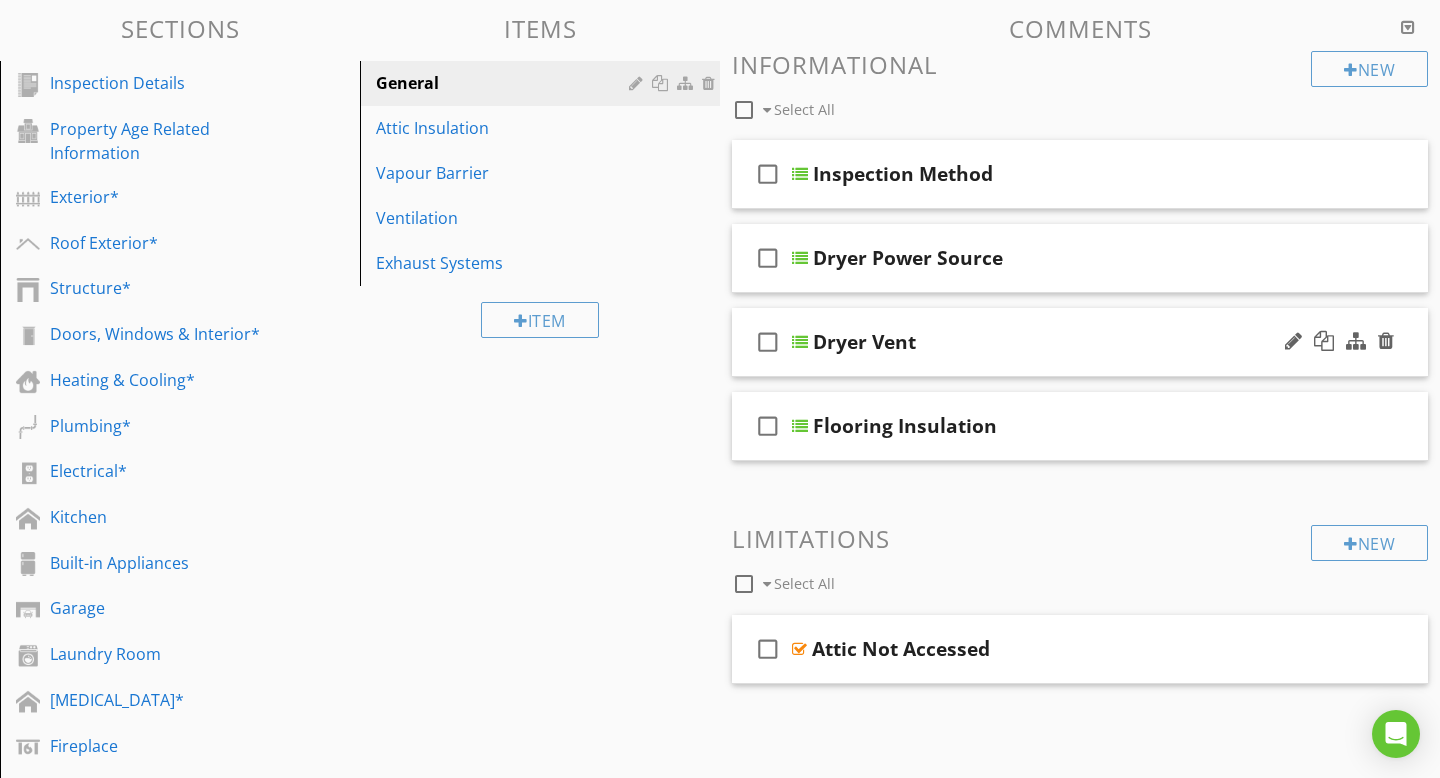 click at bounding box center (800, 342) 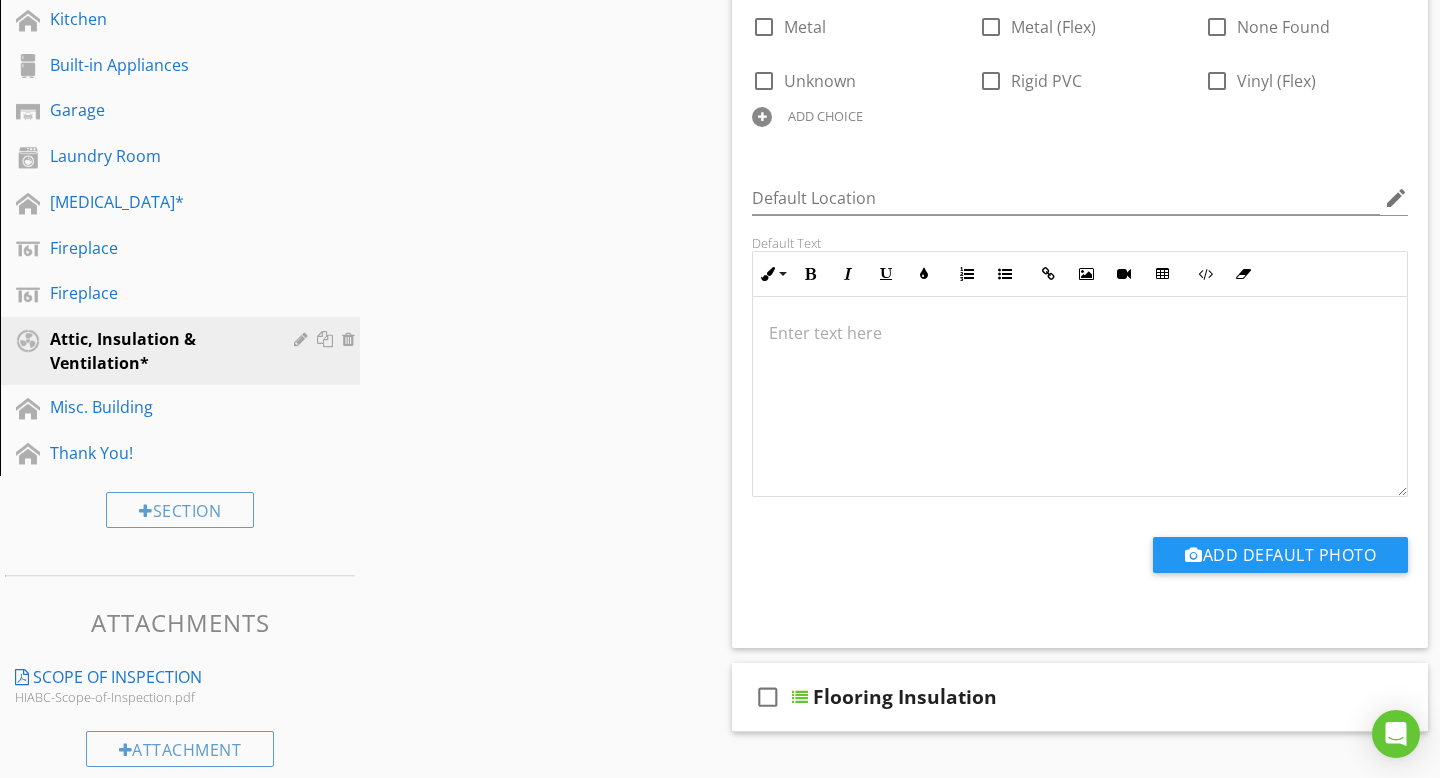 scroll, scrollTop: 700, scrollLeft: 0, axis: vertical 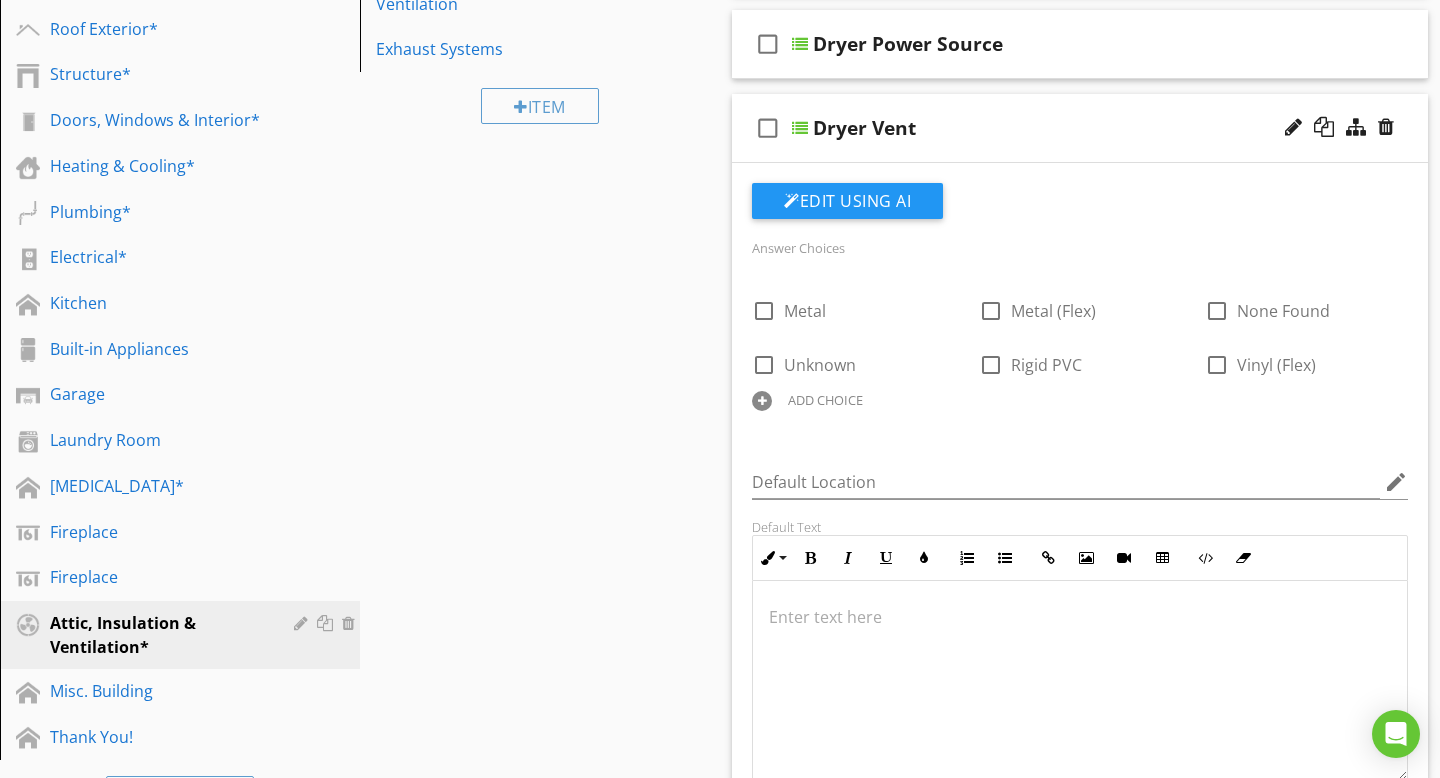 click at bounding box center (800, 128) 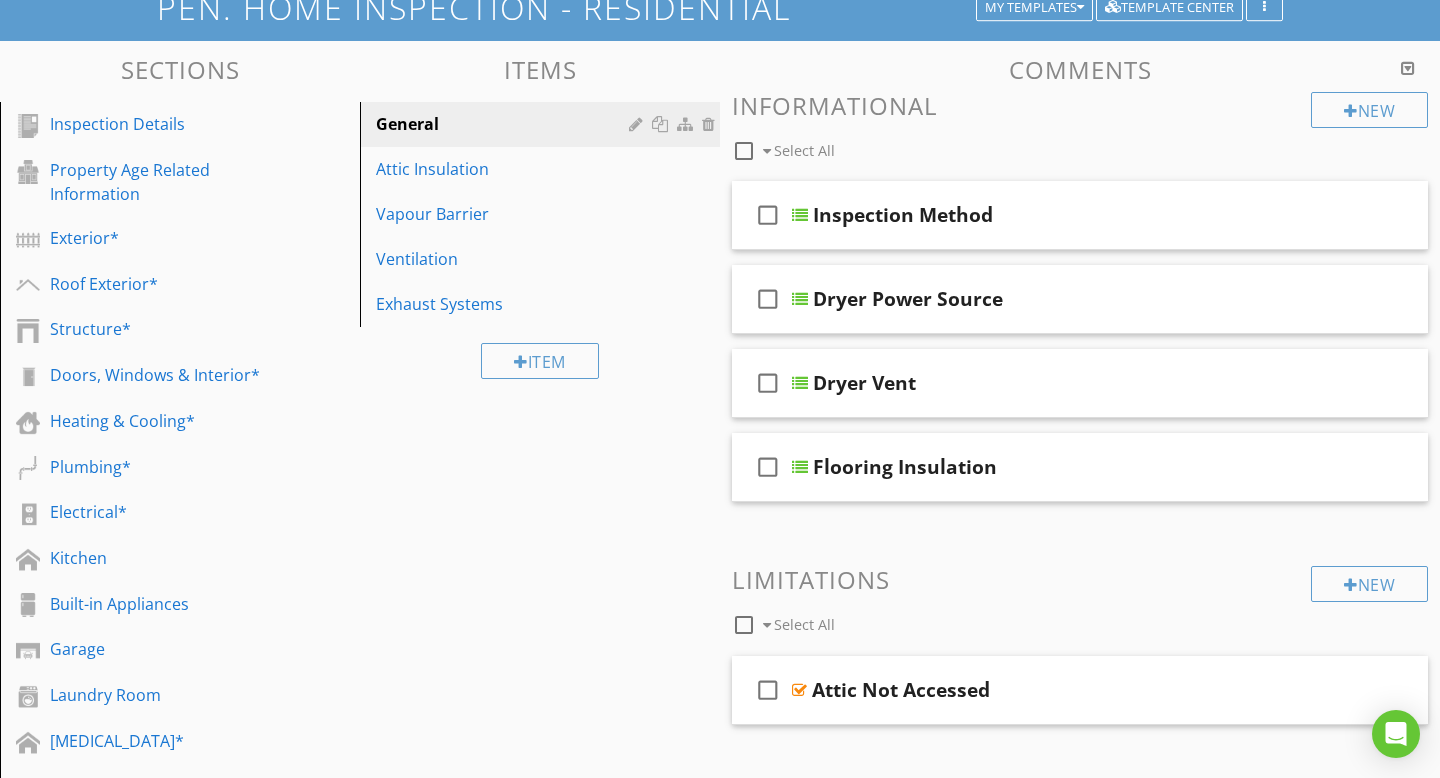 scroll, scrollTop: 126, scrollLeft: 0, axis: vertical 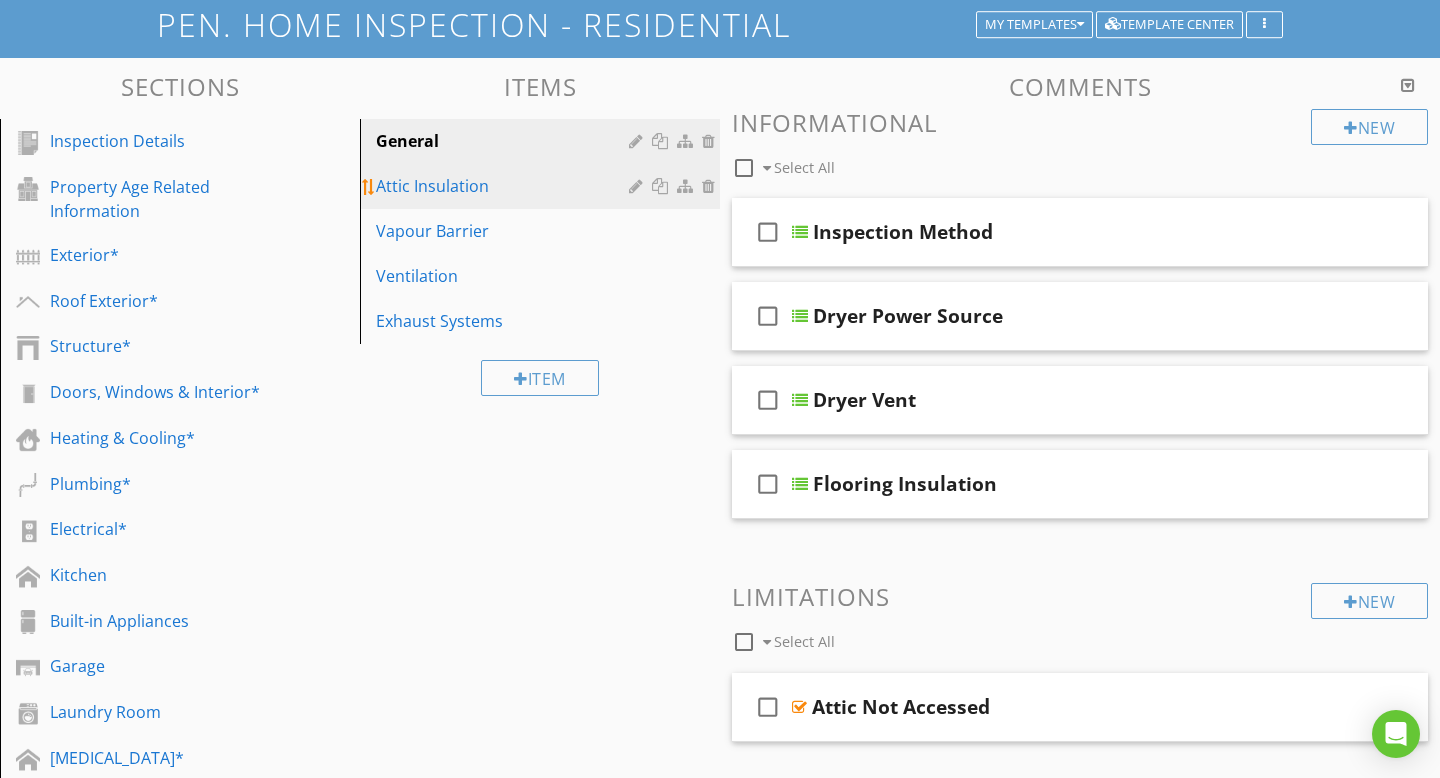 click on "Attic Insulation" at bounding box center (505, 186) 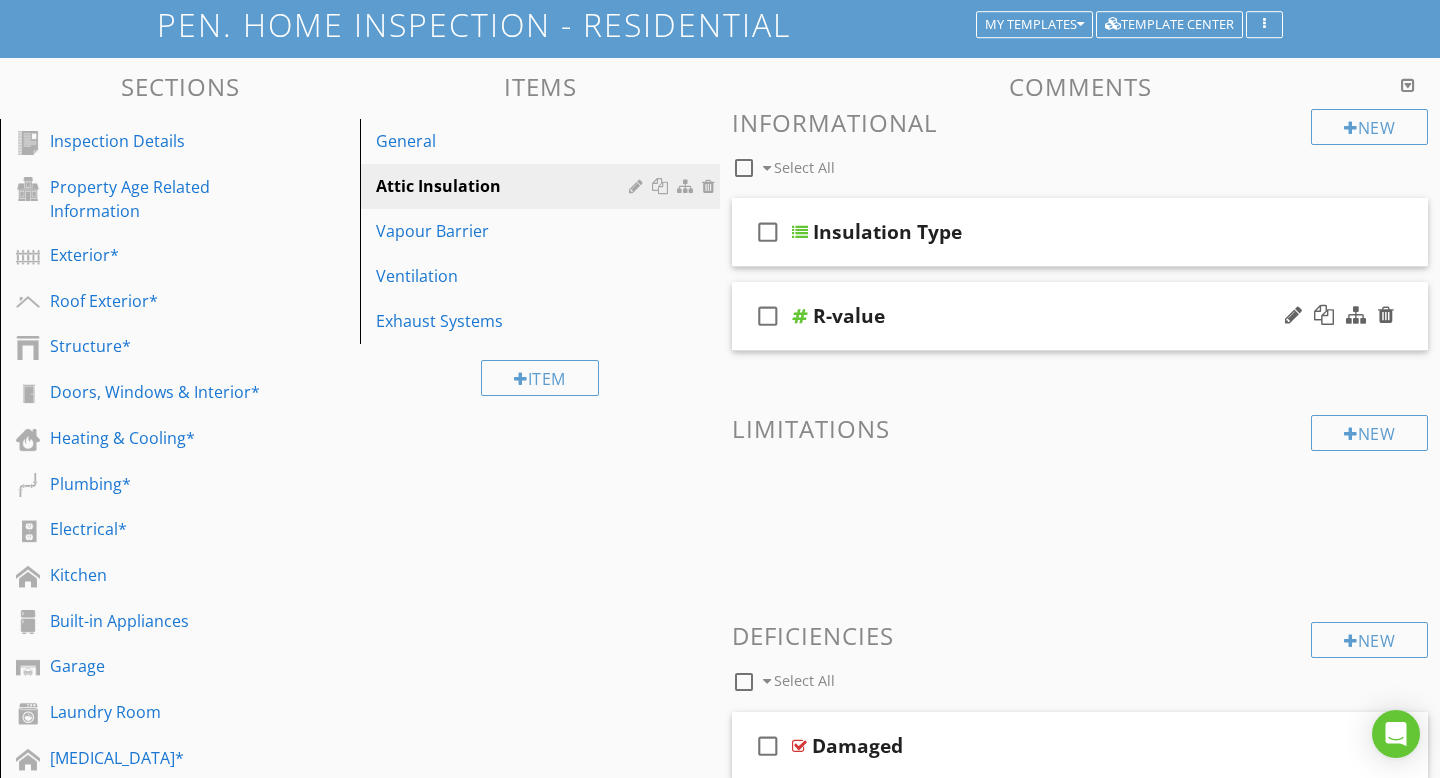 click at bounding box center [800, 316] 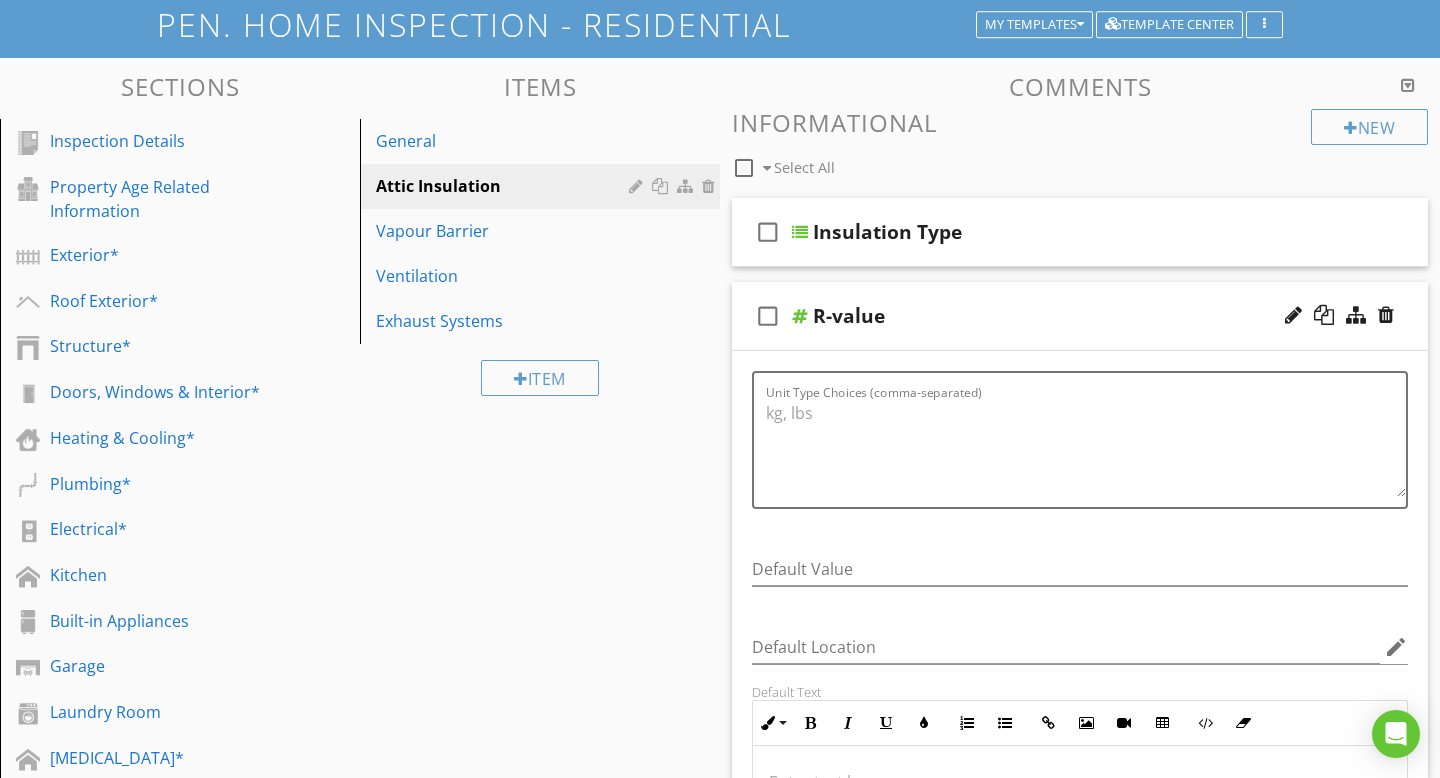 click at bounding box center (800, 316) 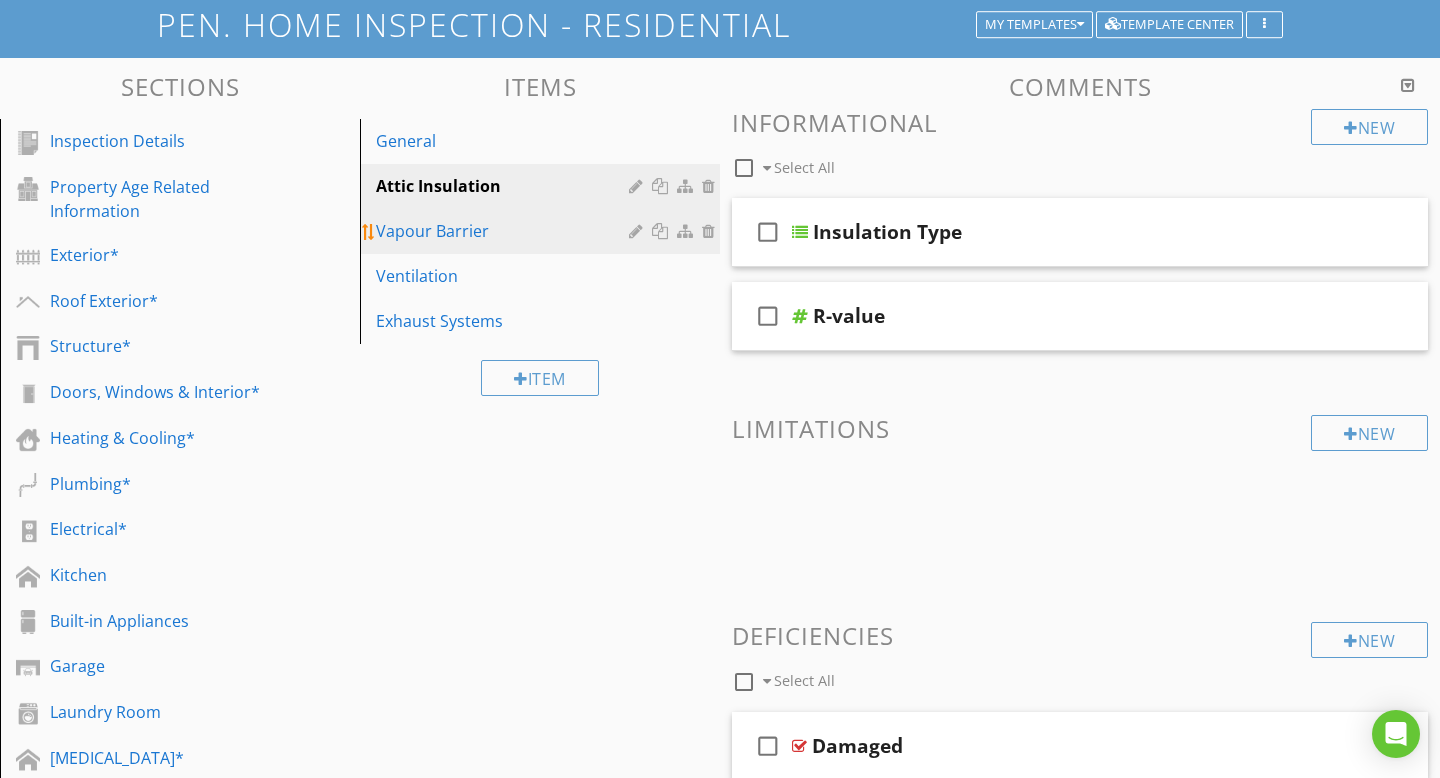 click on "Vapour Barrier" at bounding box center (505, 231) 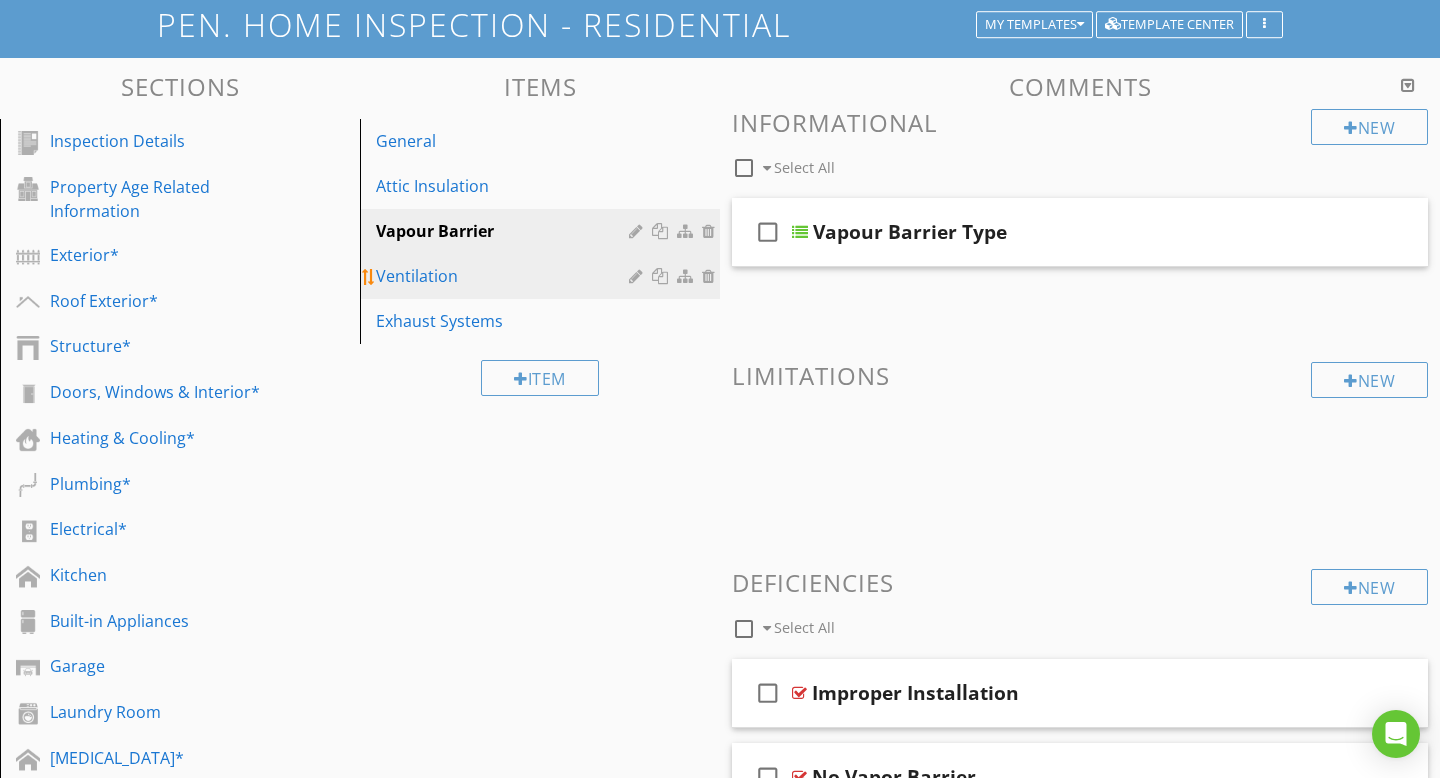 click on "Ventilation" at bounding box center (505, 276) 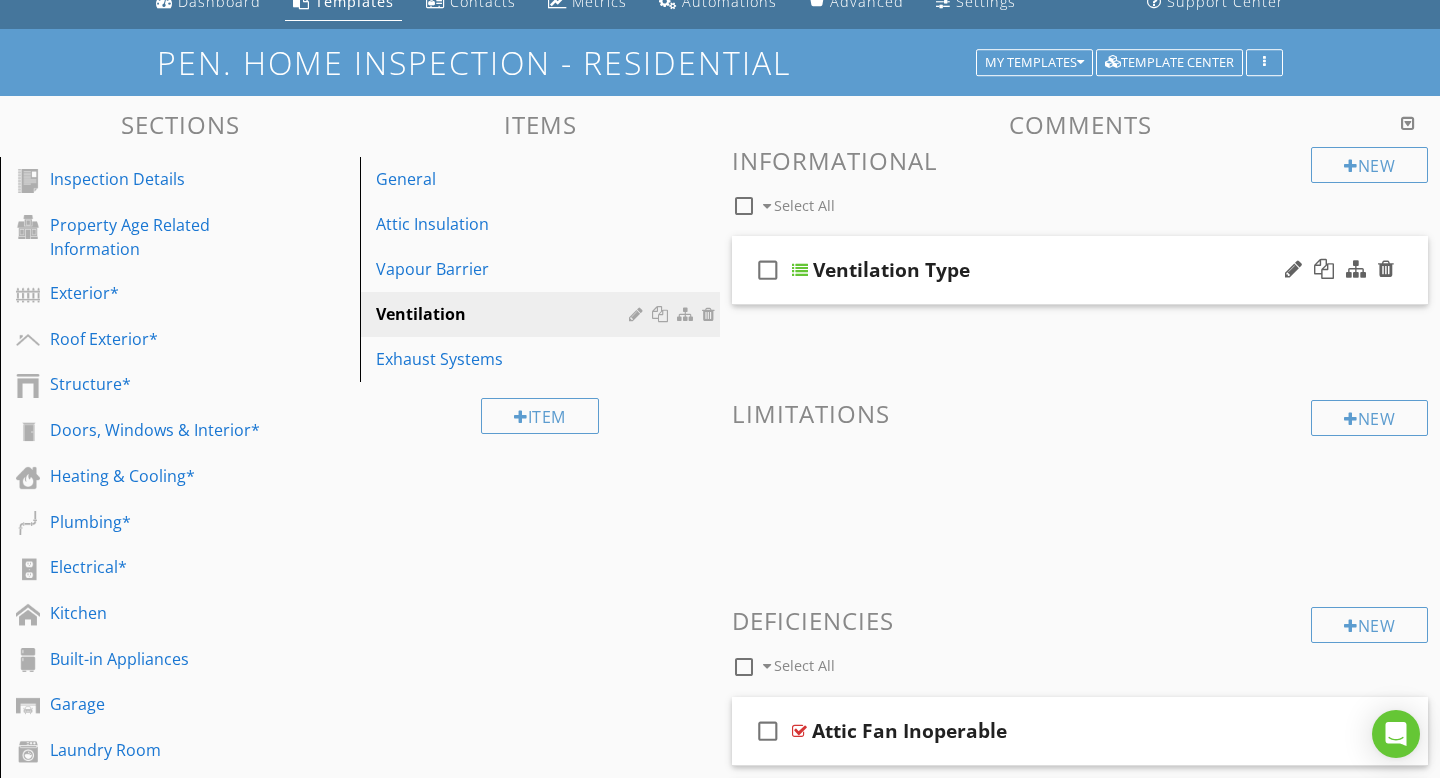 scroll, scrollTop: 83, scrollLeft: 0, axis: vertical 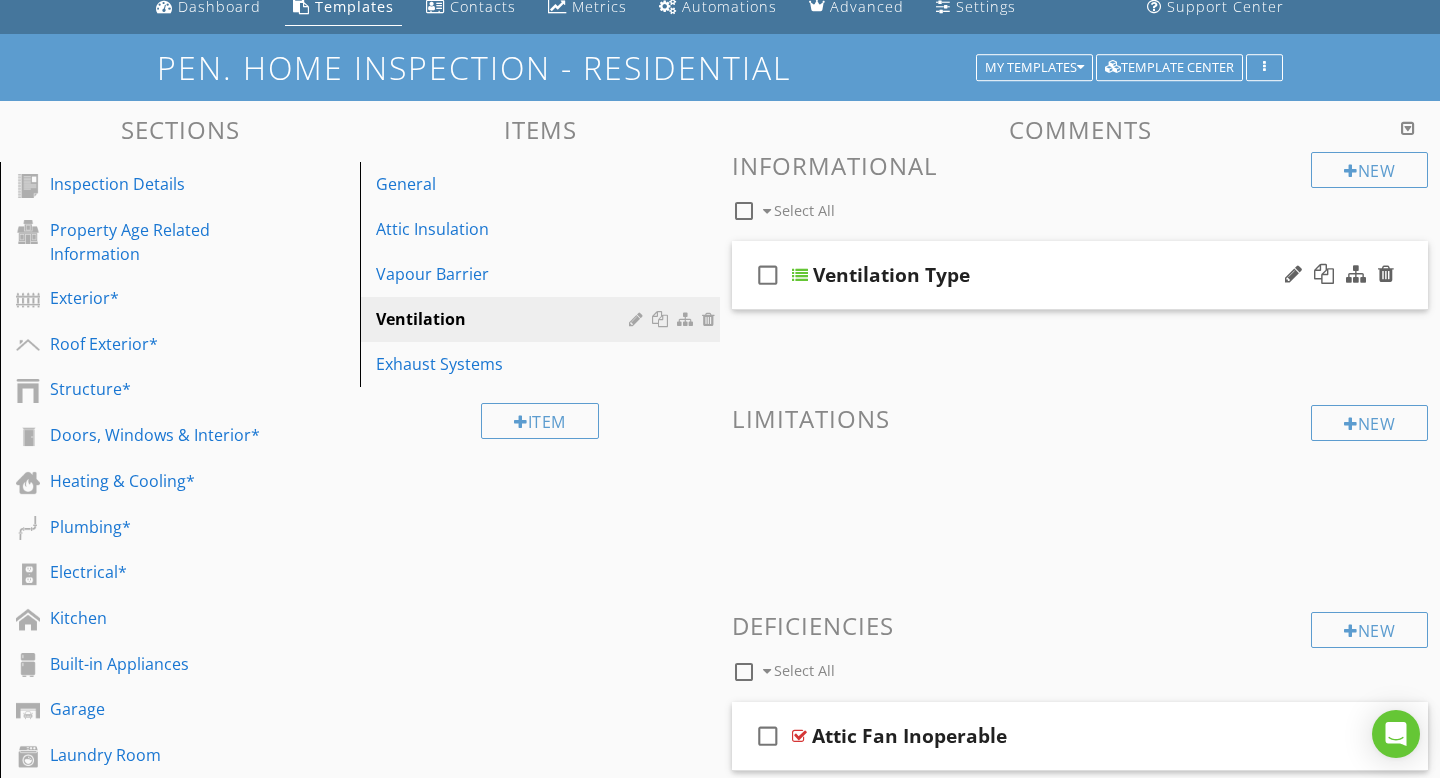 click at bounding box center (800, 275) 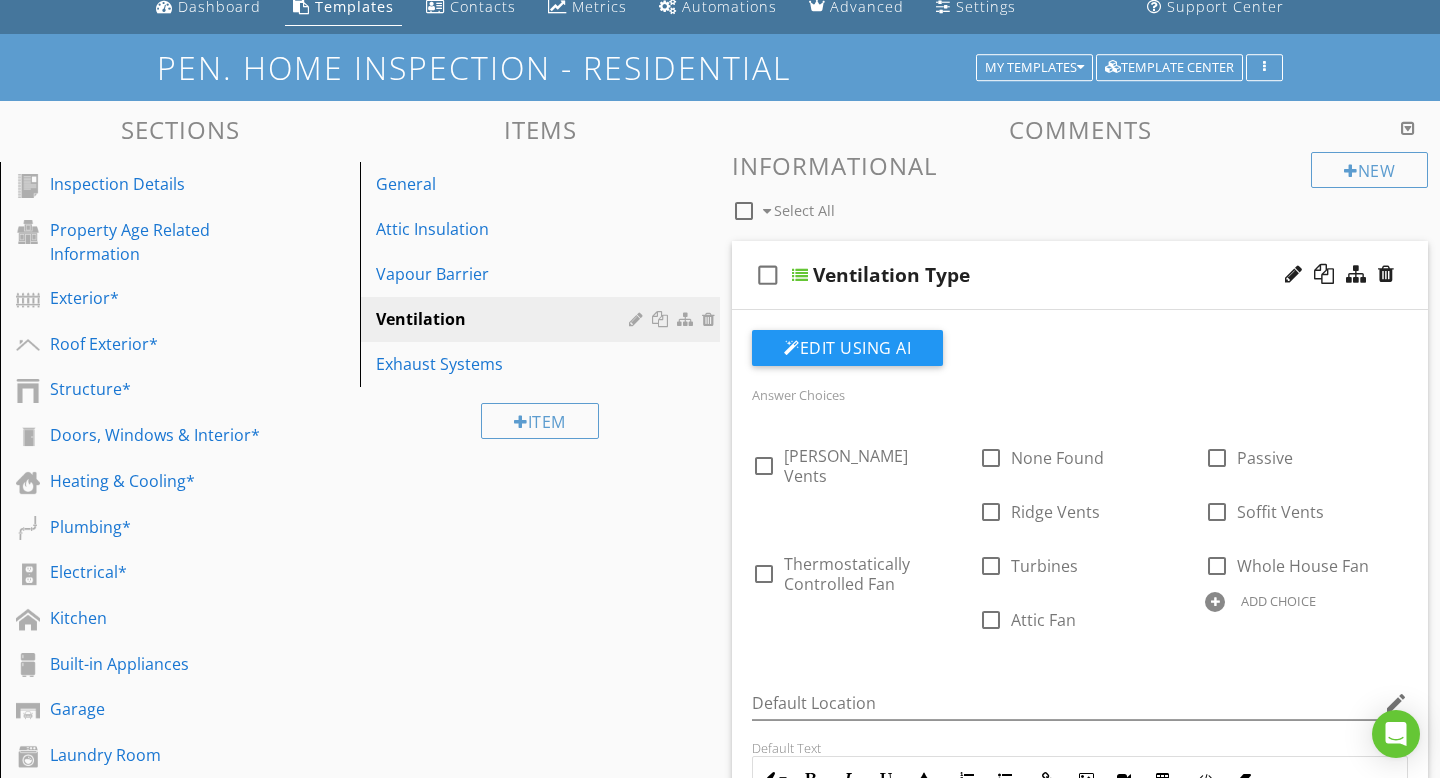 click at bounding box center (800, 275) 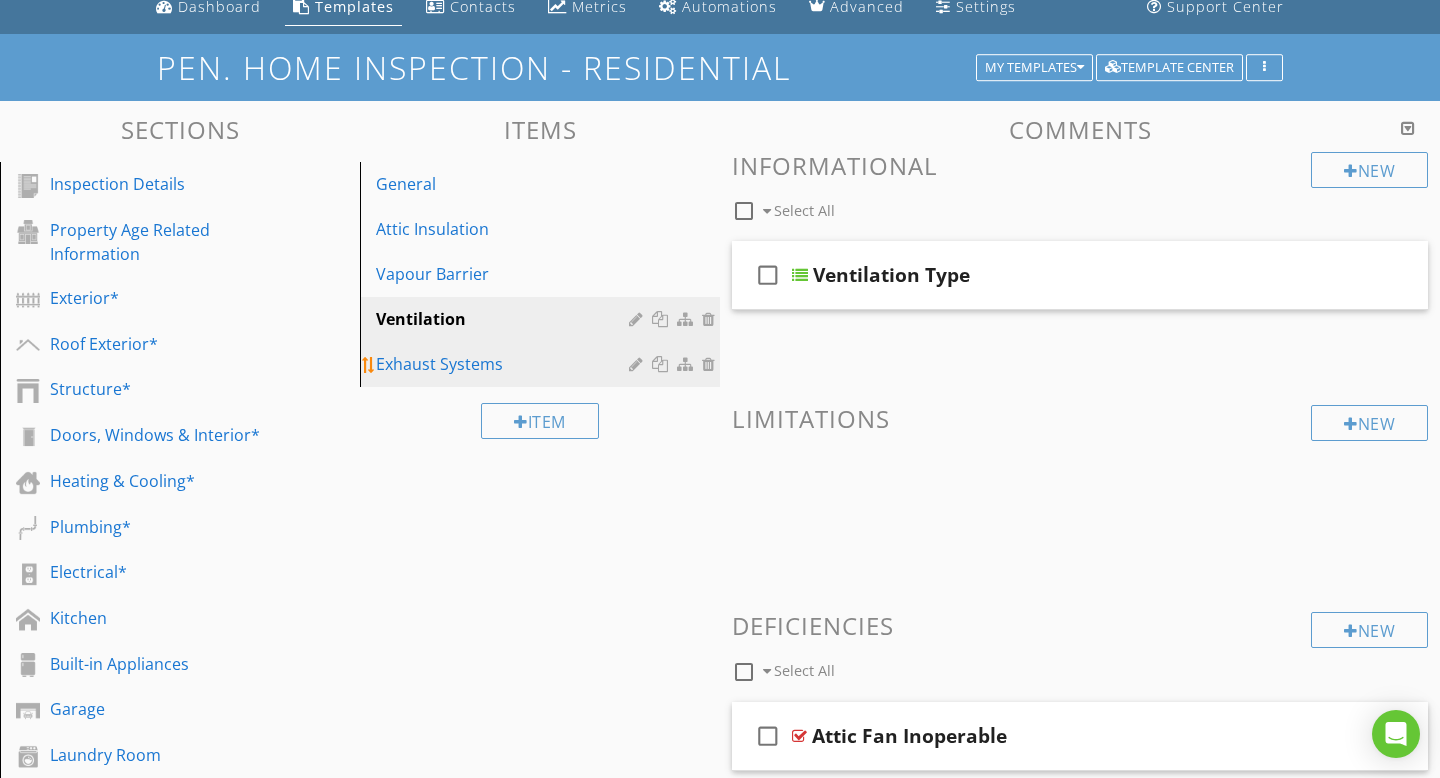 click on "Exhaust Systems" at bounding box center (505, 364) 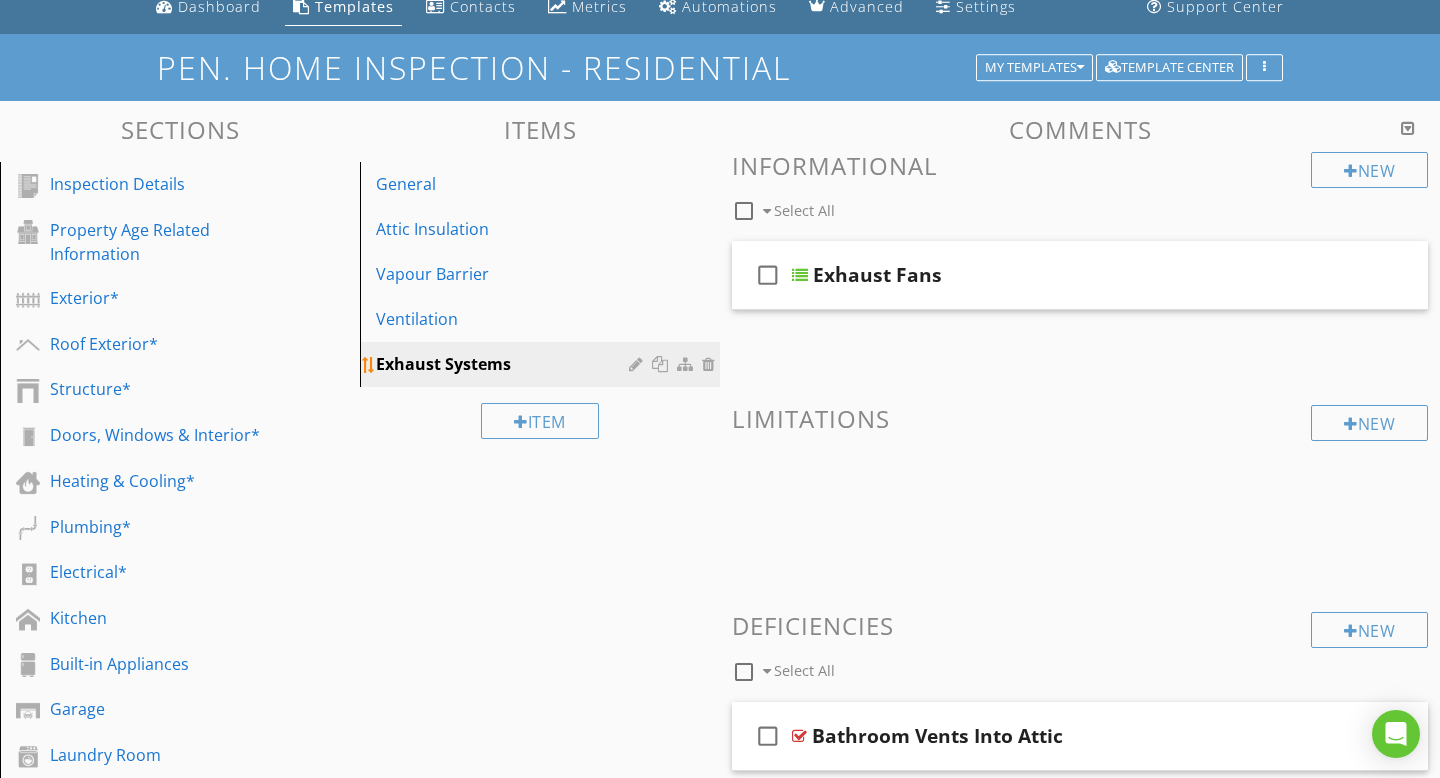 click on "Exhaust Systems" at bounding box center [505, 364] 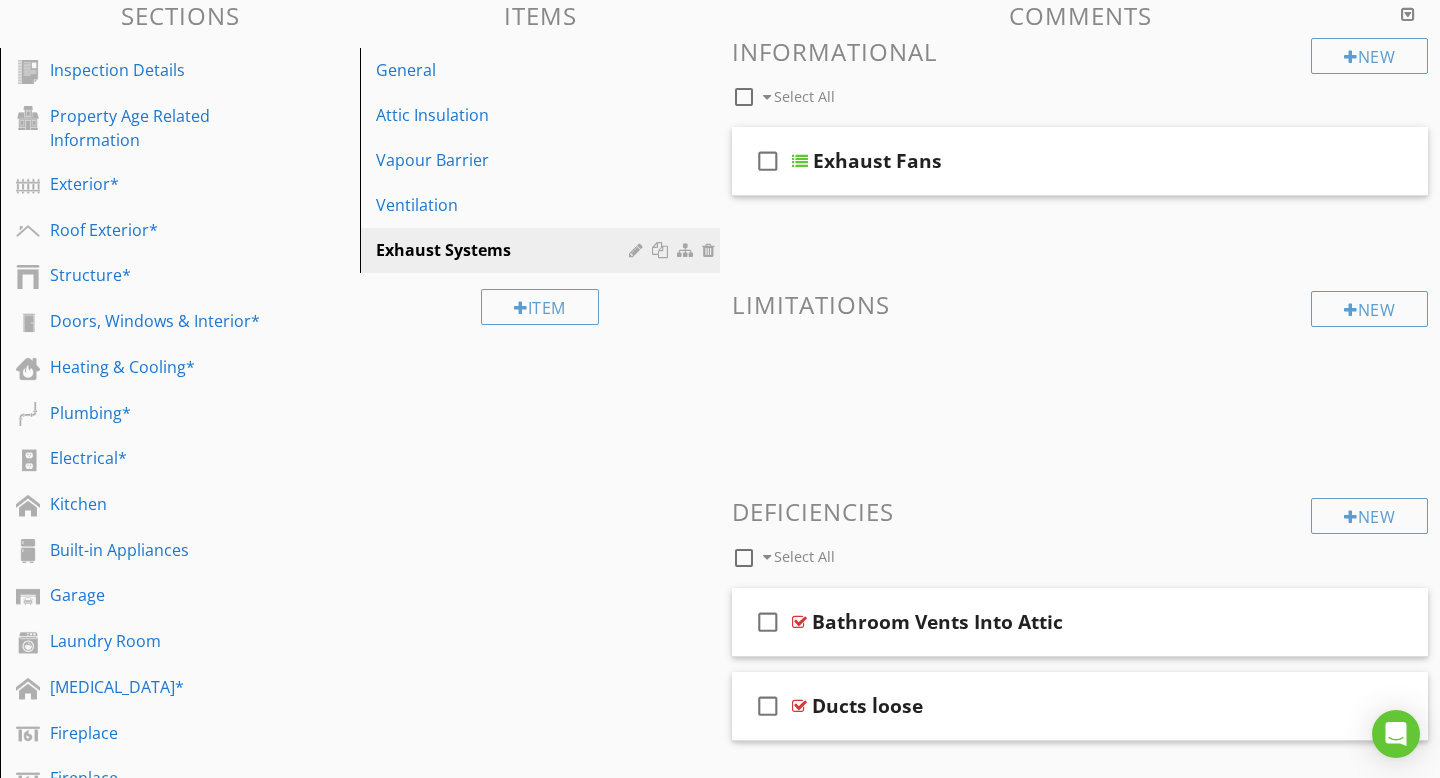scroll, scrollTop: 182, scrollLeft: 0, axis: vertical 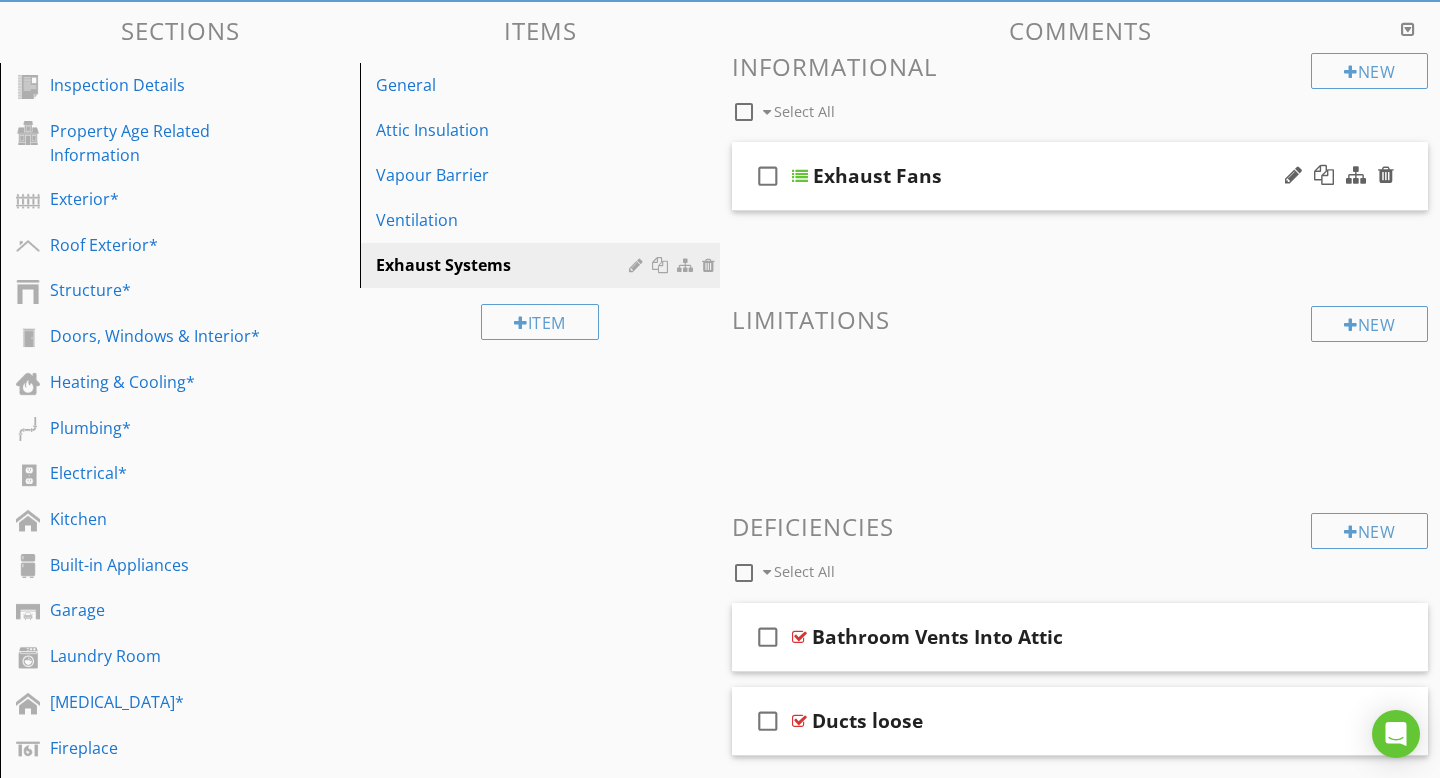 click at bounding box center (800, 176) 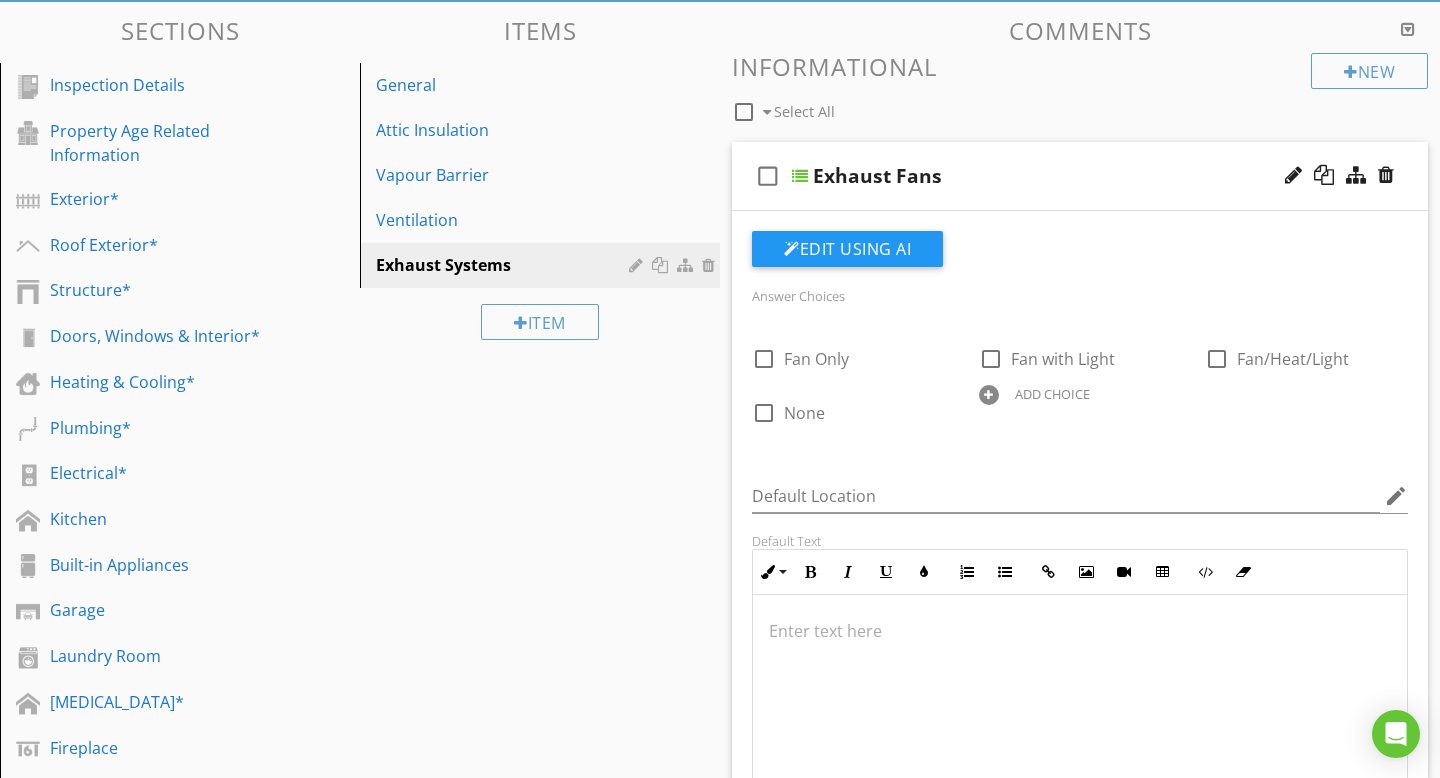 click at bounding box center (800, 176) 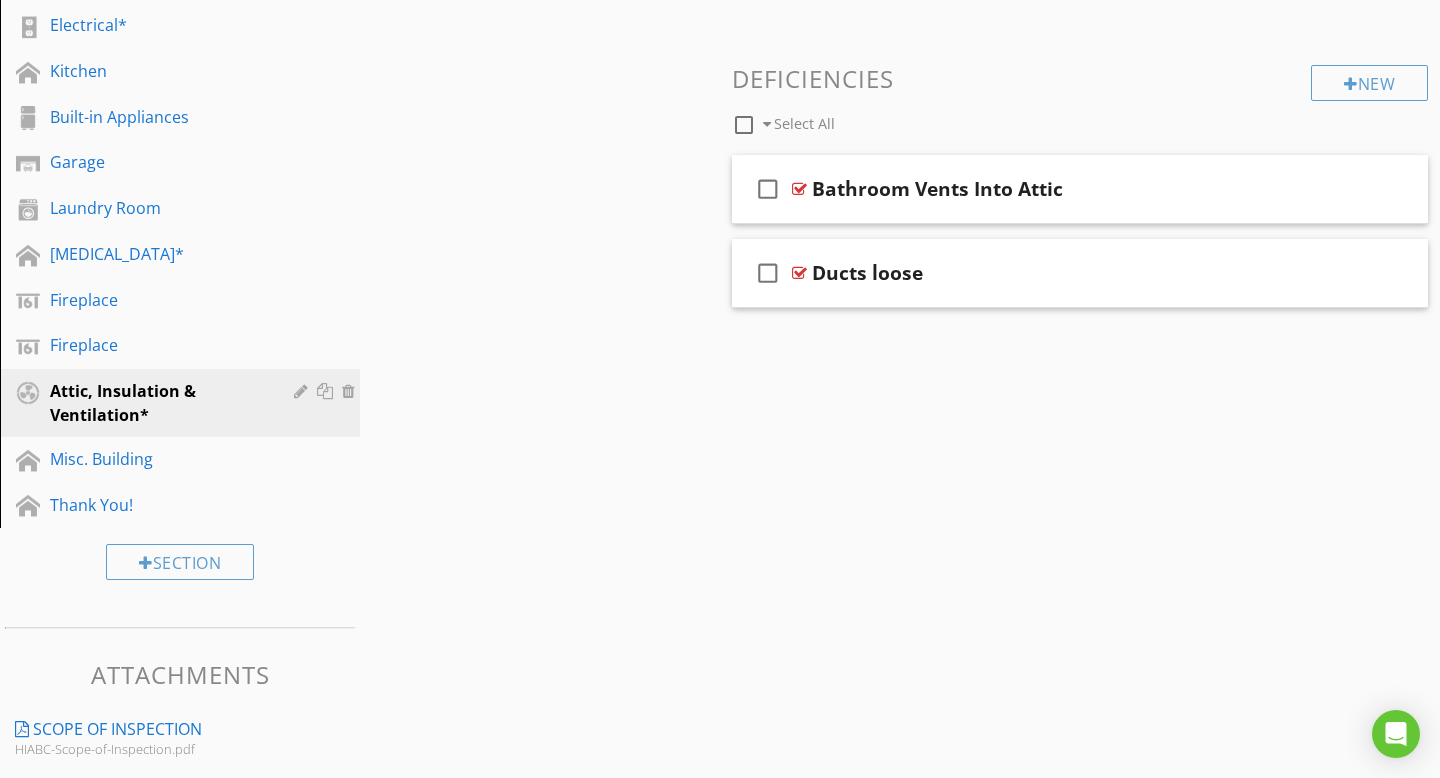 scroll, scrollTop: 631, scrollLeft: 0, axis: vertical 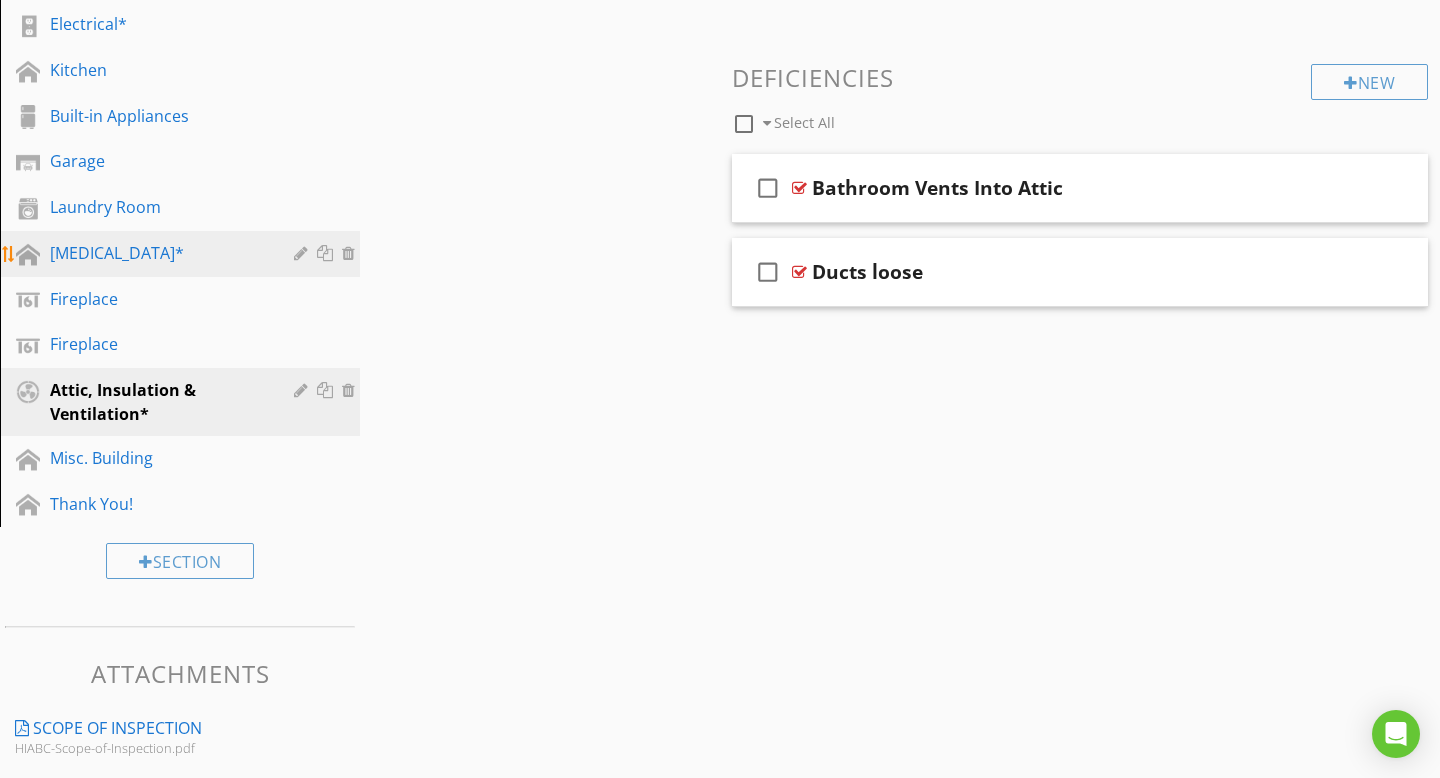 click on "Mechanical Ventilation*" at bounding box center [195, 254] 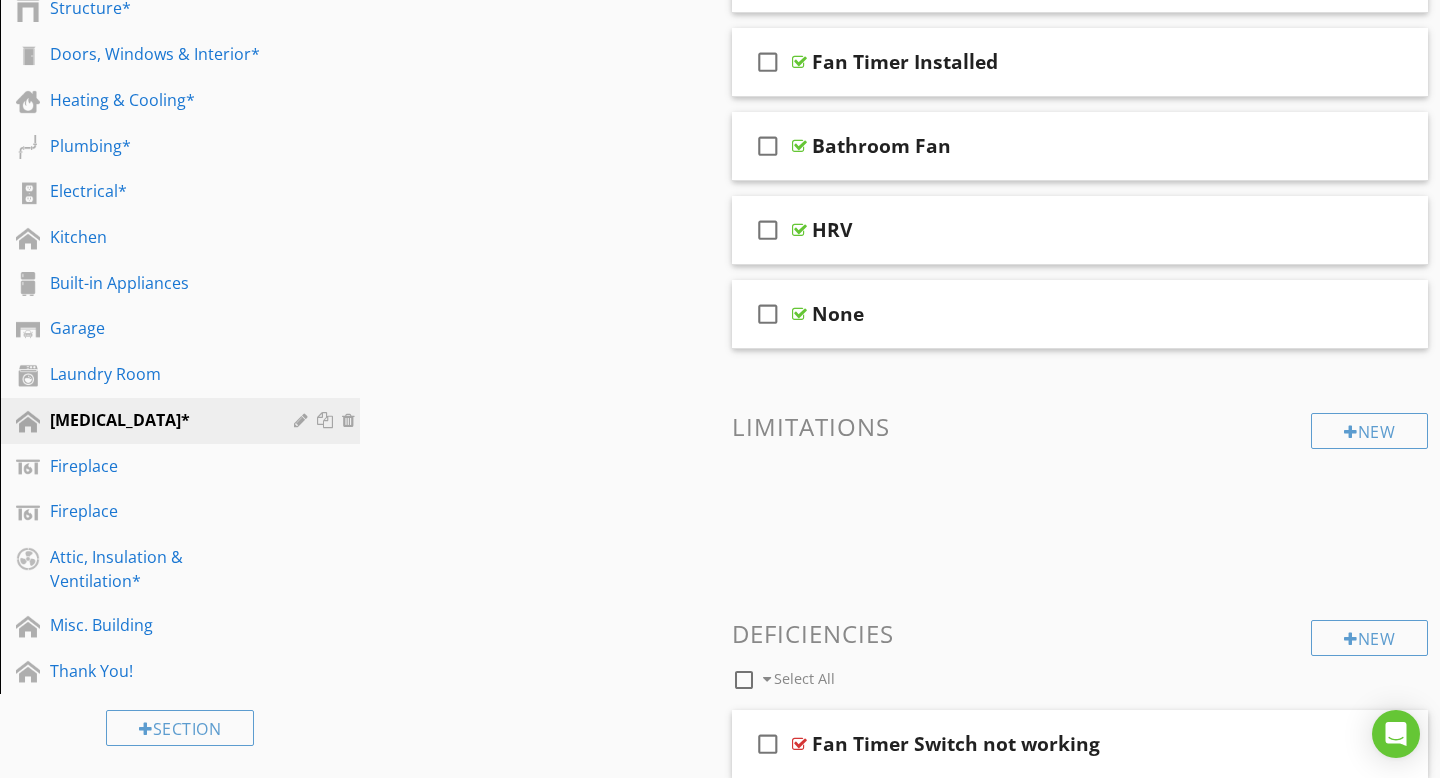 scroll, scrollTop: 457, scrollLeft: 0, axis: vertical 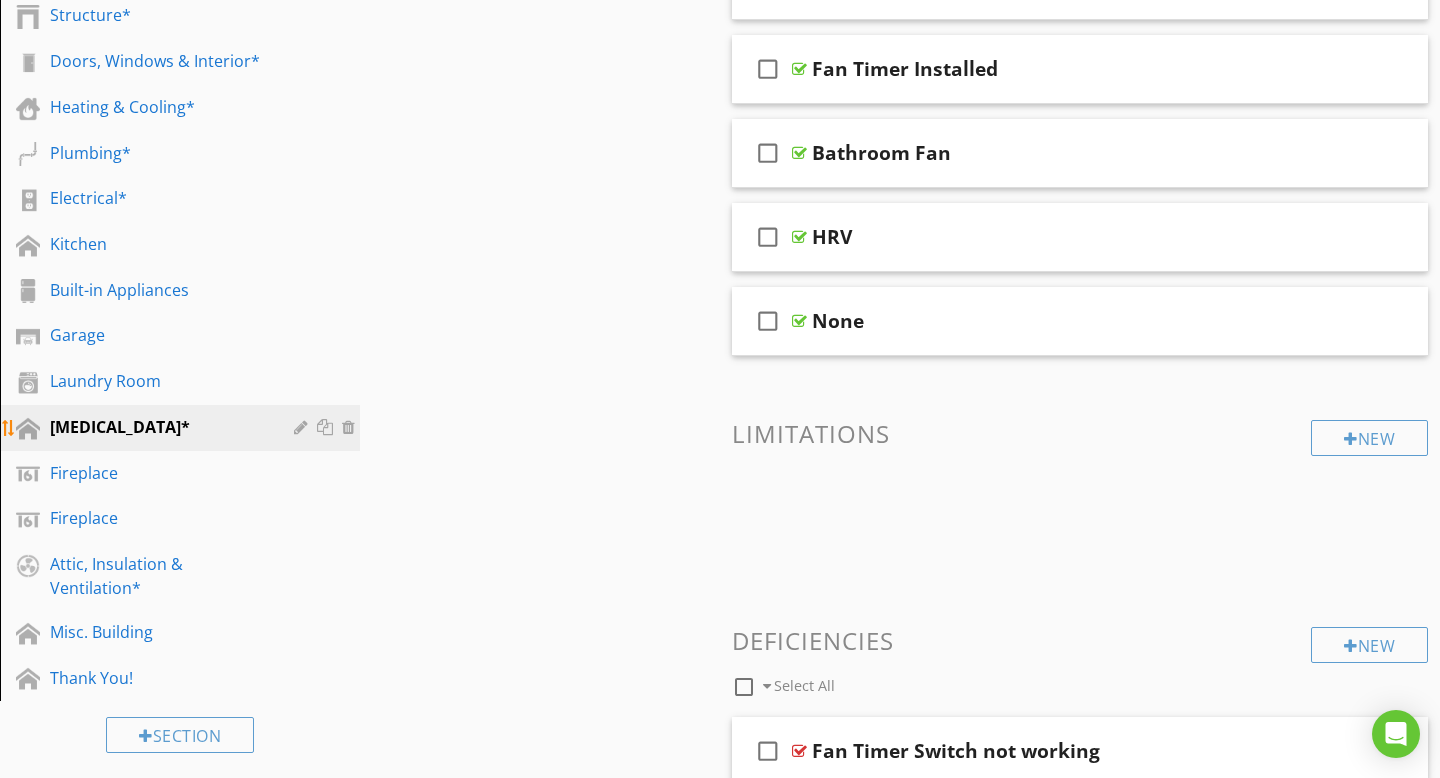 click on "Mechanical Ventilation*" at bounding box center [195, 428] 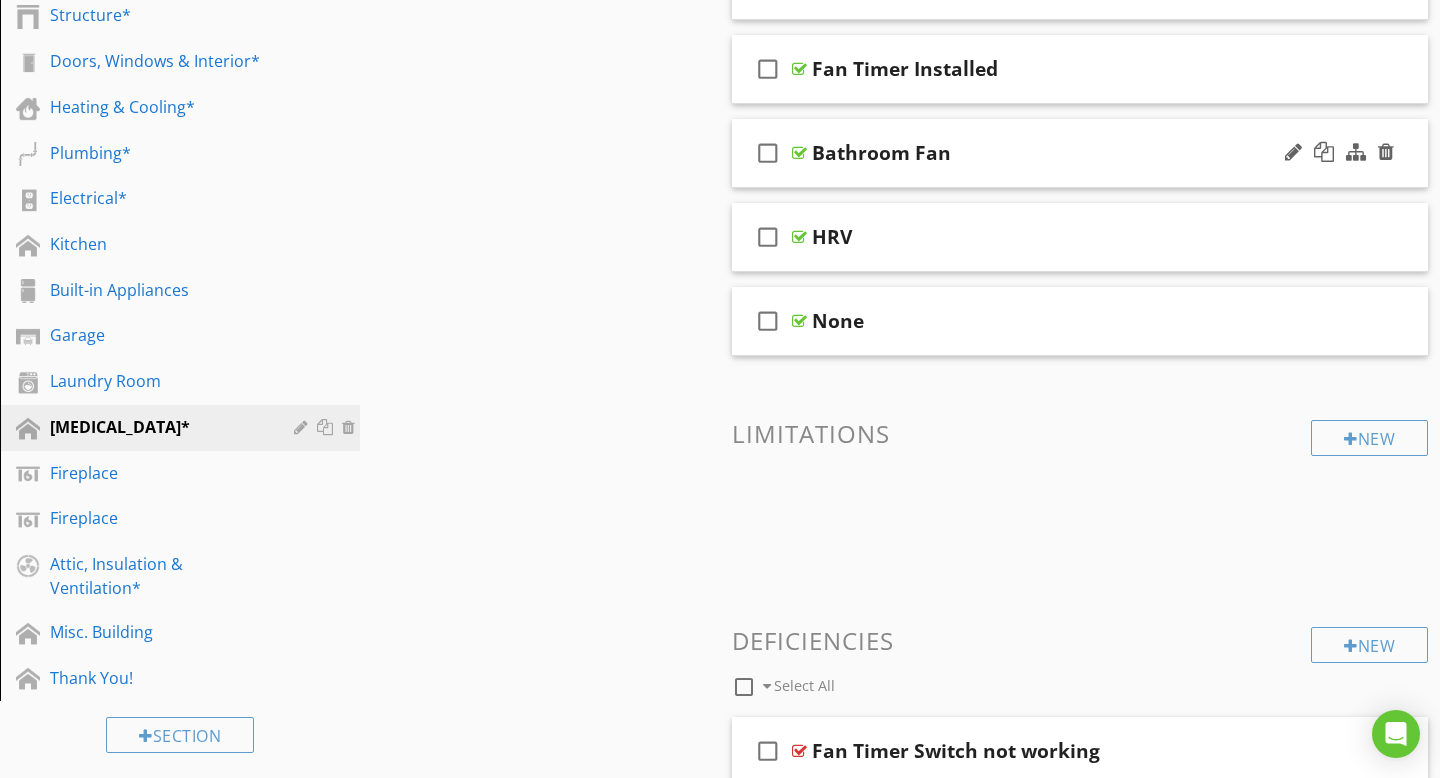 click at bounding box center (799, 153) 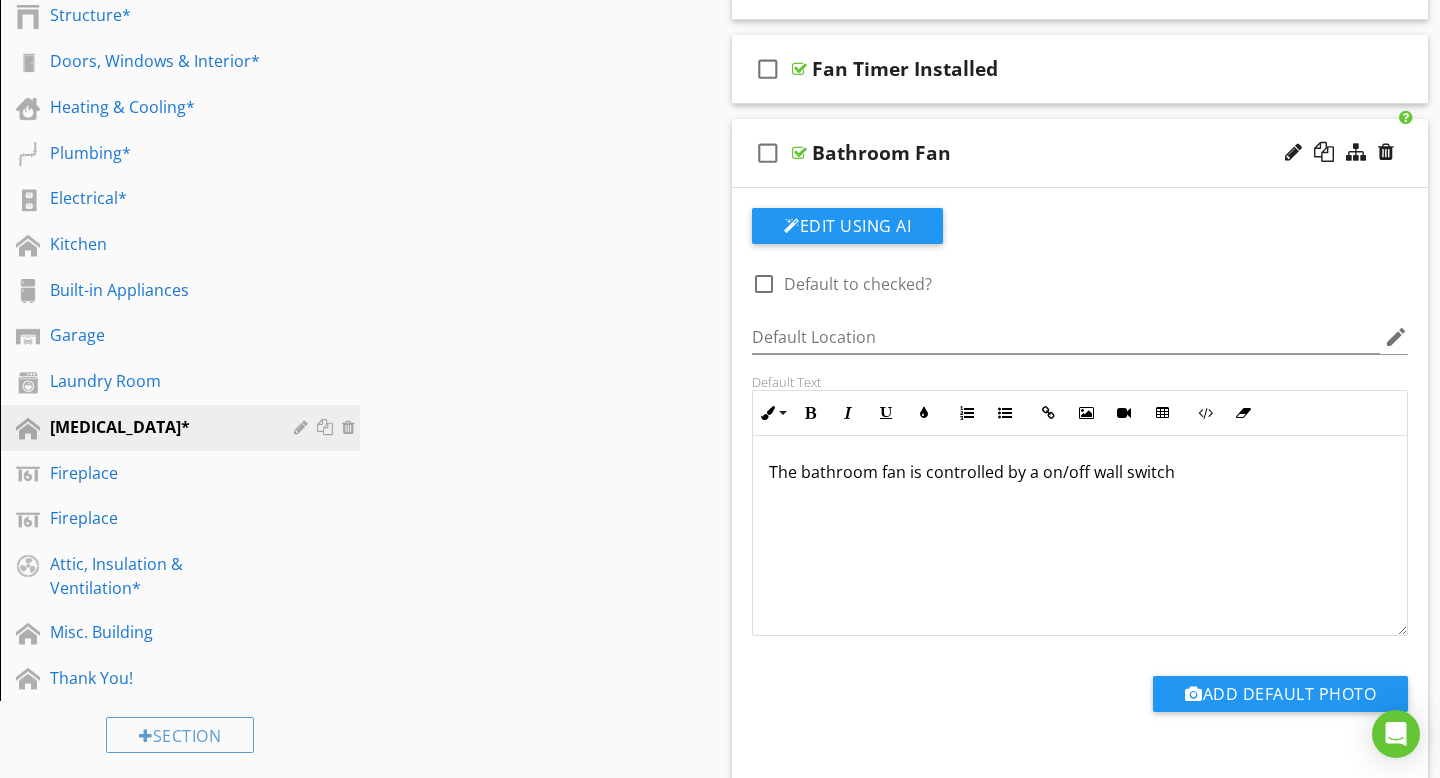 click at bounding box center [799, 153] 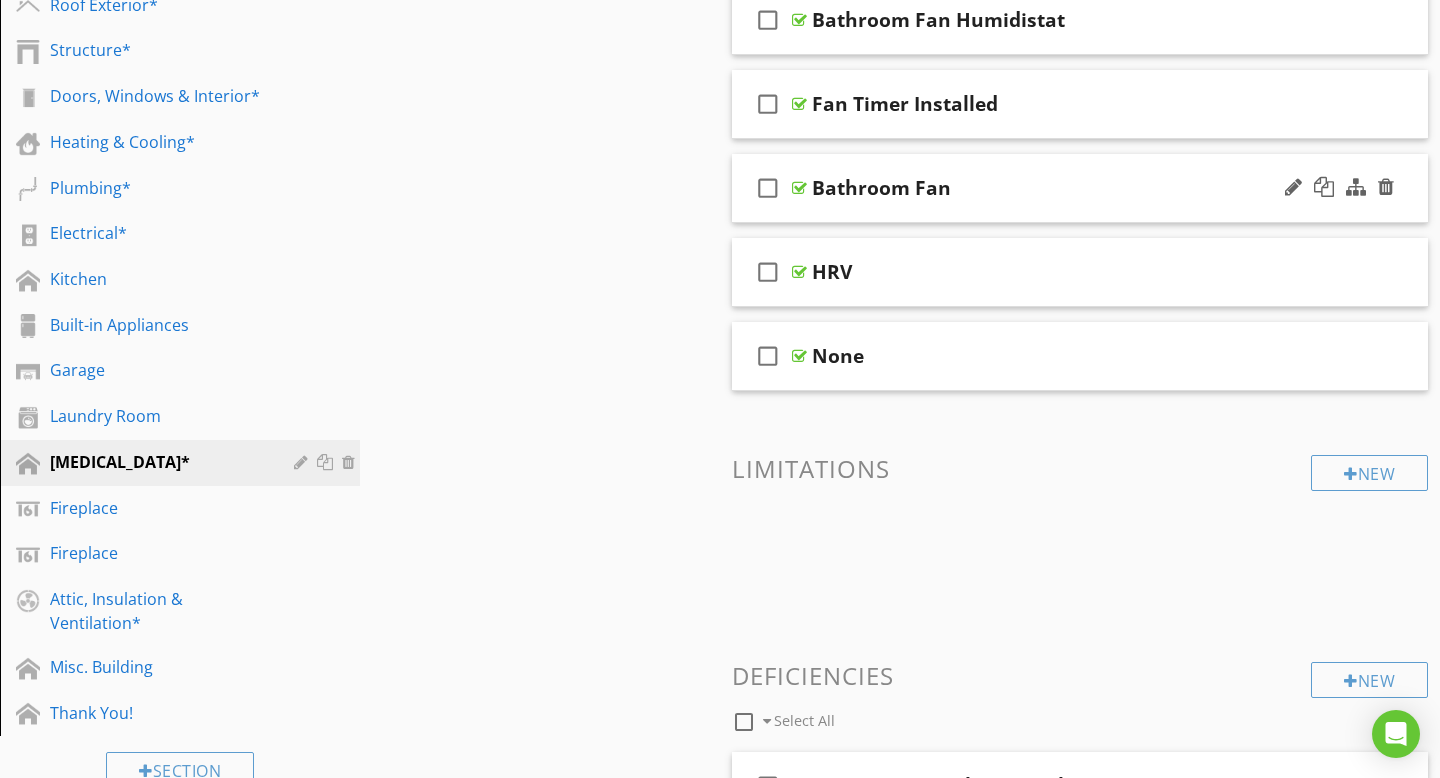 scroll, scrollTop: 429, scrollLeft: 0, axis: vertical 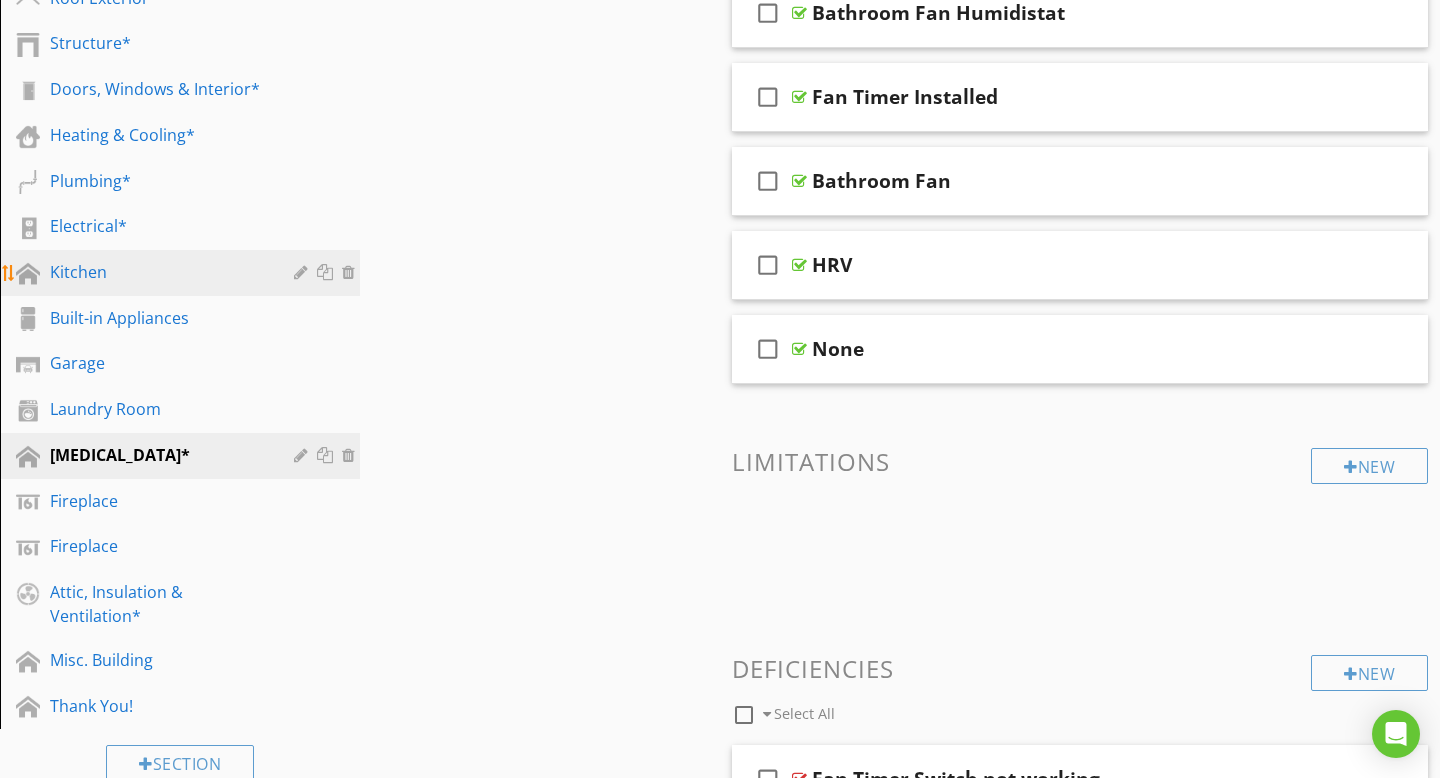 click on "Kitchen" at bounding box center (157, 272) 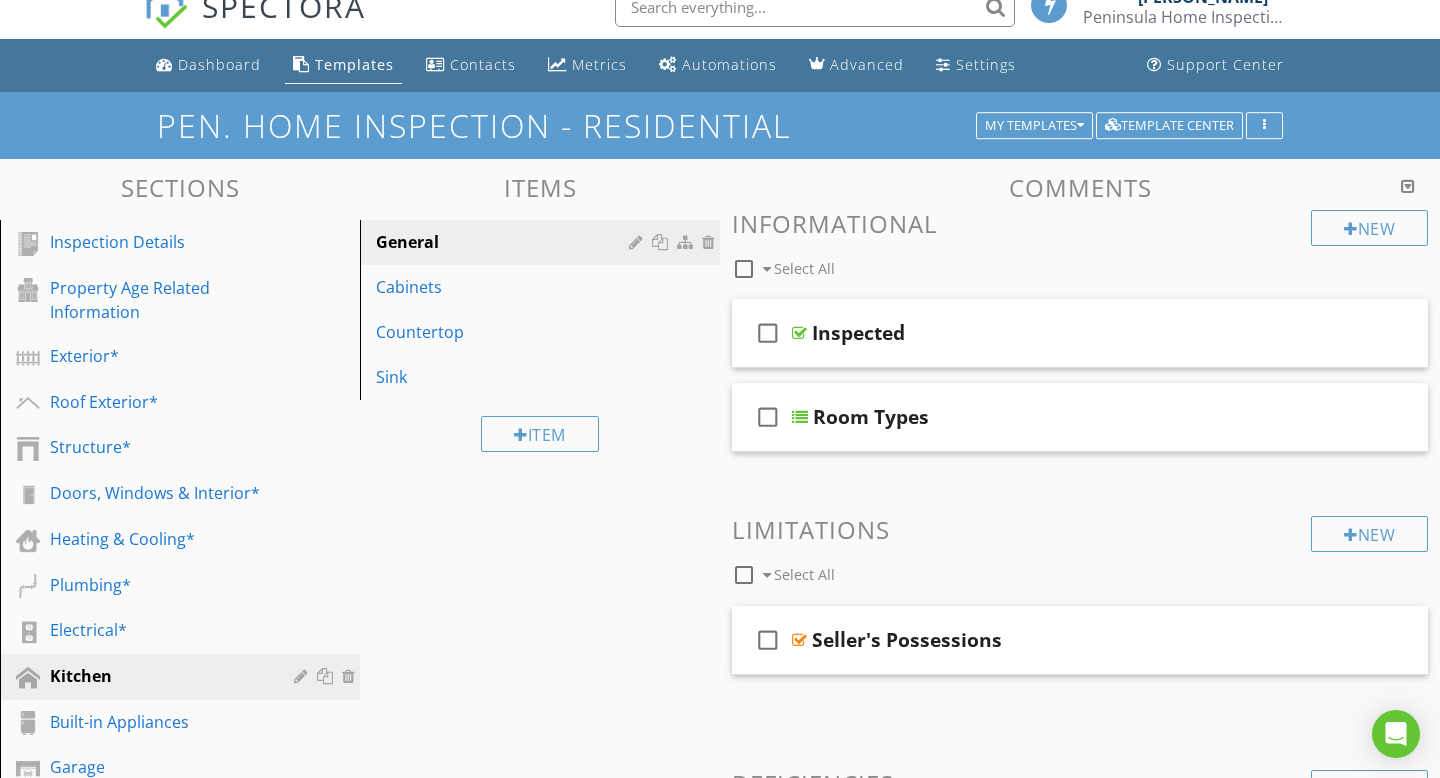 scroll, scrollTop: 33, scrollLeft: 0, axis: vertical 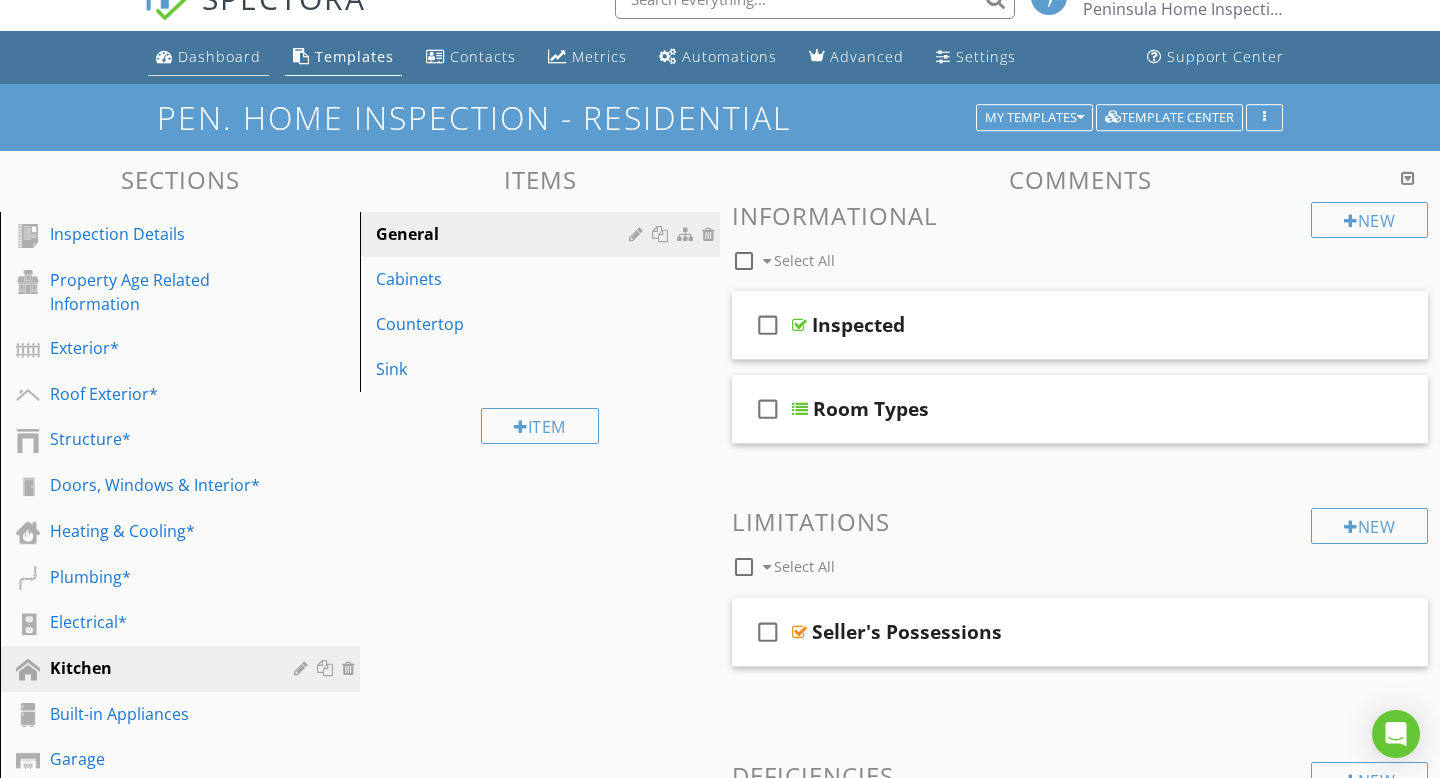 click on "Dashboard" at bounding box center [219, 56] 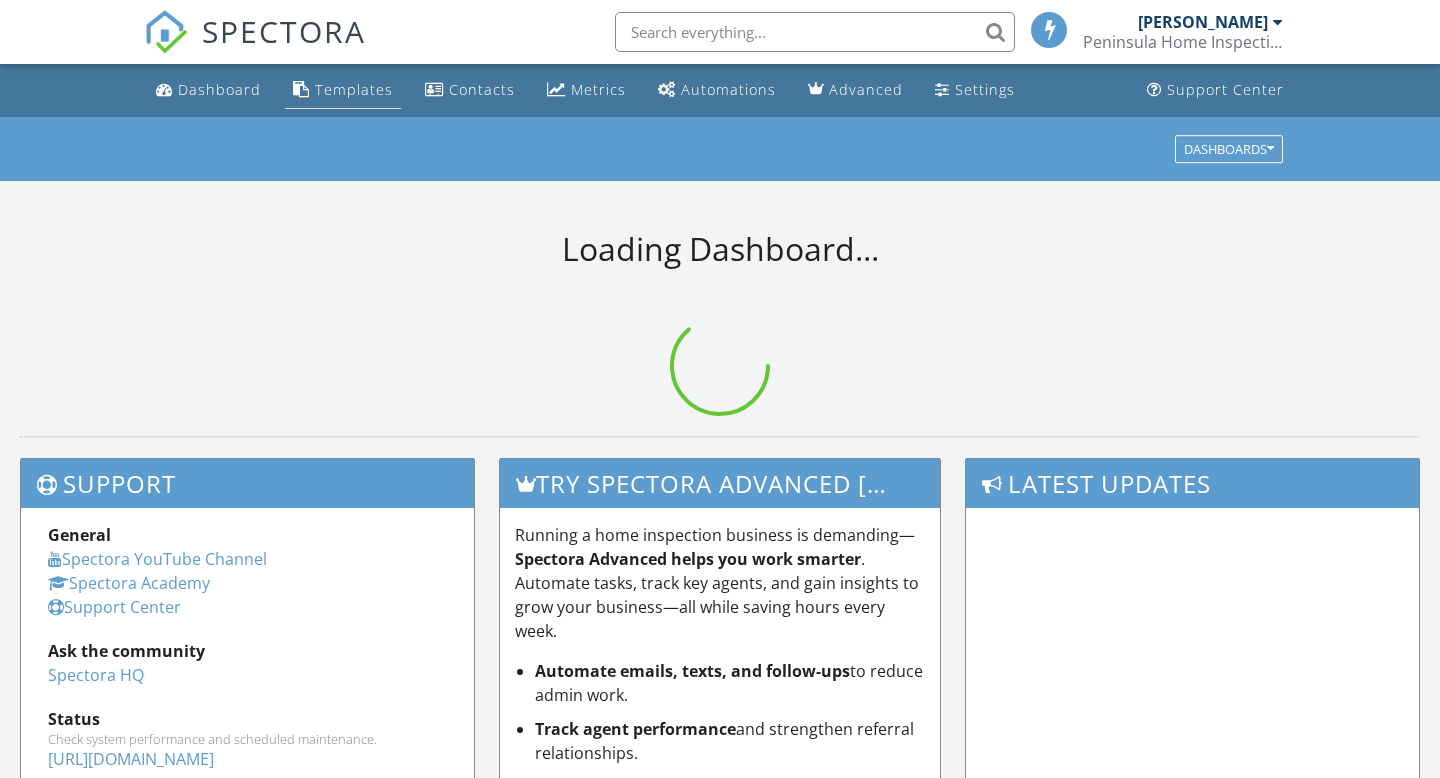 scroll, scrollTop: 0, scrollLeft: 0, axis: both 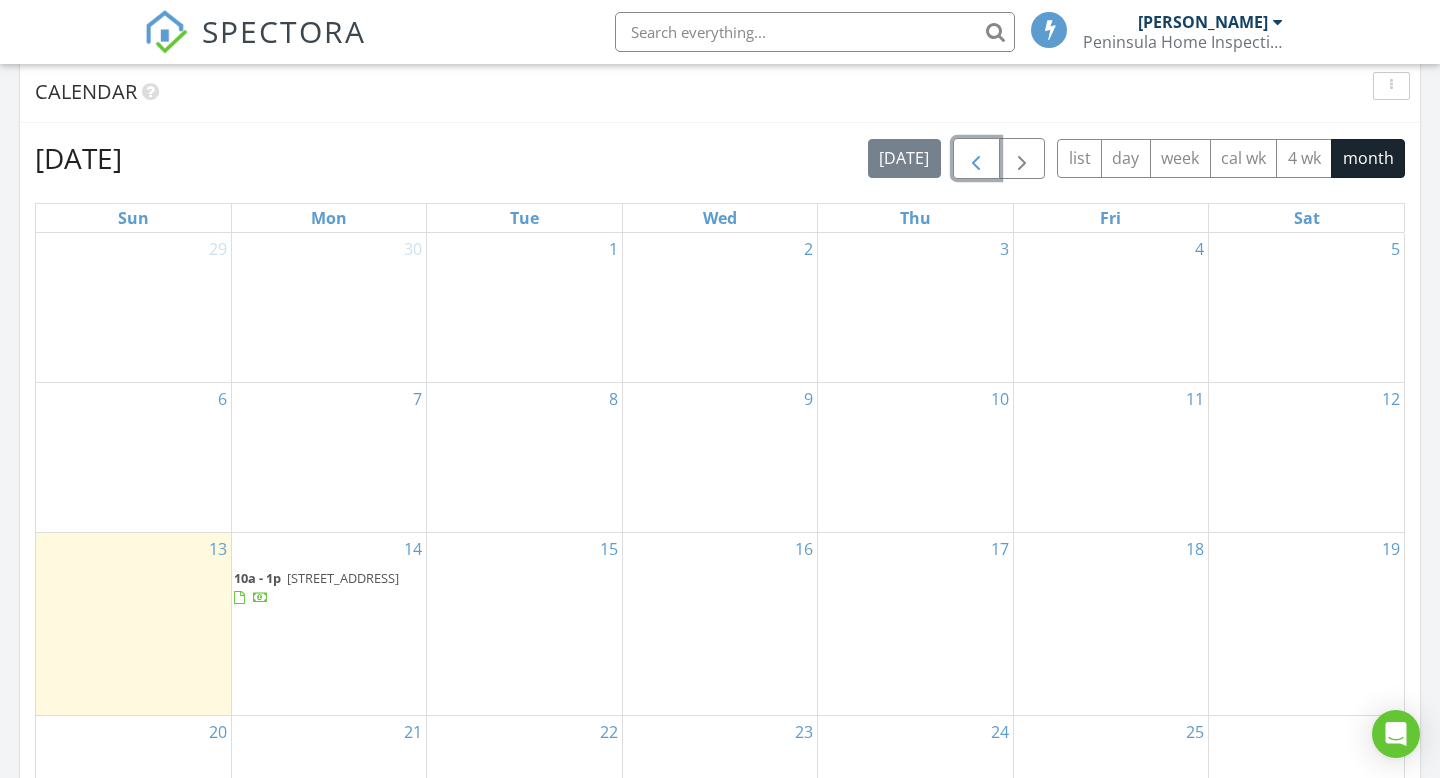 click at bounding box center (976, 159) 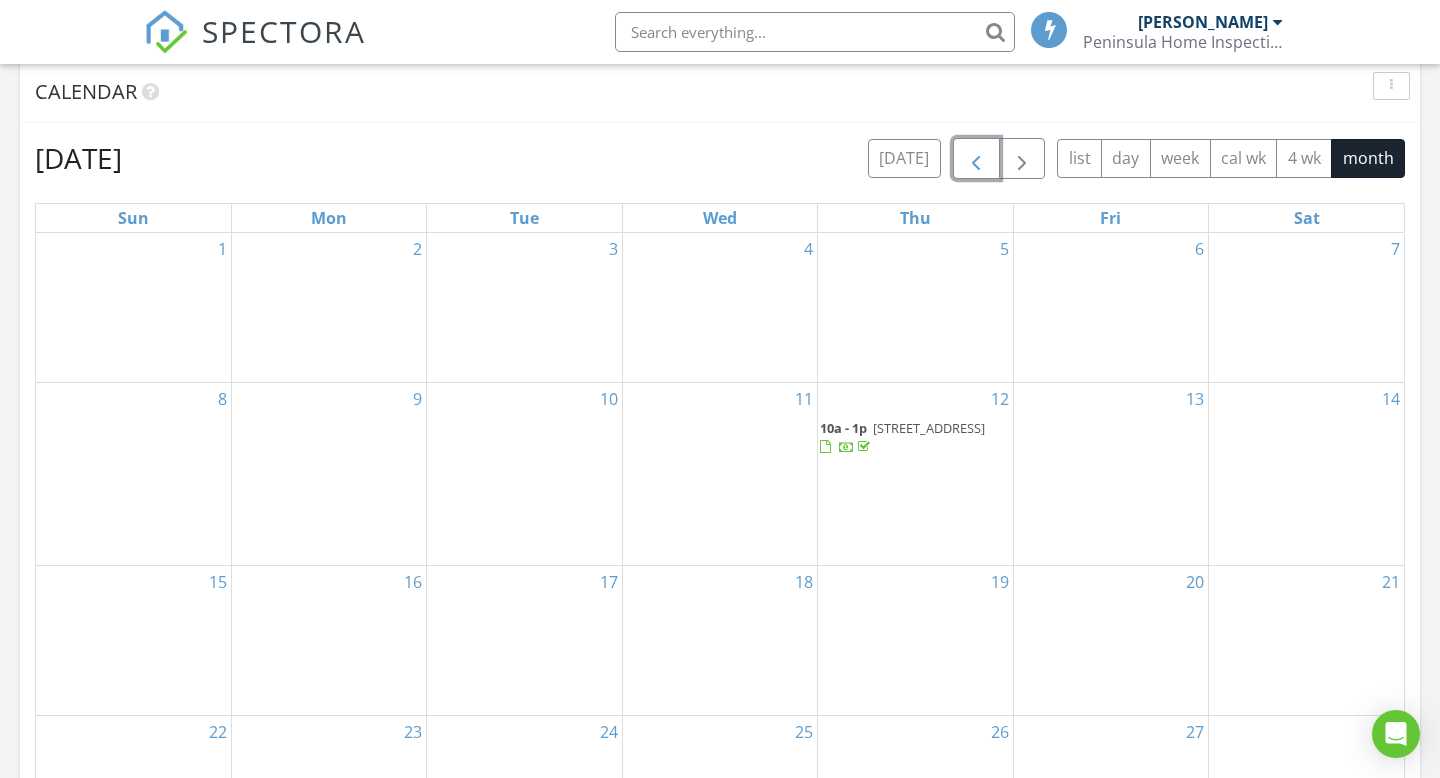 click at bounding box center (976, 159) 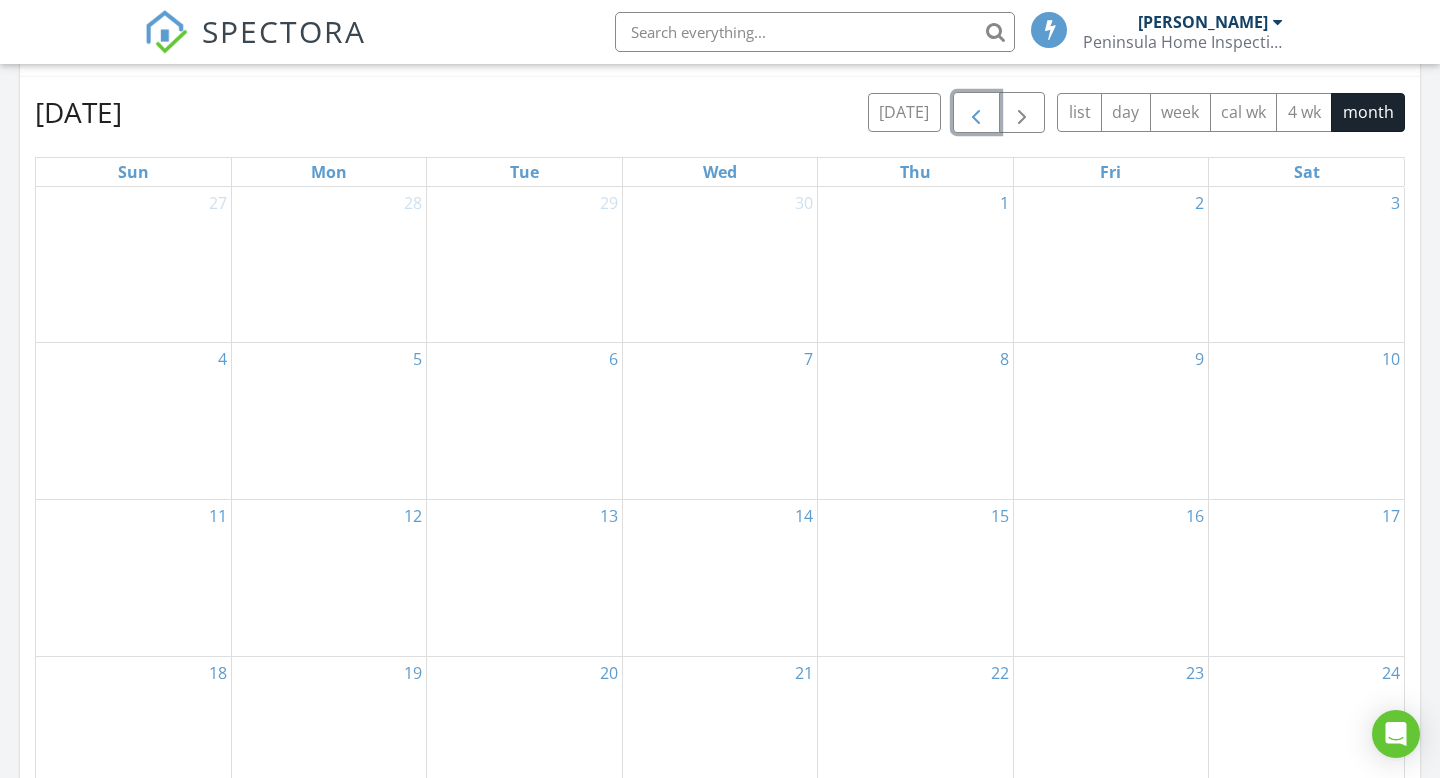 scroll, scrollTop: 873, scrollLeft: 0, axis: vertical 